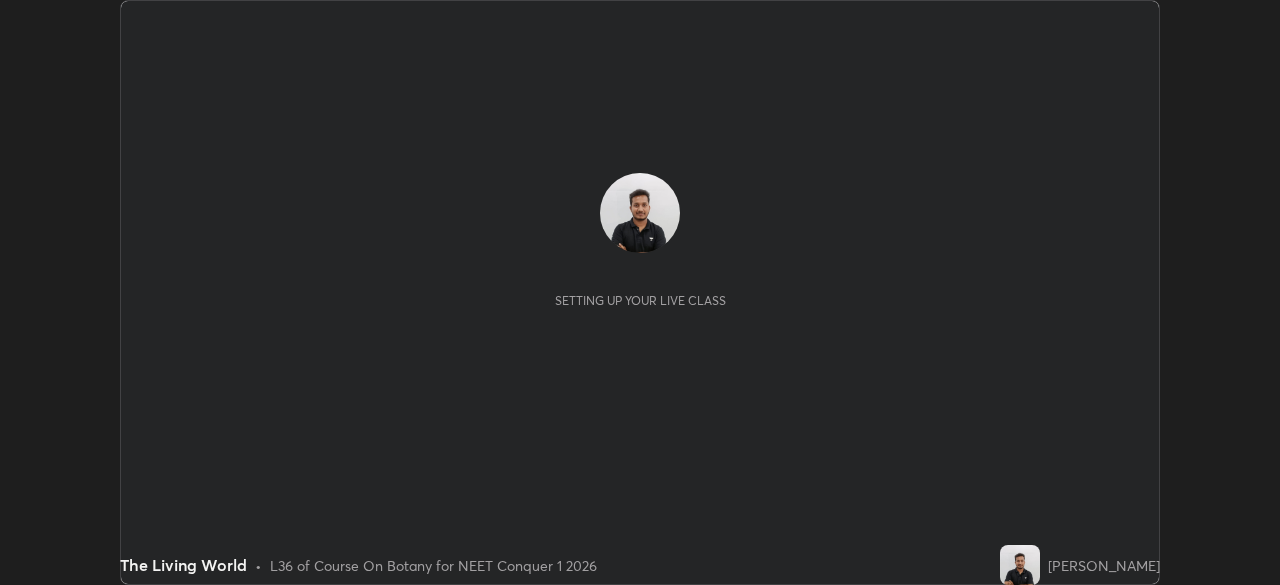 scroll, scrollTop: 0, scrollLeft: 0, axis: both 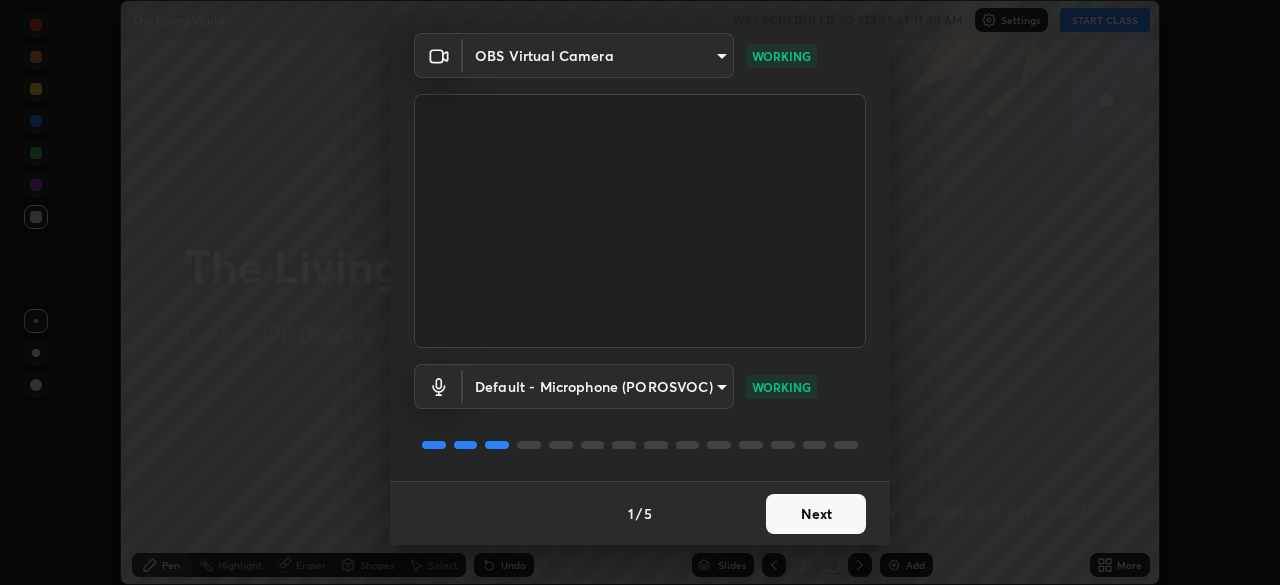 click on "Next" at bounding box center (816, 514) 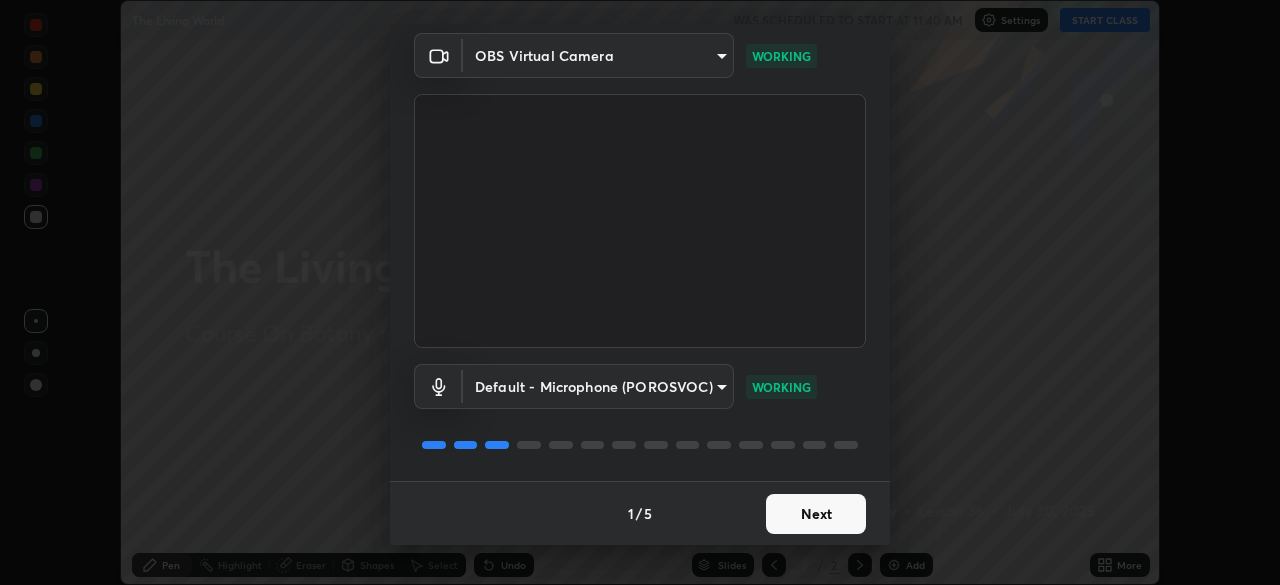 scroll, scrollTop: 0, scrollLeft: 0, axis: both 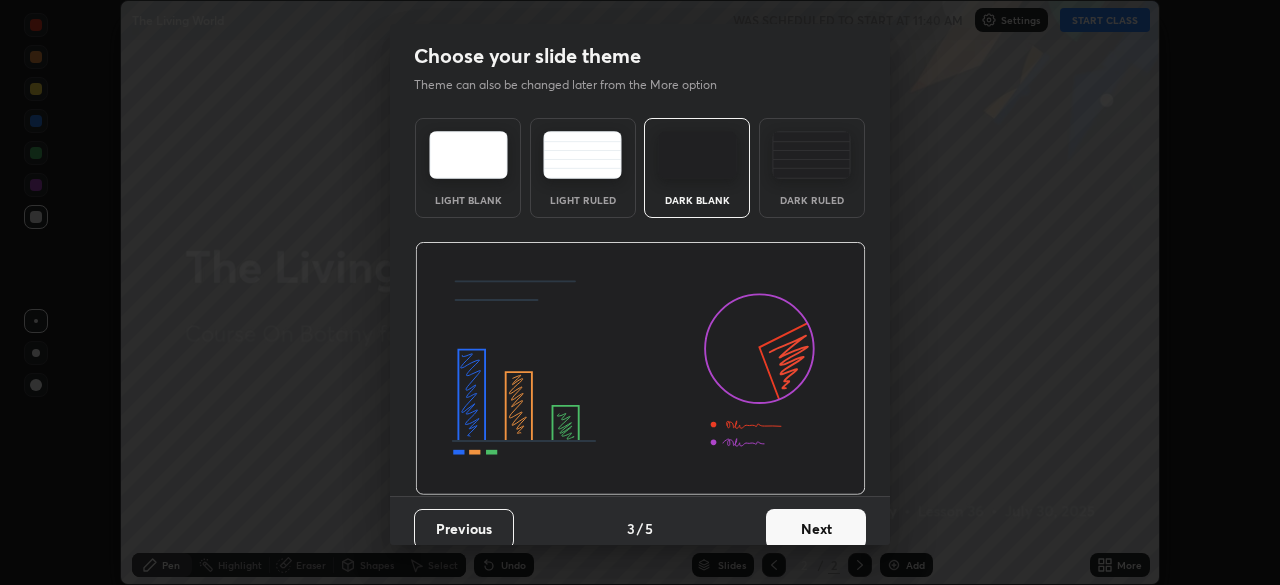 click on "Next" at bounding box center [816, 529] 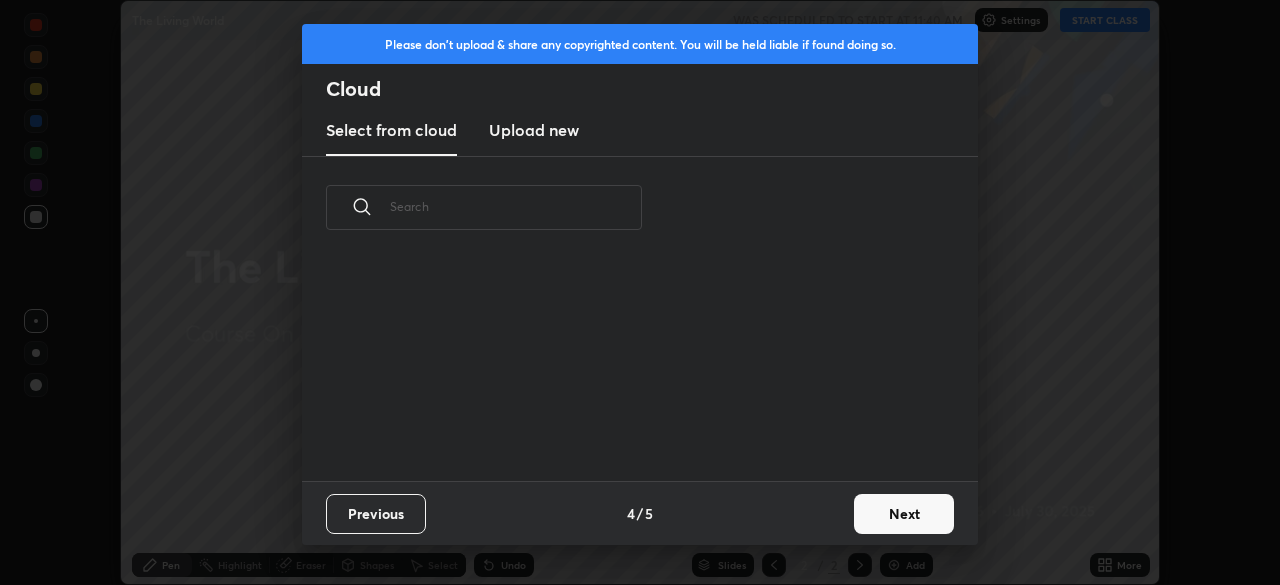 scroll, scrollTop: 7, scrollLeft: 11, axis: both 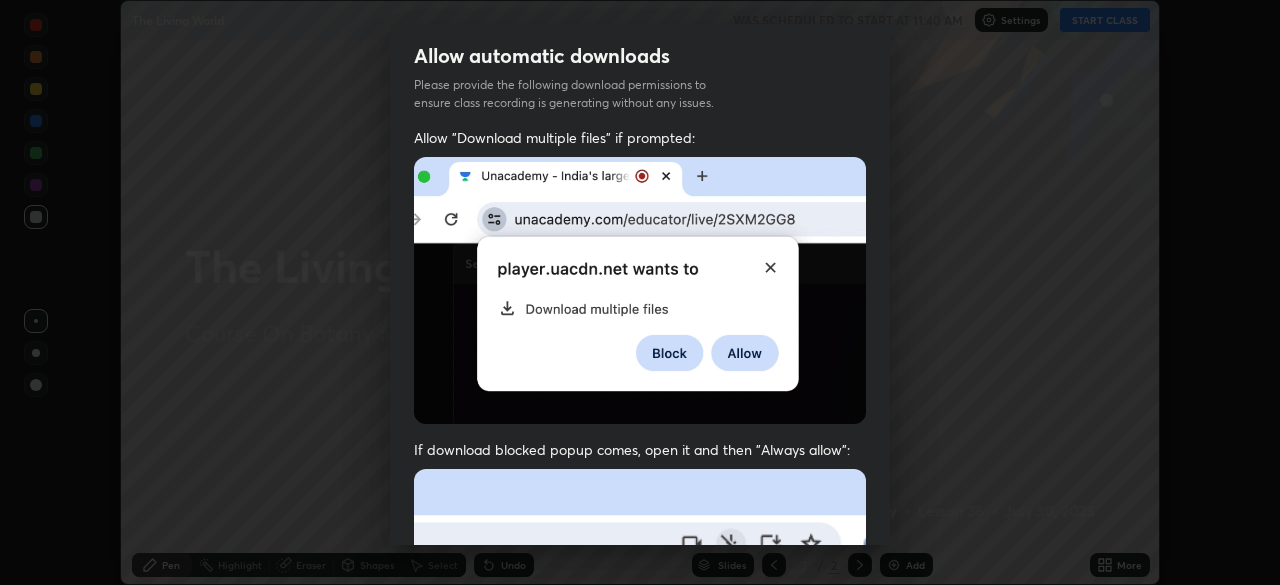 click on "Allow automatic downloads Please provide the following download permissions to ensure class recording is generating without any issues. Allow "Download multiple files" if prompted: If download blocked popup comes, open it and then "Always allow": I agree that if I don't provide required permissions, class recording will not be generated Previous 5 / 5 Done" at bounding box center [640, 292] 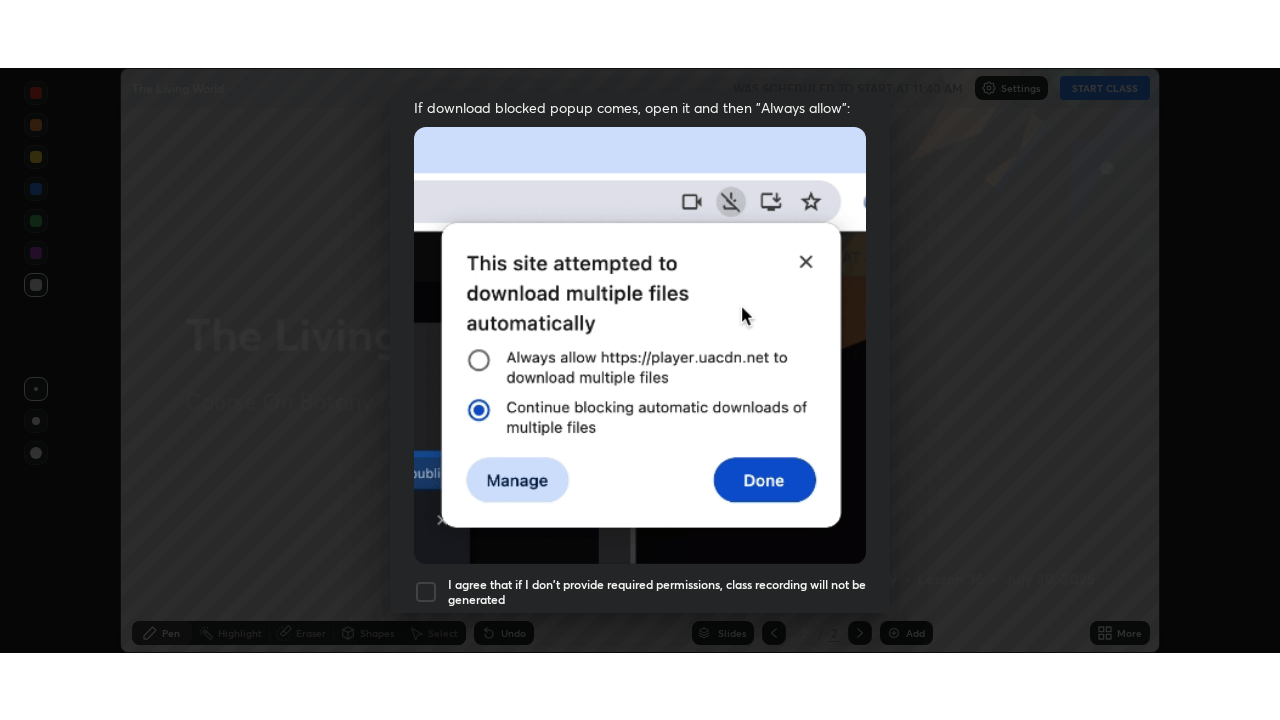 scroll, scrollTop: 479, scrollLeft: 0, axis: vertical 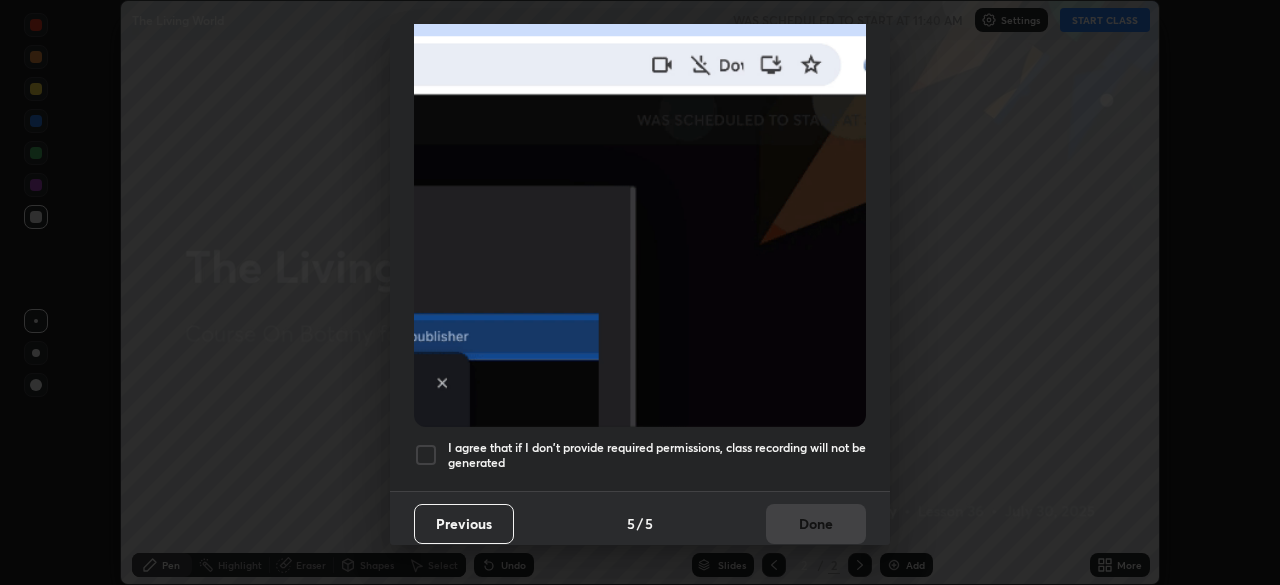 click at bounding box center (426, 455) 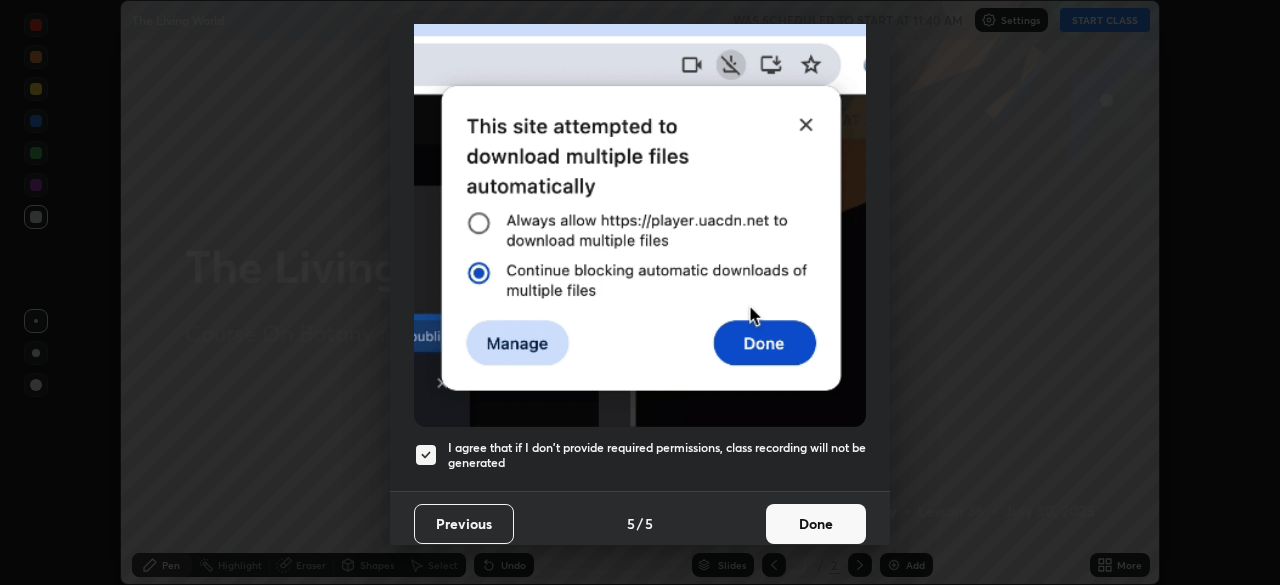 click on "Done" at bounding box center (816, 524) 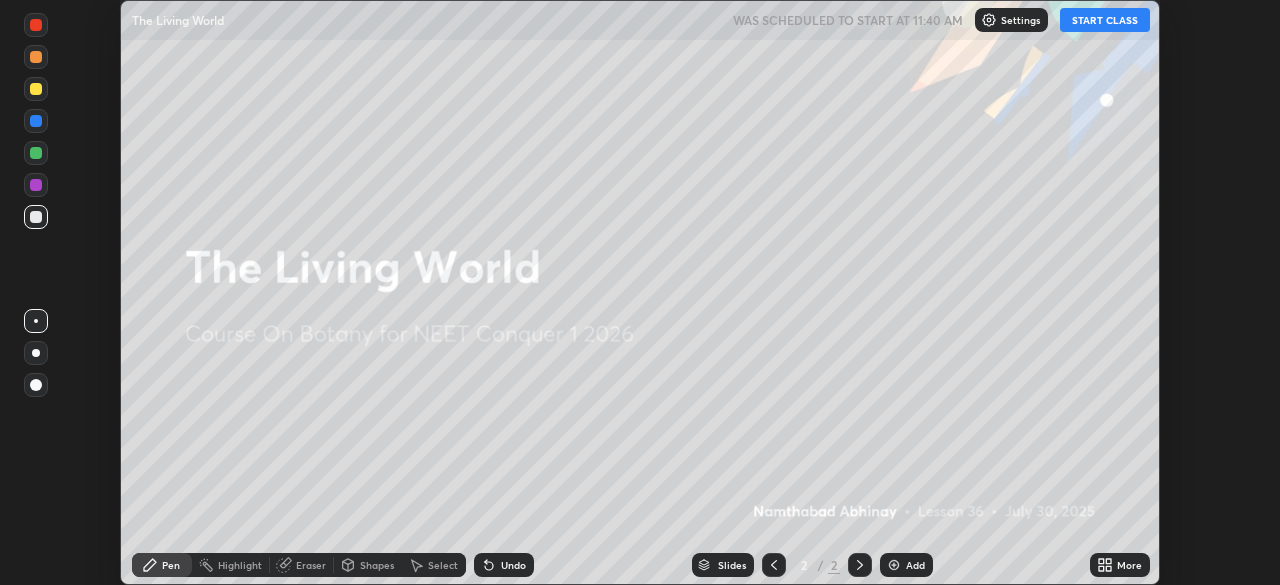 click on "START CLASS" at bounding box center [1105, 20] 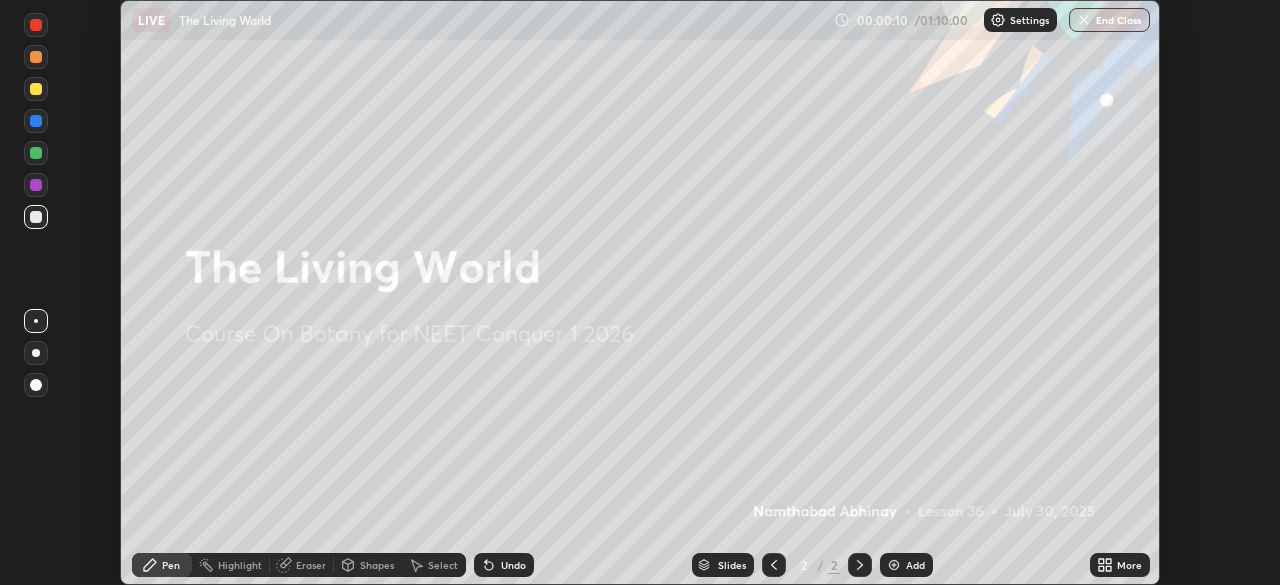 click on "More" at bounding box center (1129, 565) 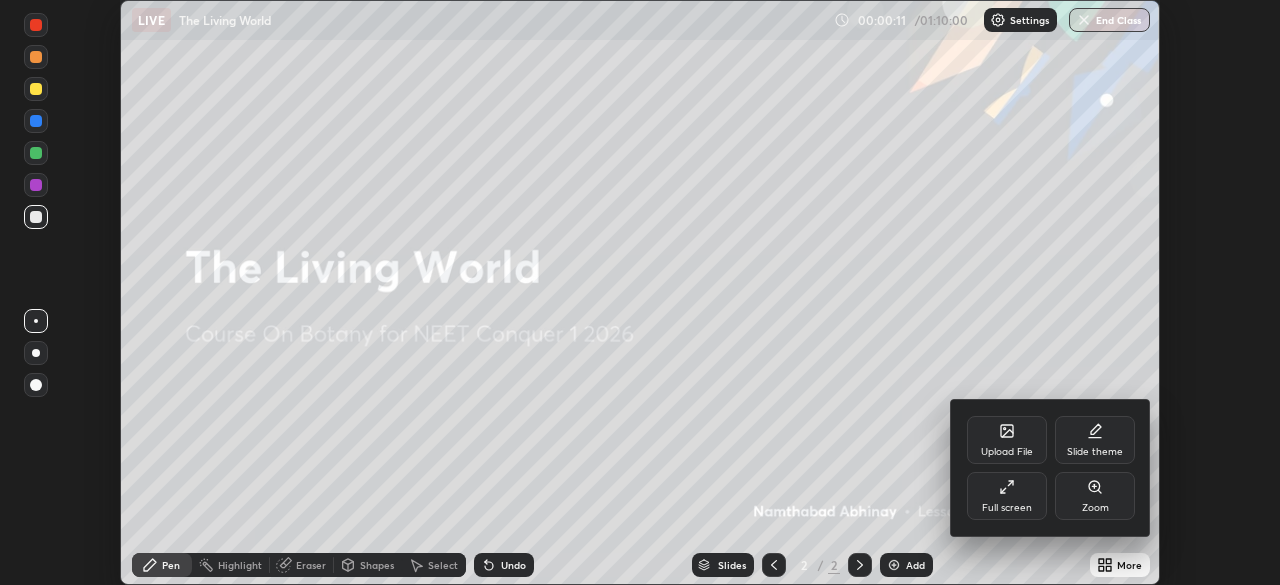 click on "Full screen" at bounding box center [1007, 508] 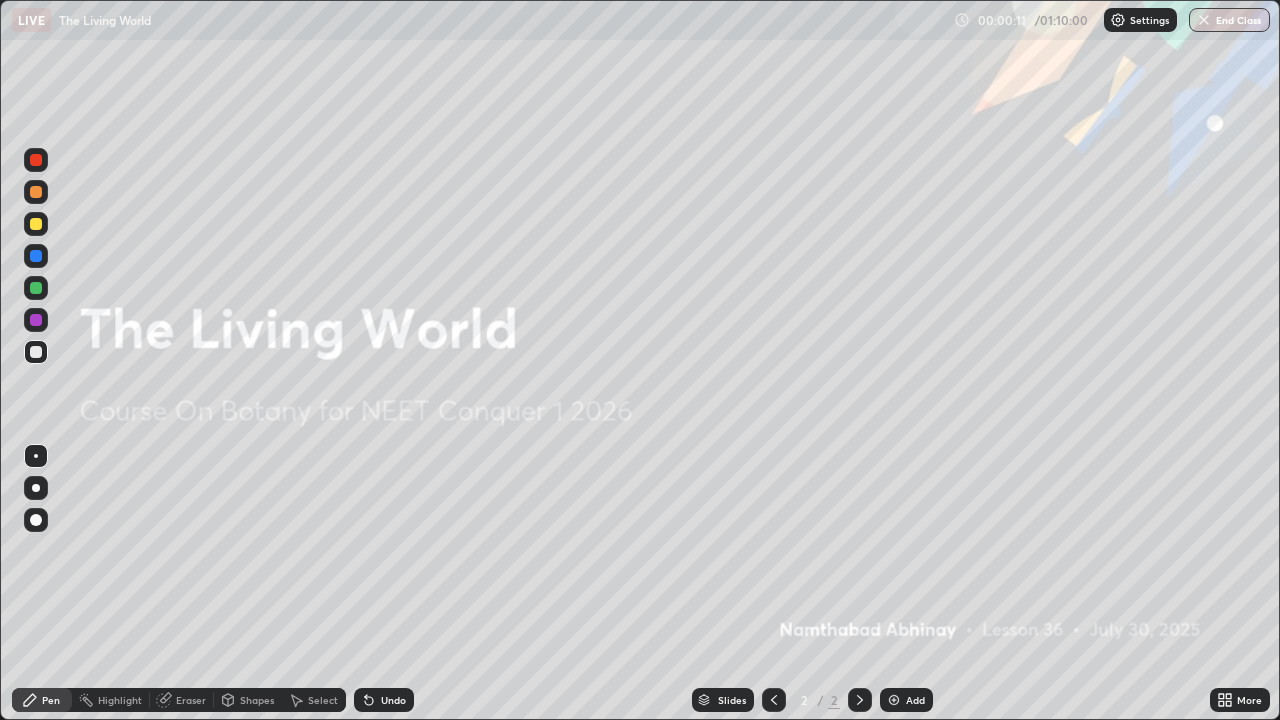 scroll, scrollTop: 99280, scrollLeft: 98720, axis: both 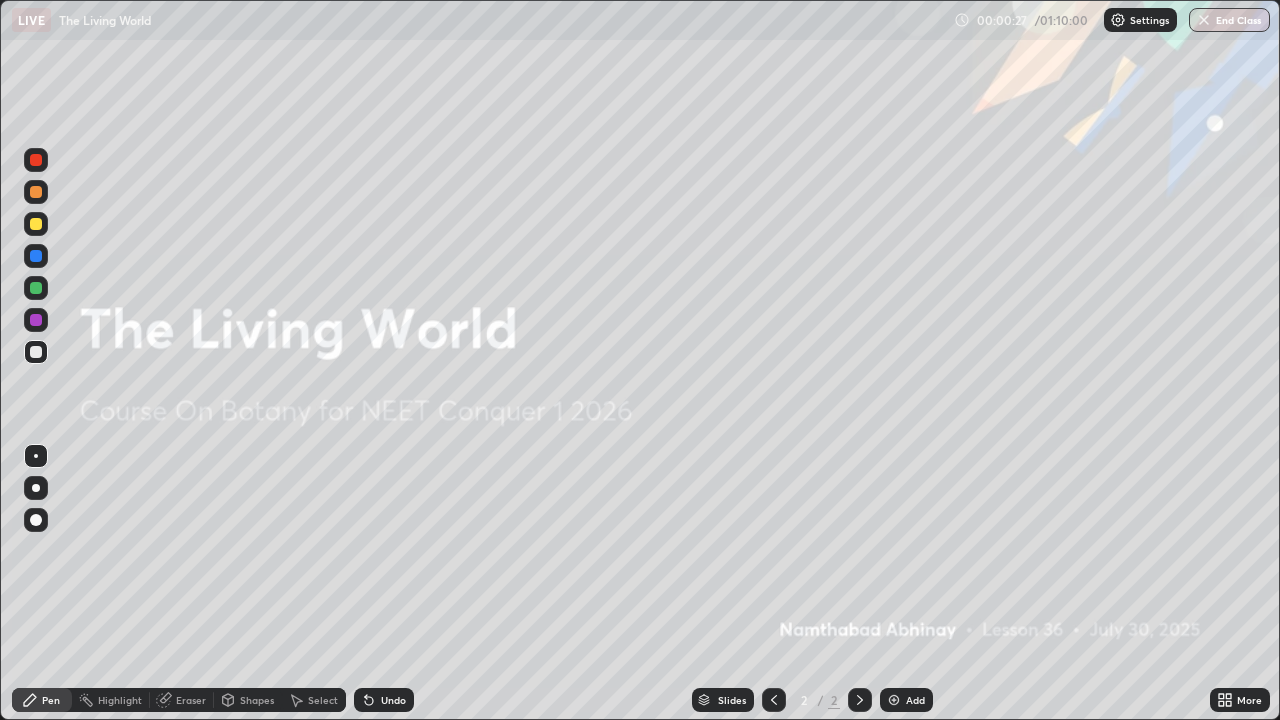 click on "More" at bounding box center (1249, 700) 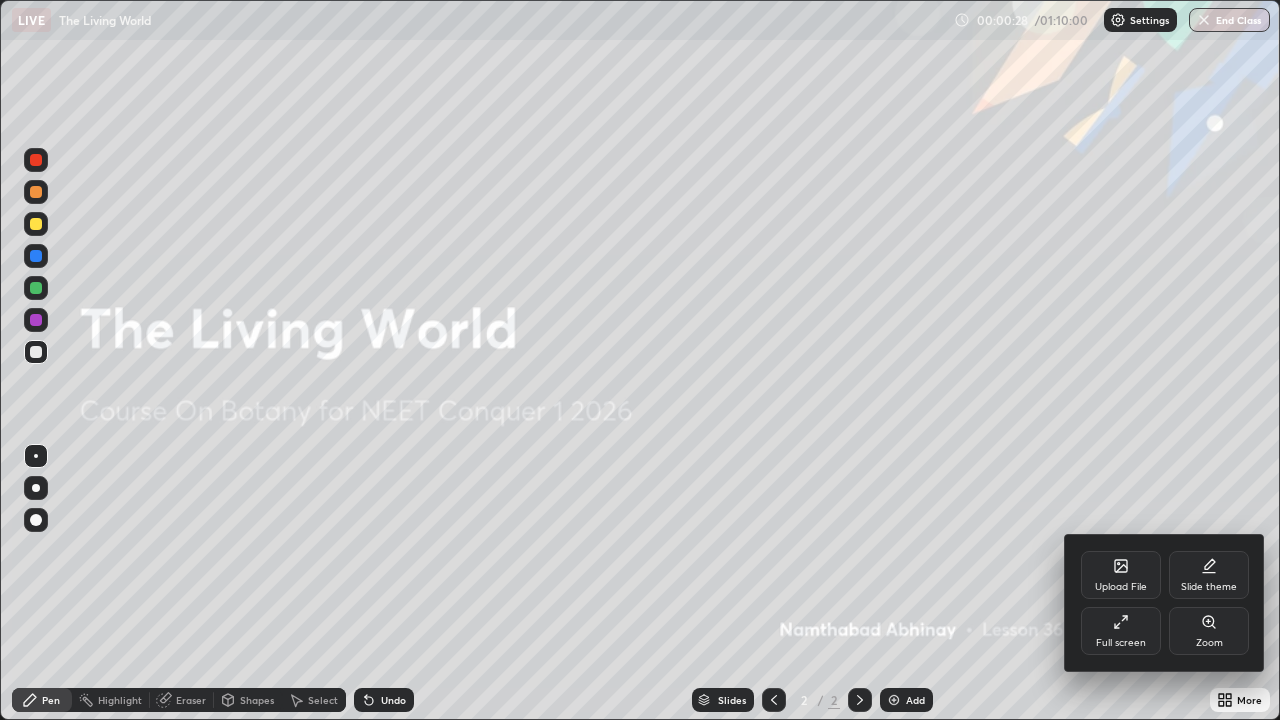 click 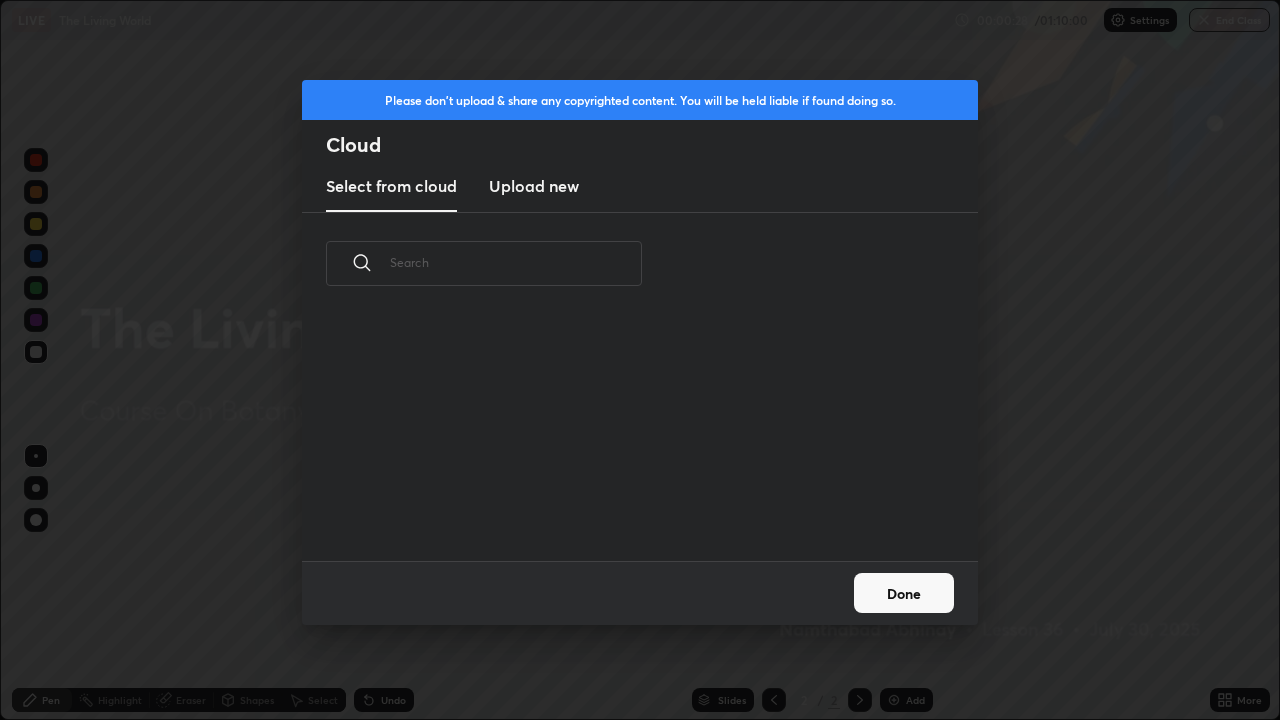 scroll, scrollTop: 7, scrollLeft: 11, axis: both 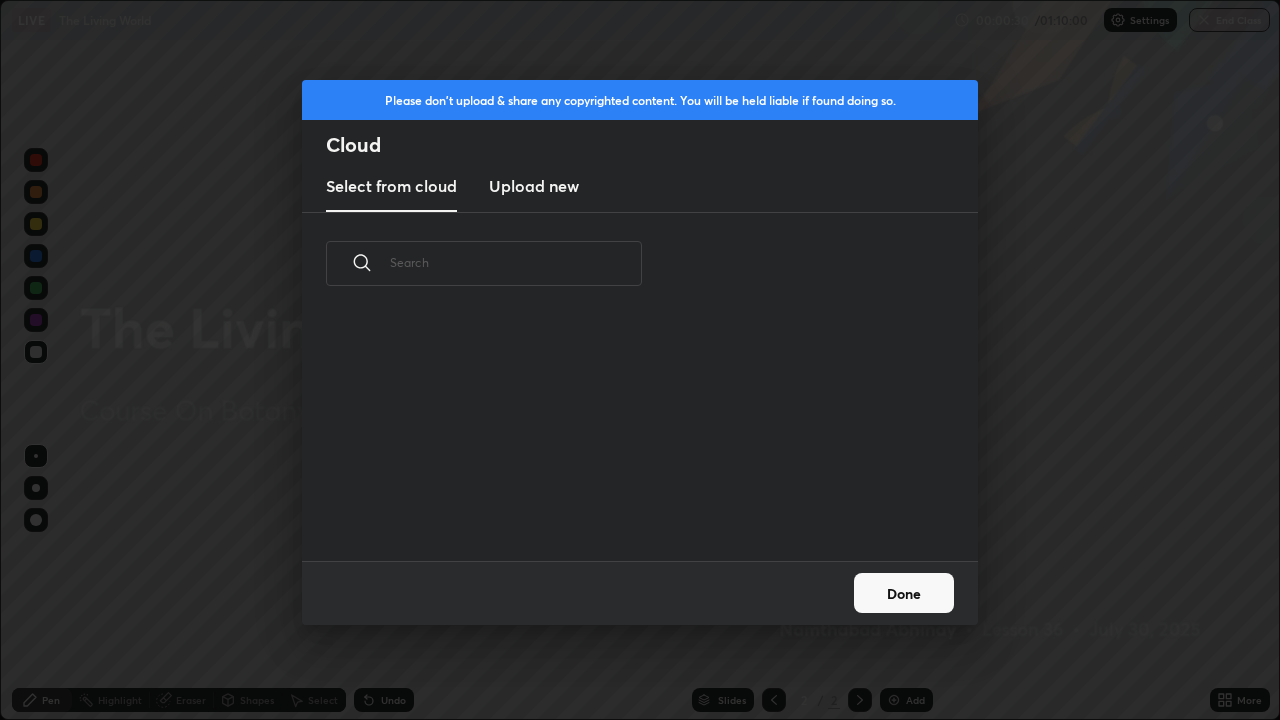 click on "Upload new" at bounding box center (534, 186) 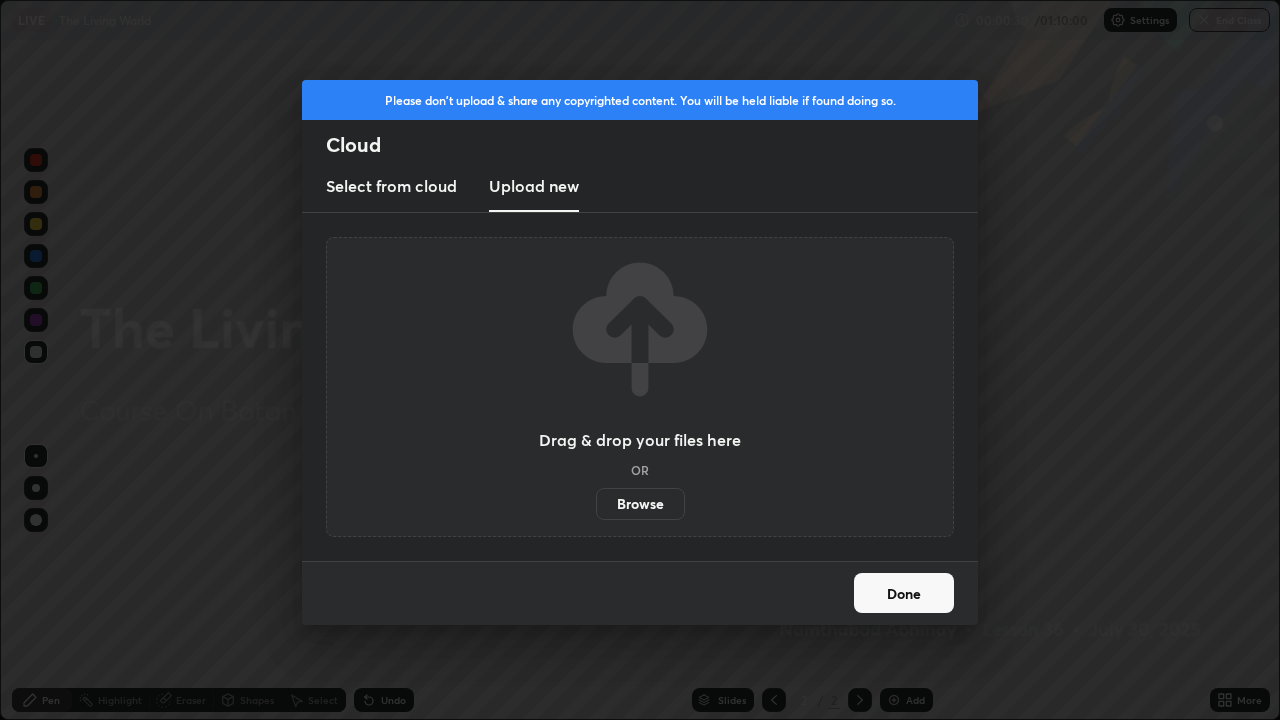 click on "Browse" at bounding box center (640, 504) 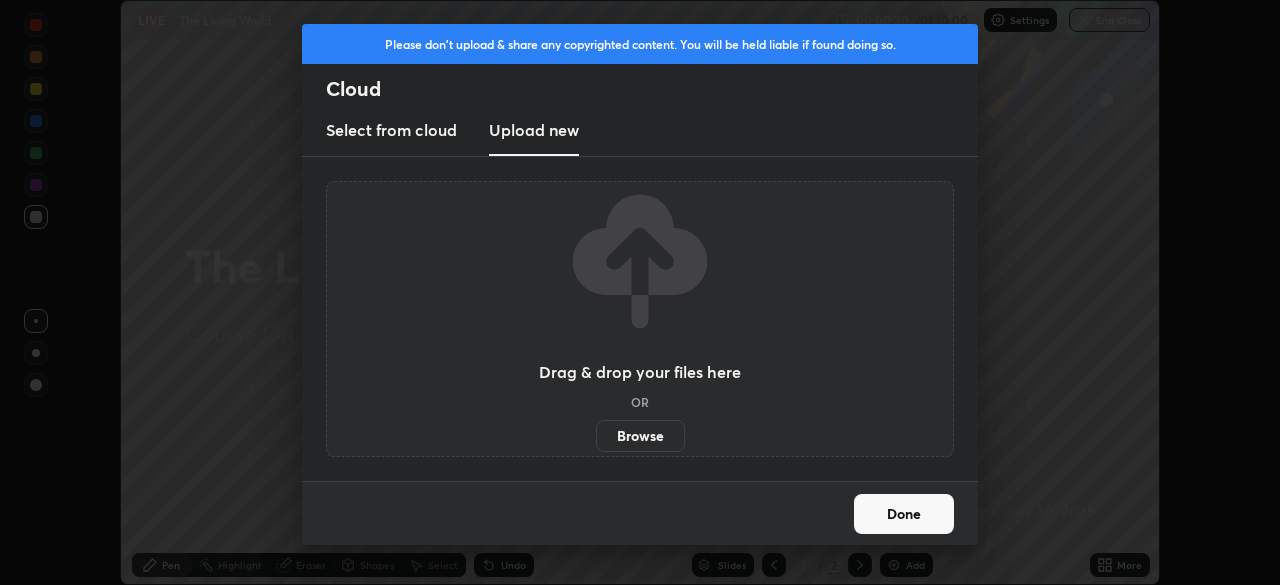 scroll, scrollTop: 585, scrollLeft: 1280, axis: both 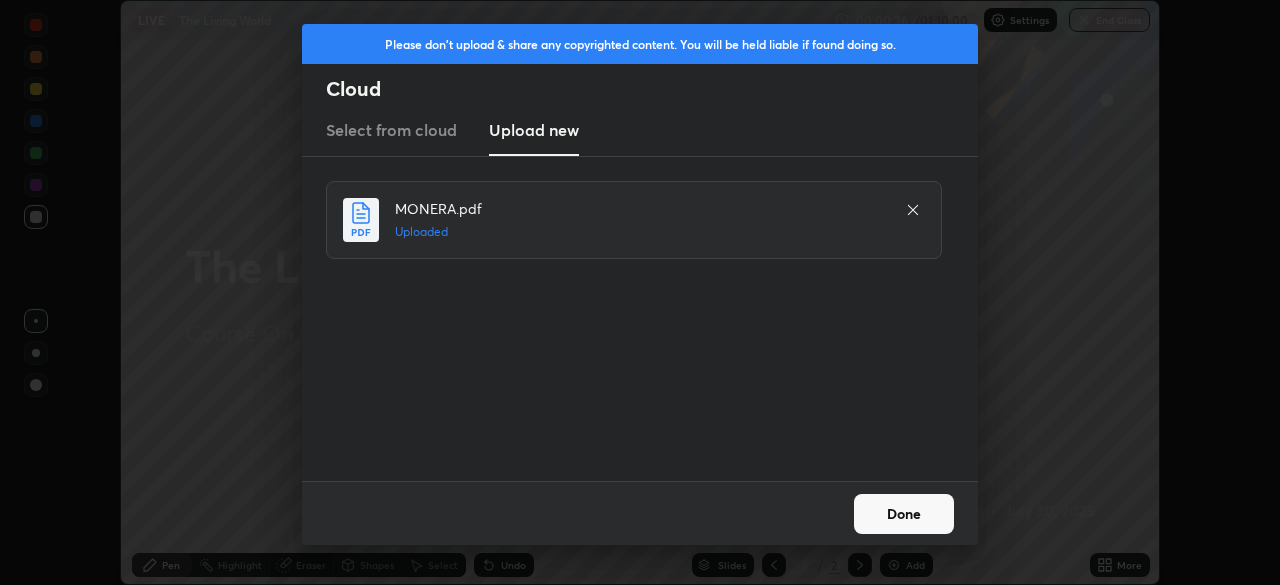 click on "Done" at bounding box center (904, 514) 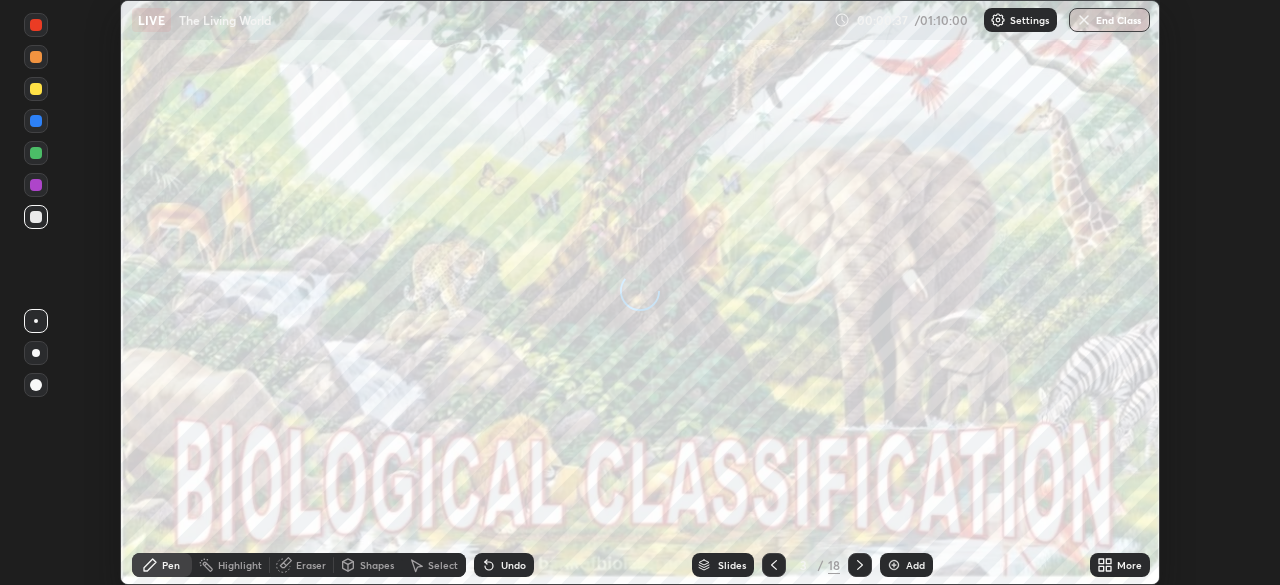 click 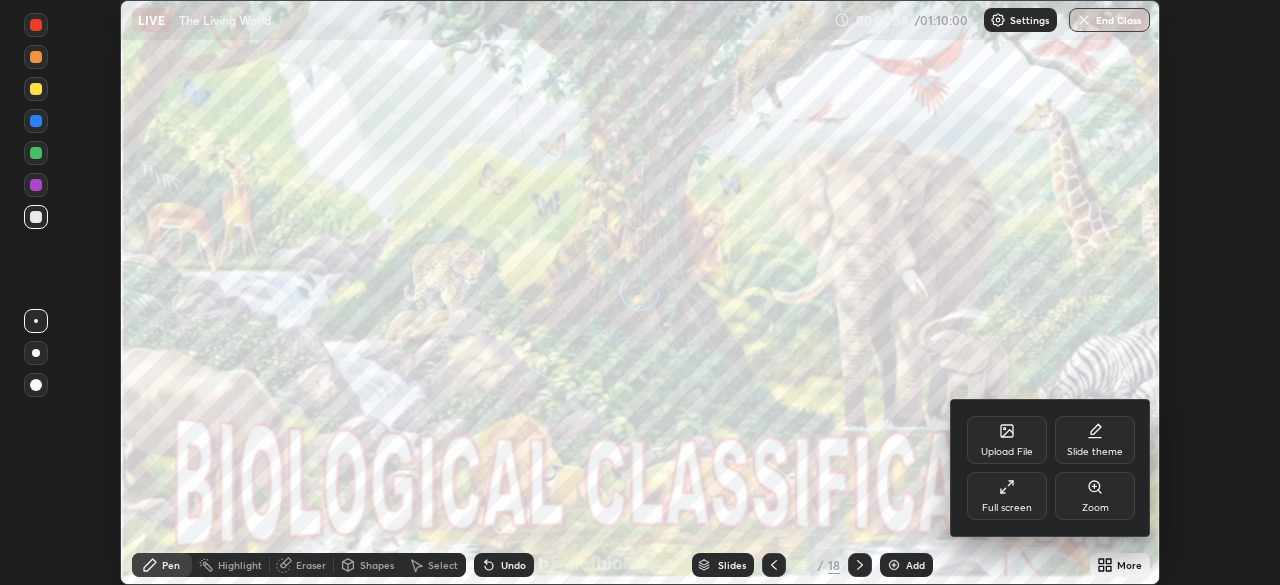 click 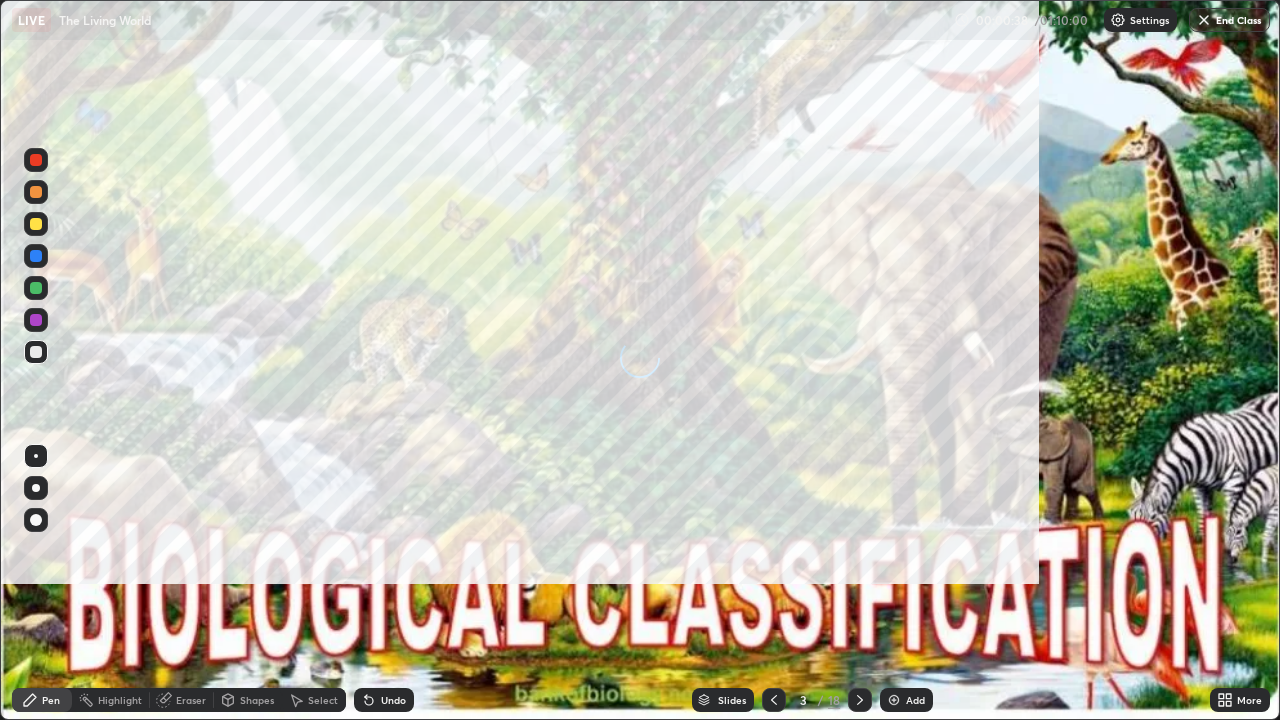 scroll, scrollTop: 99280, scrollLeft: 98720, axis: both 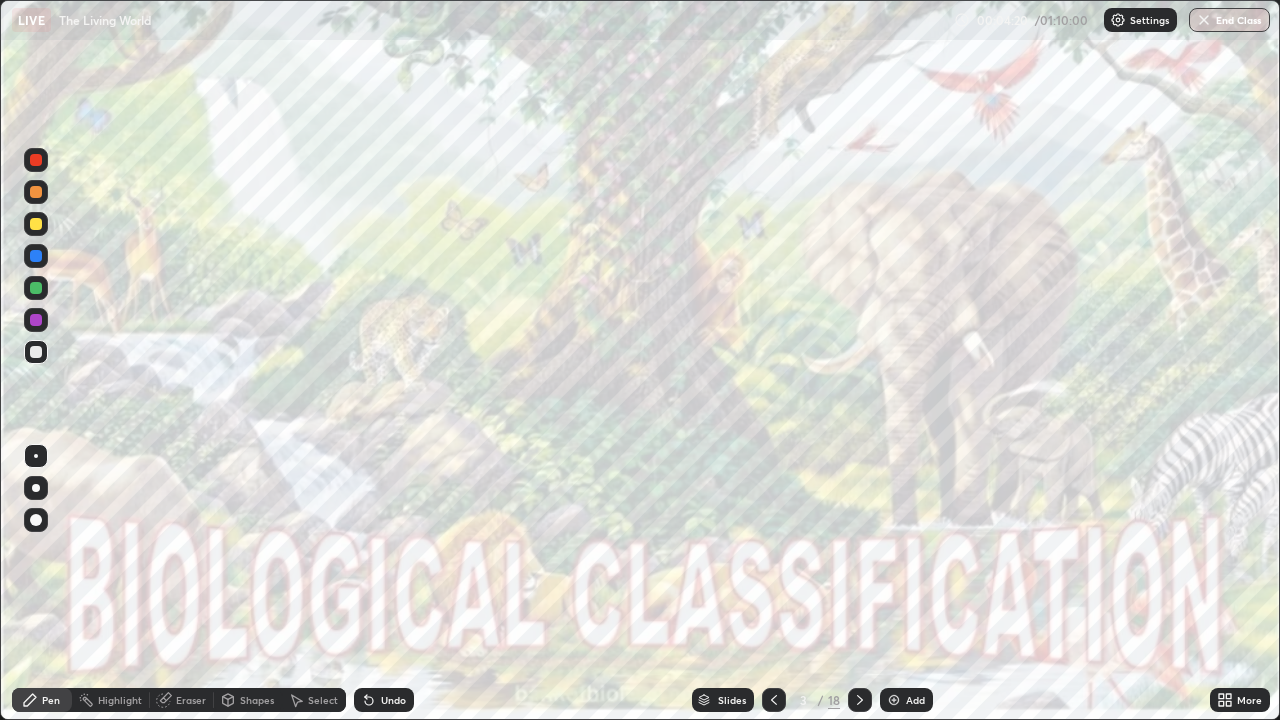 click 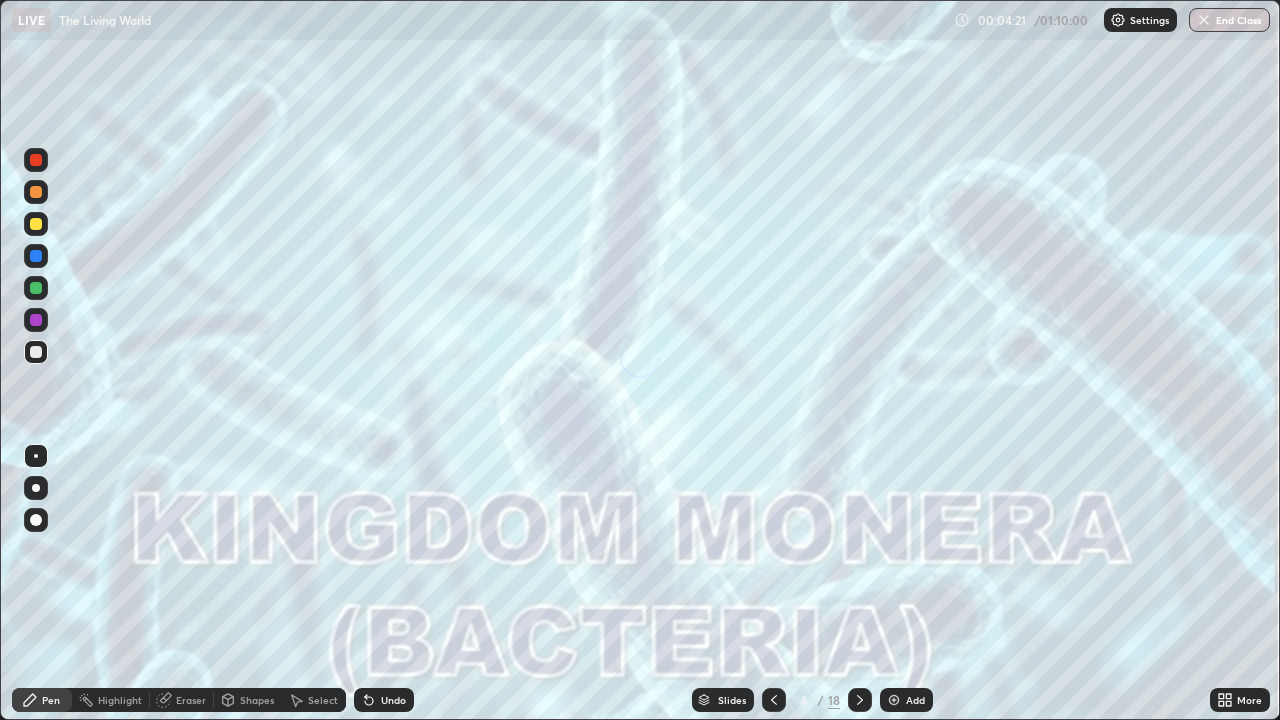 click on "Slides" at bounding box center [732, 700] 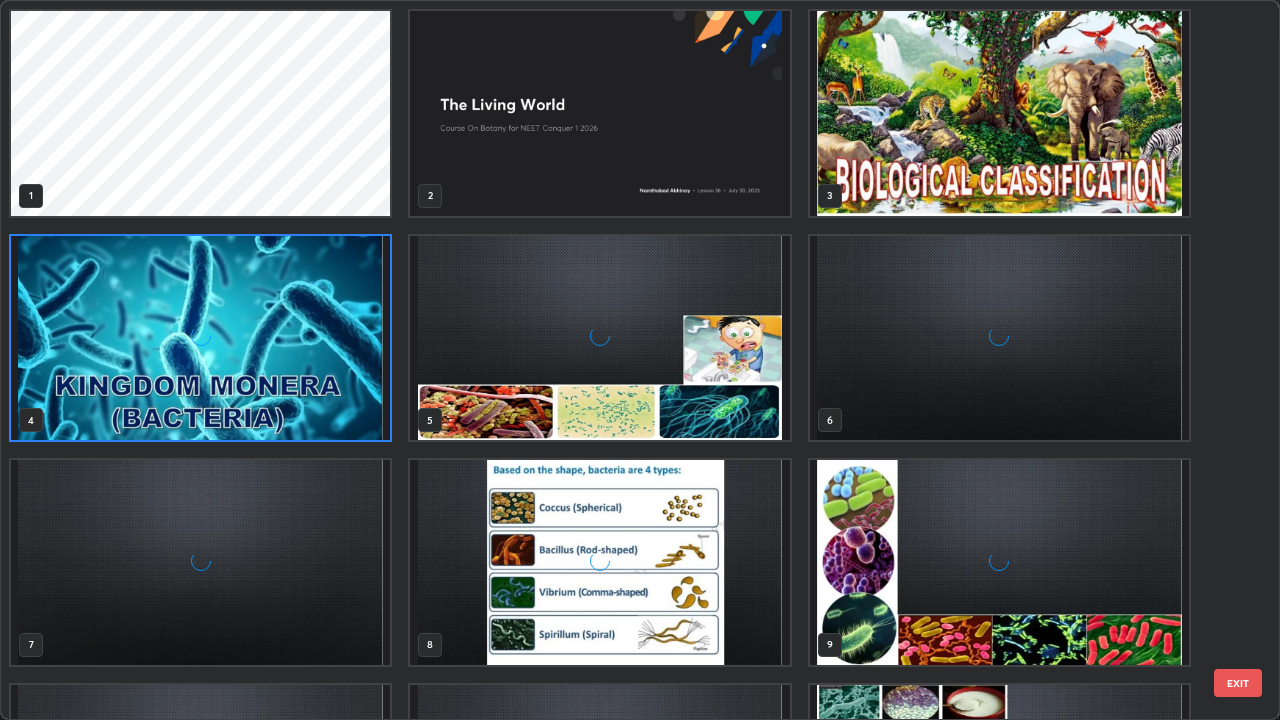 scroll, scrollTop: 7, scrollLeft: 11, axis: both 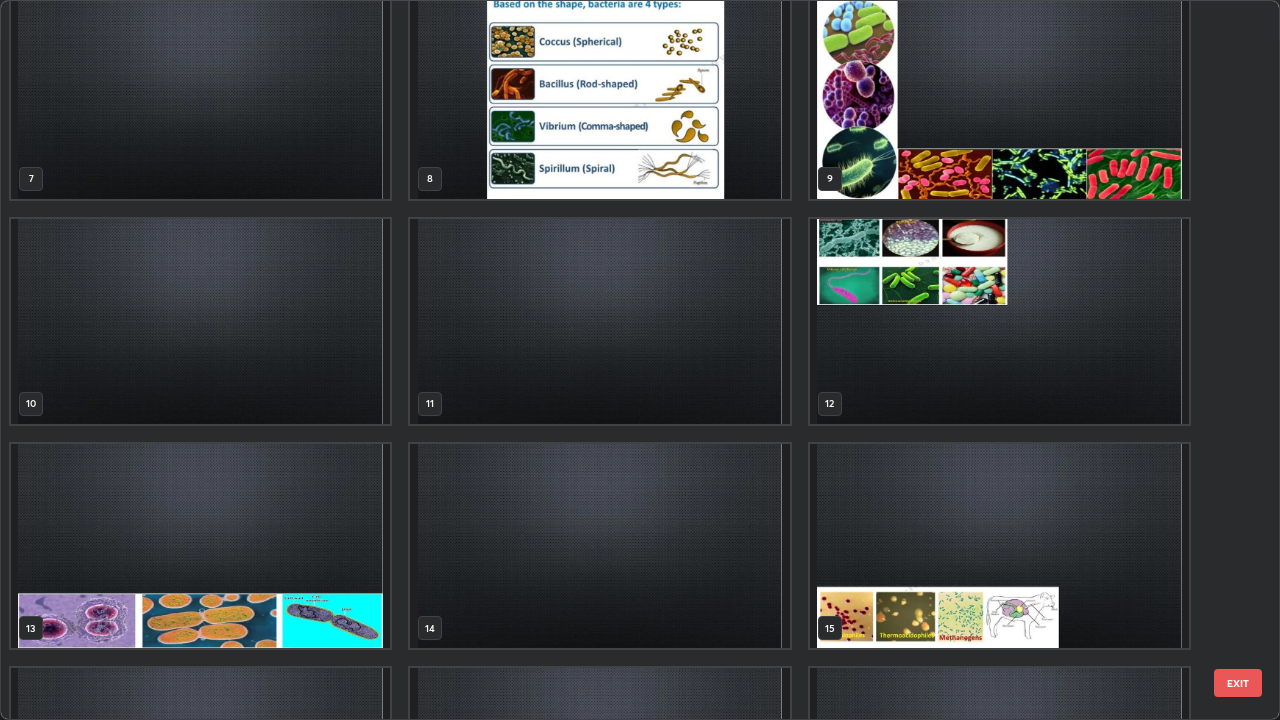 click at bounding box center (200, 321) 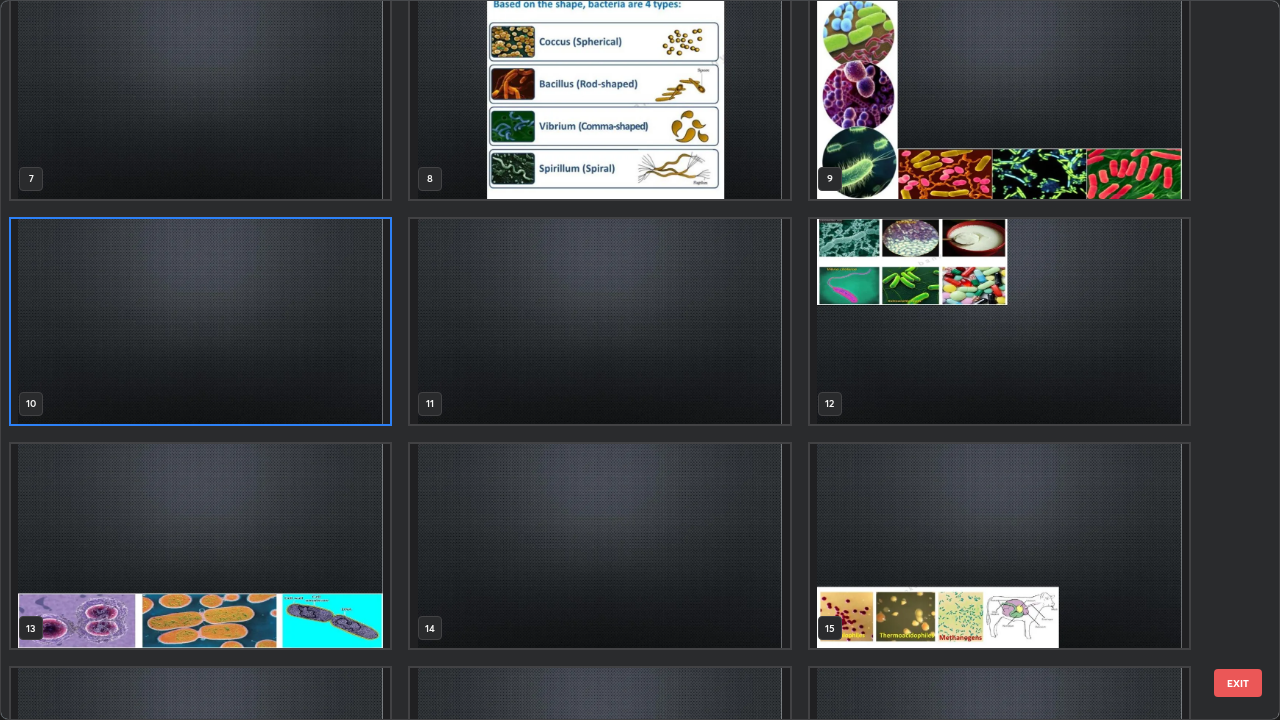 click at bounding box center (200, 321) 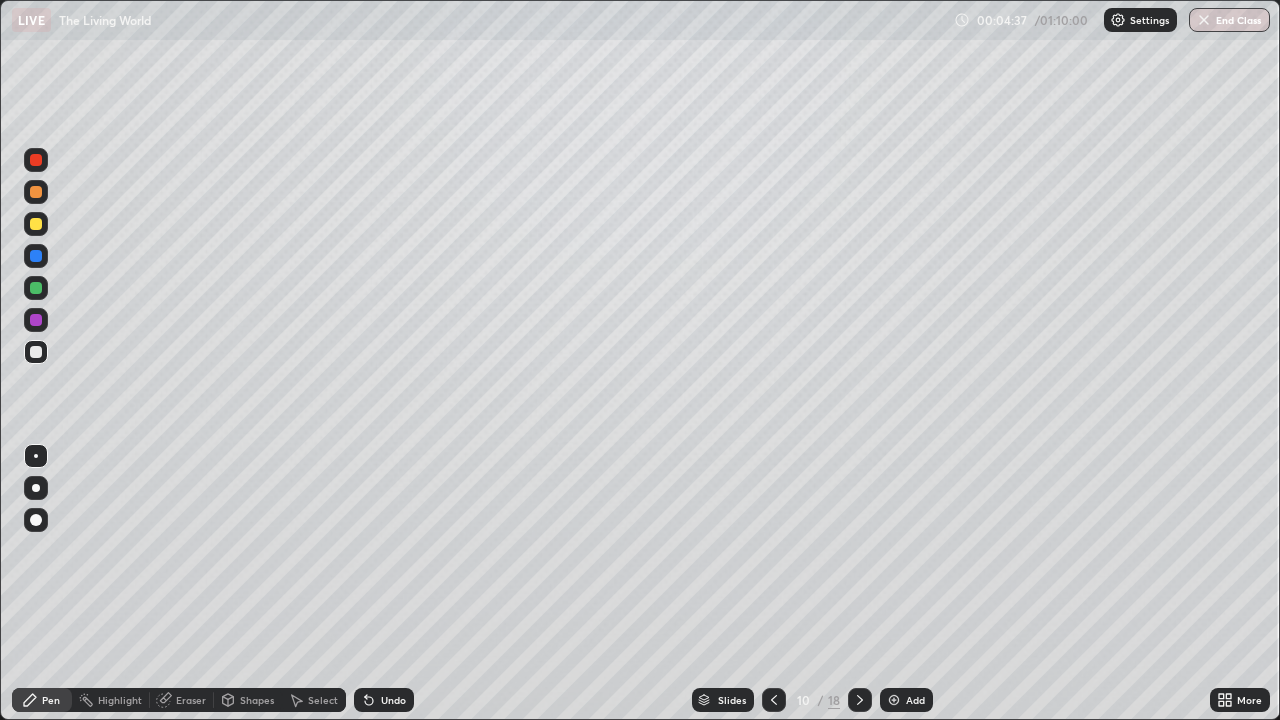click at bounding box center [36, 488] 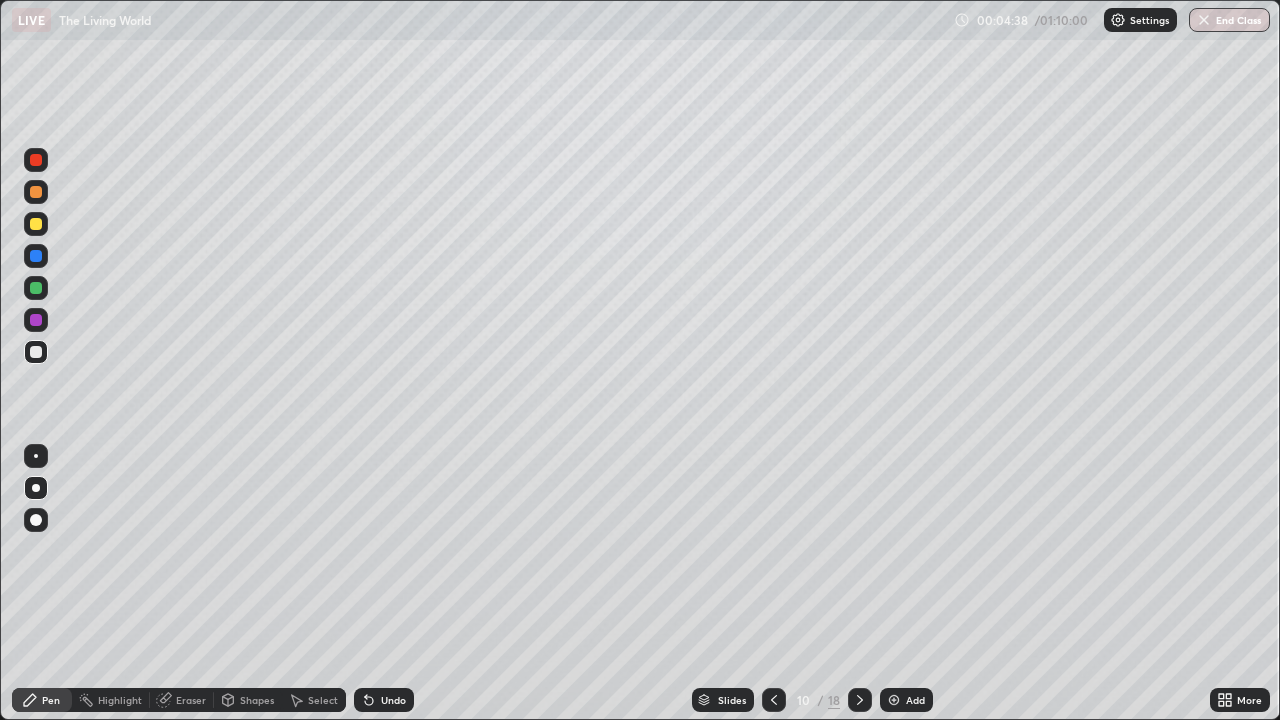 click at bounding box center [36, 160] 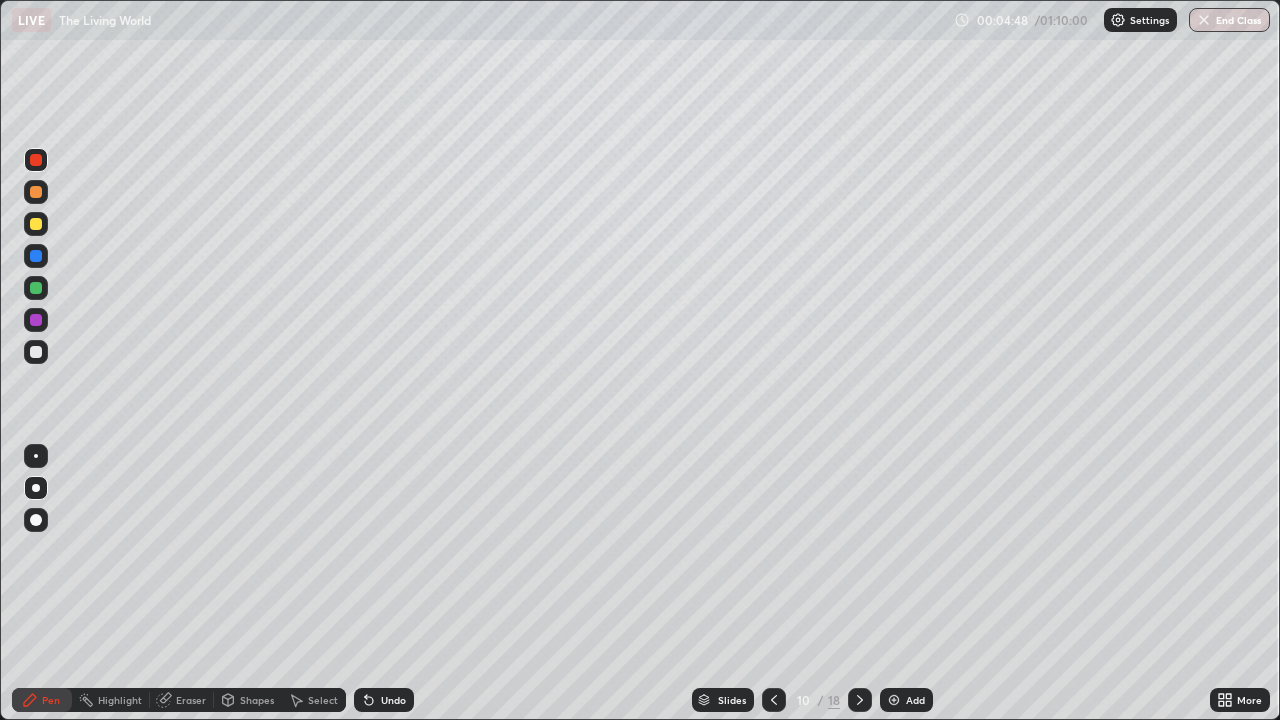 click on "Eraser" at bounding box center [182, 700] 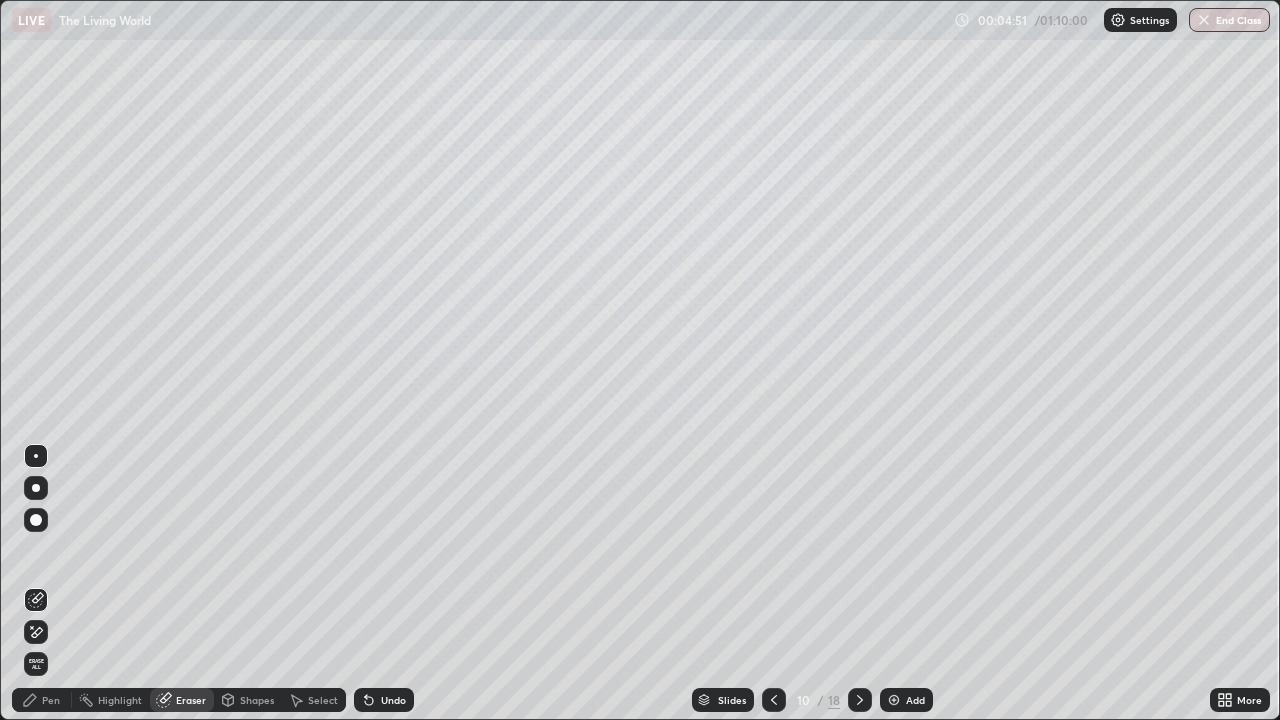 click on "Pen" at bounding box center (51, 700) 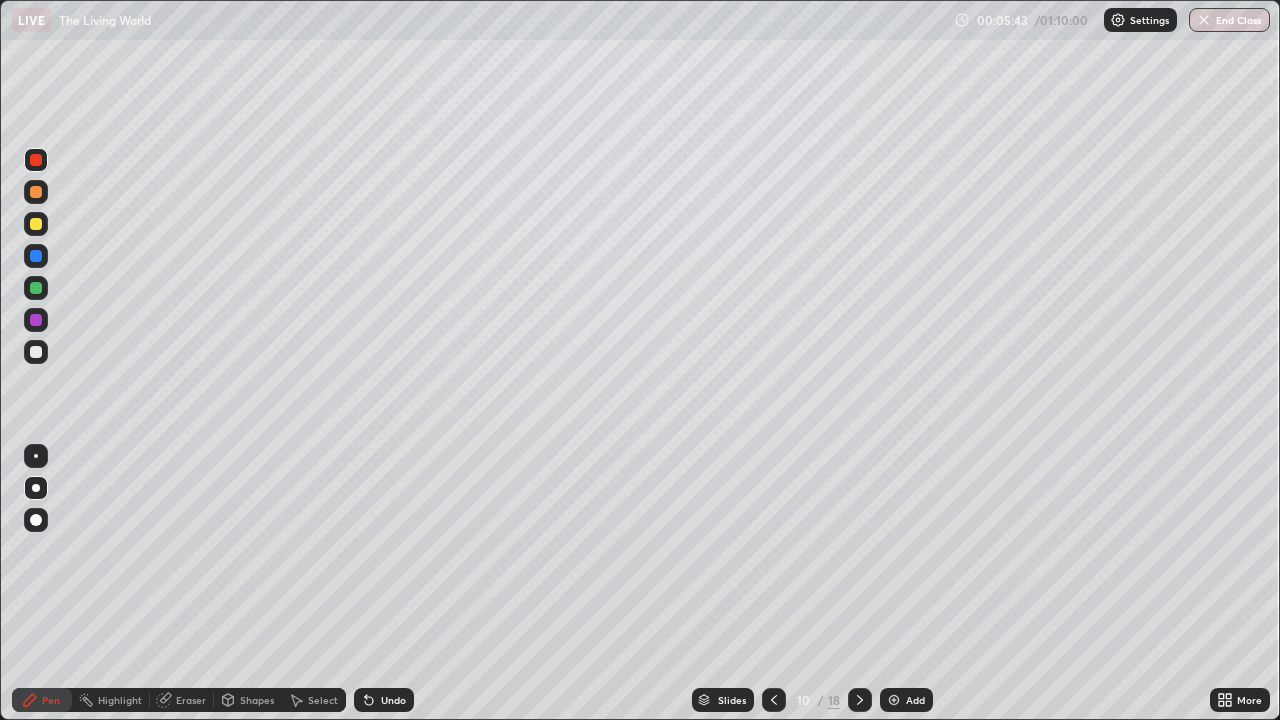 click at bounding box center [36, 224] 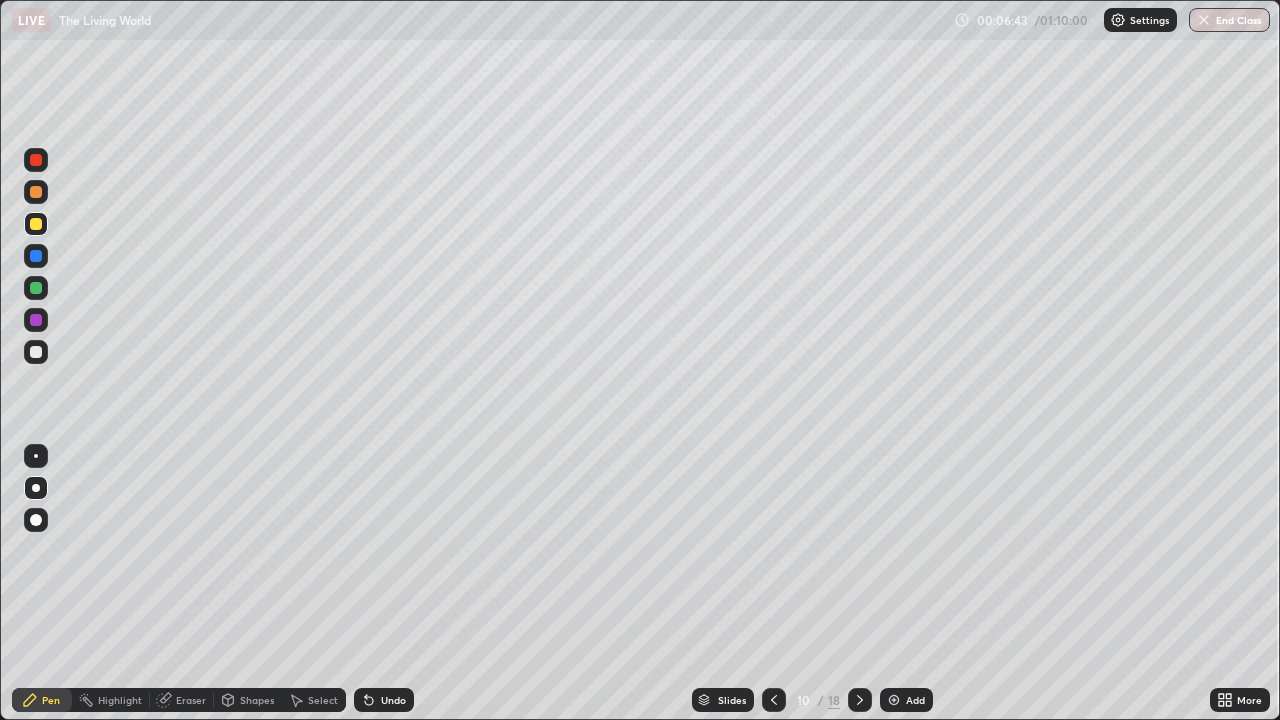 click at bounding box center [36, 224] 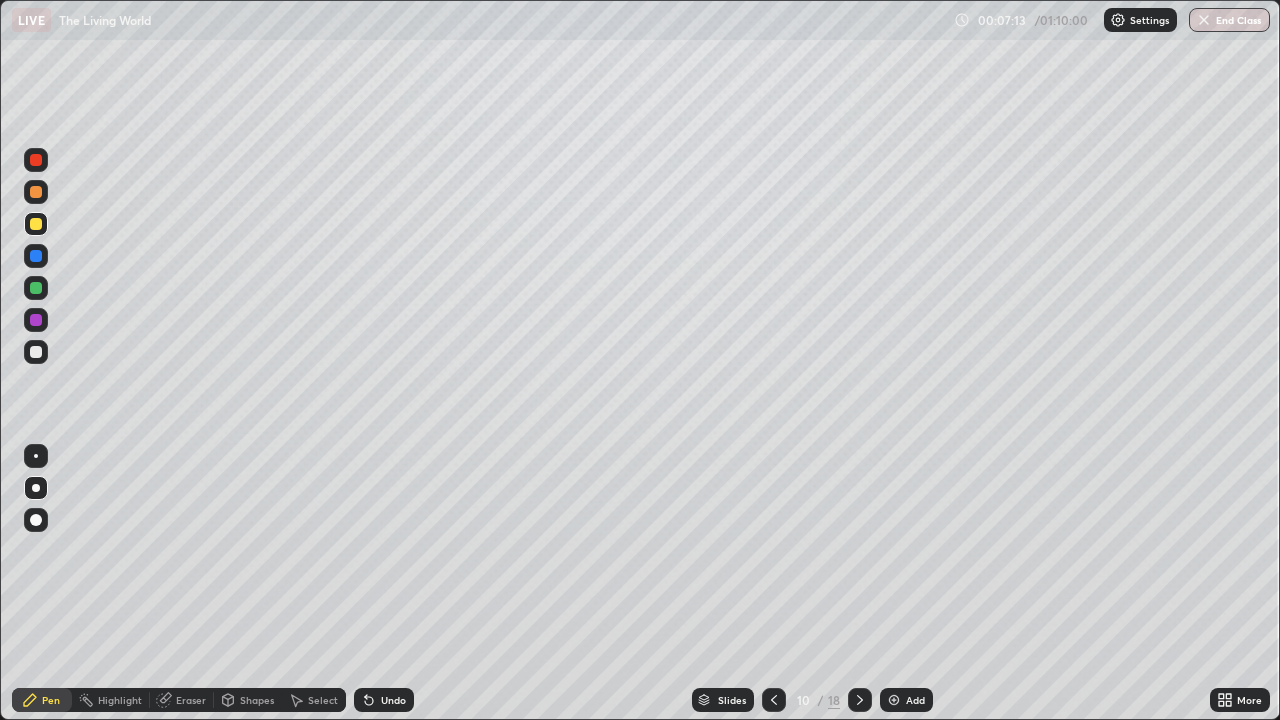 click at bounding box center [36, 288] 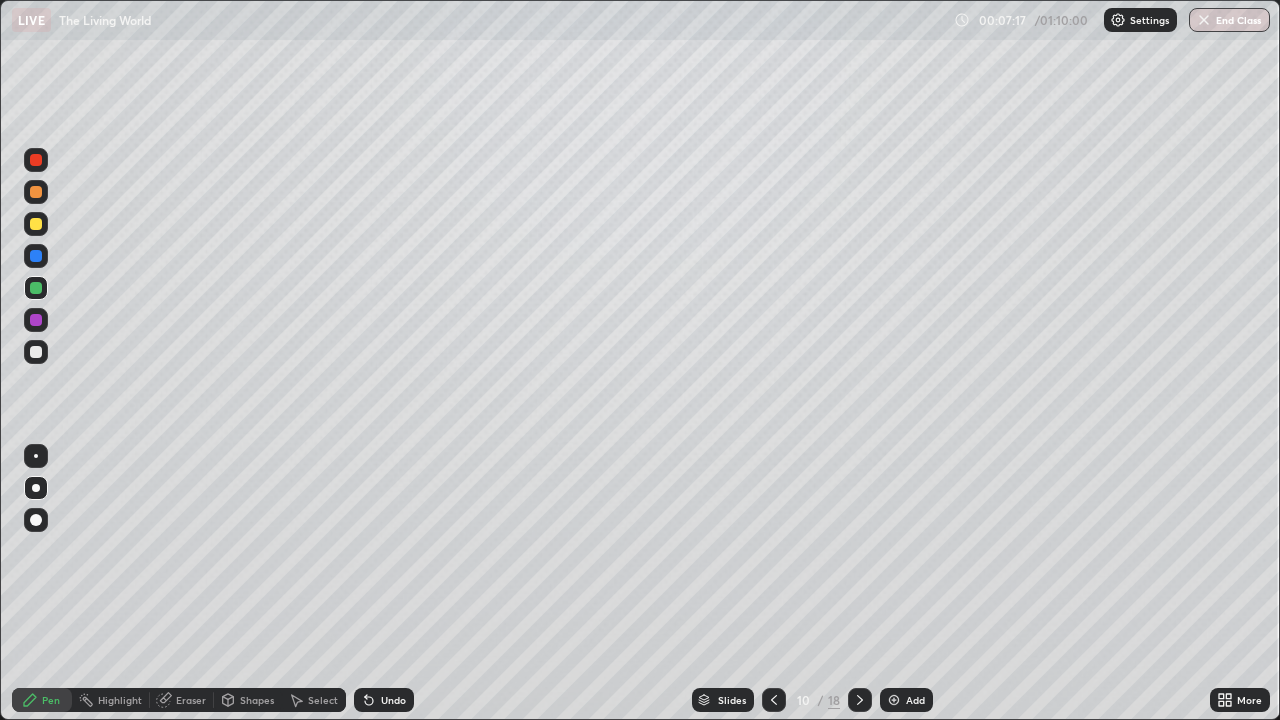 click at bounding box center (36, 352) 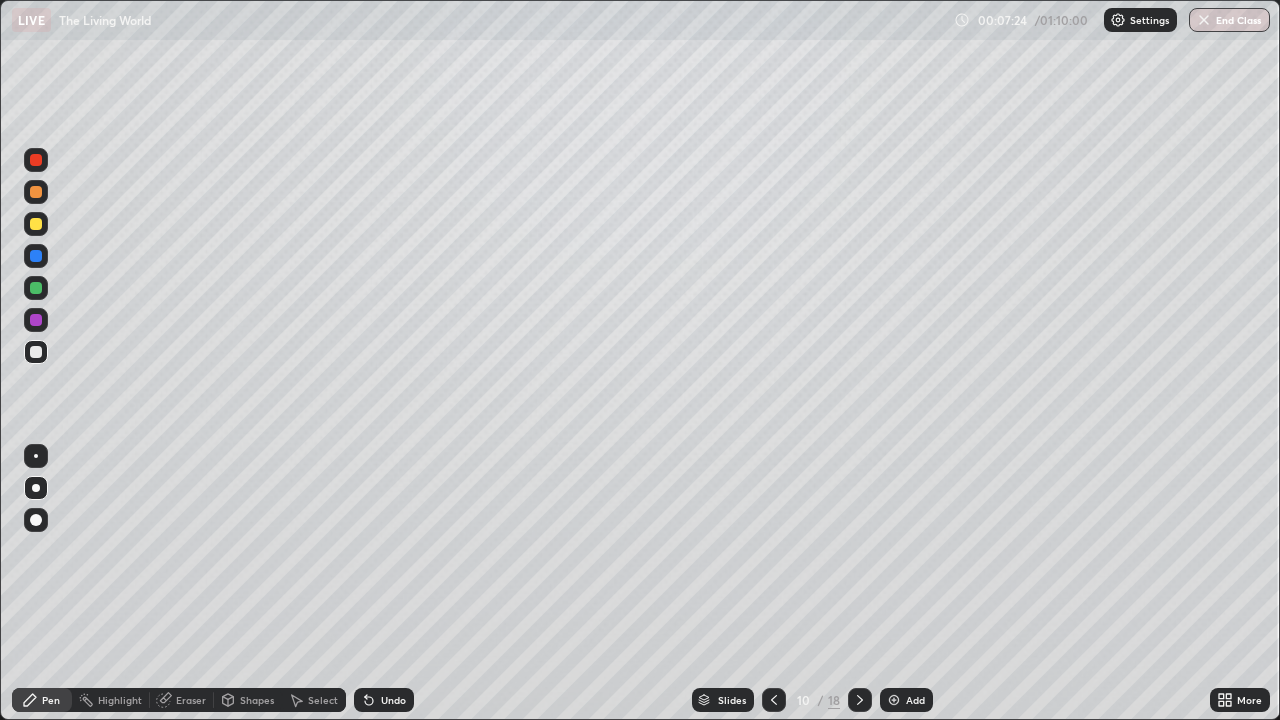 click at bounding box center [36, 288] 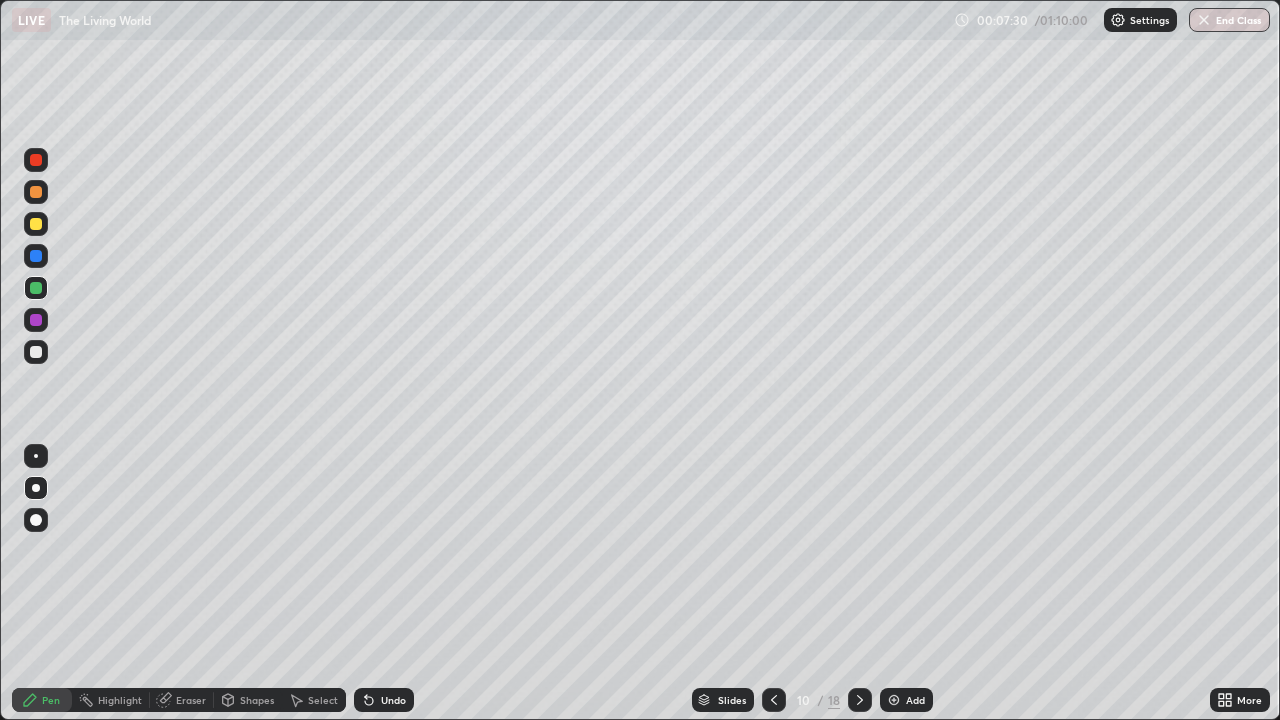 click at bounding box center (36, 352) 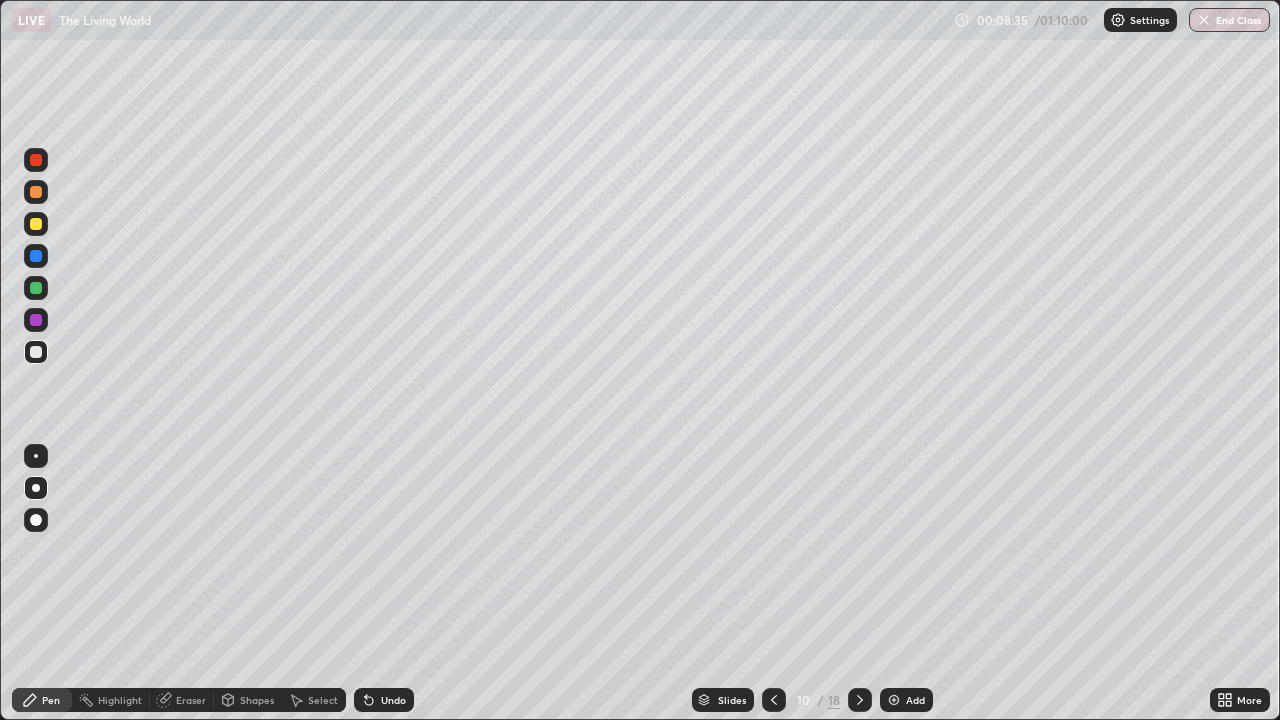 click at bounding box center [36, 320] 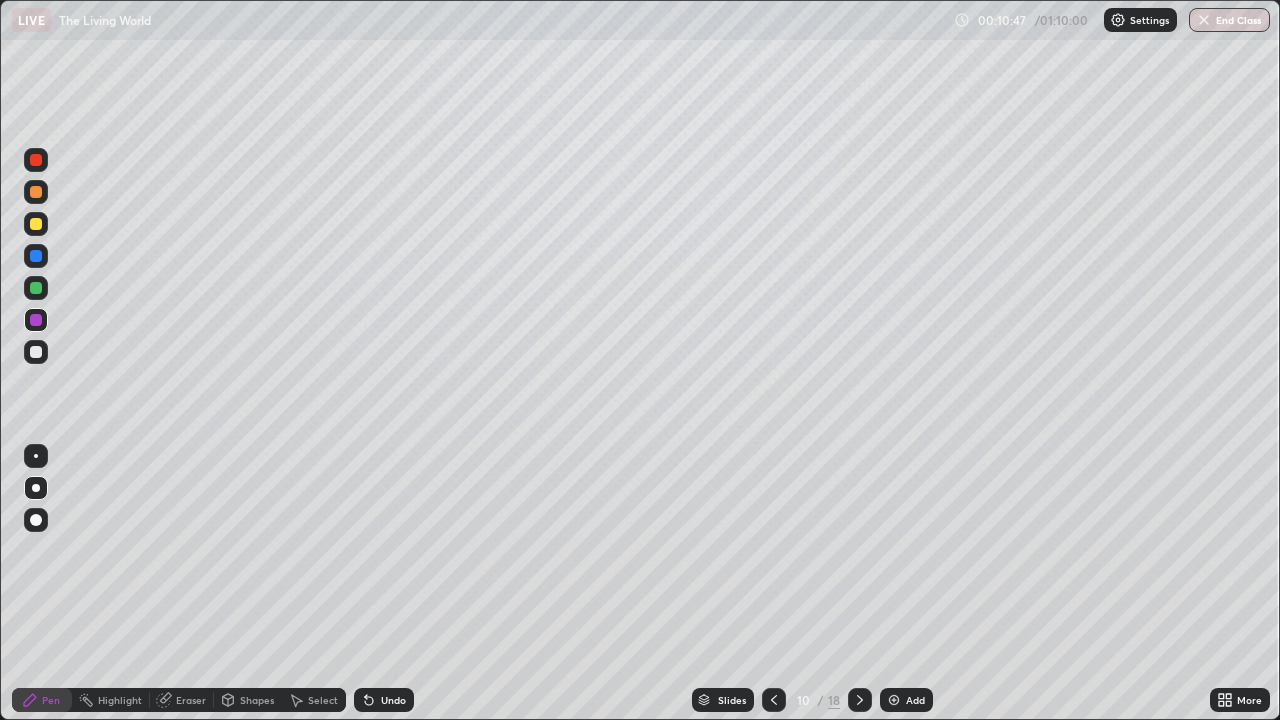 click 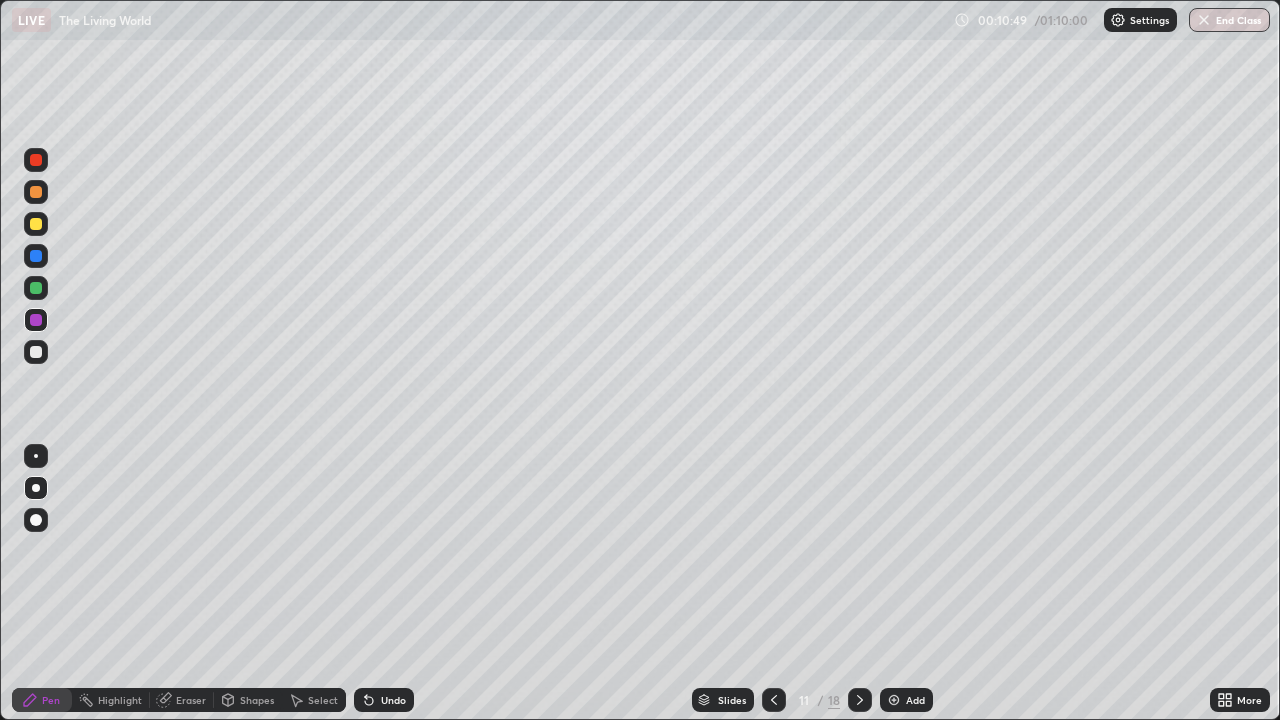 click at bounding box center [36, 160] 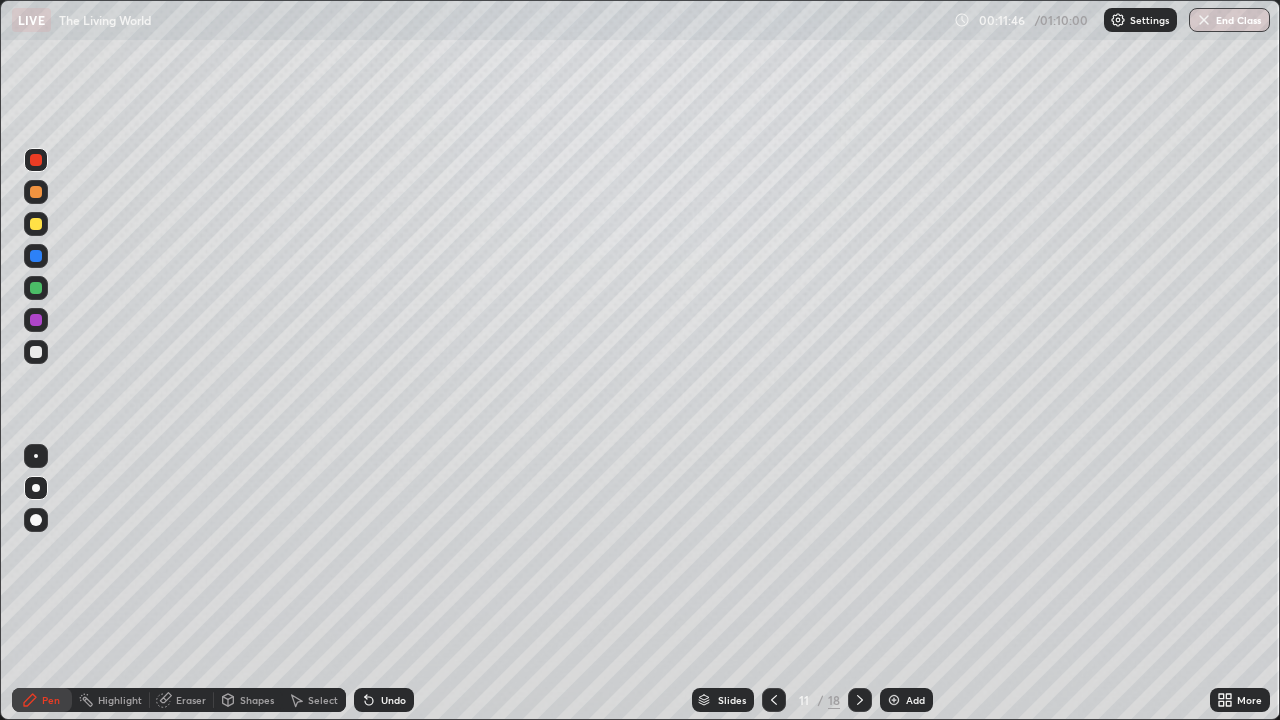click at bounding box center (36, 224) 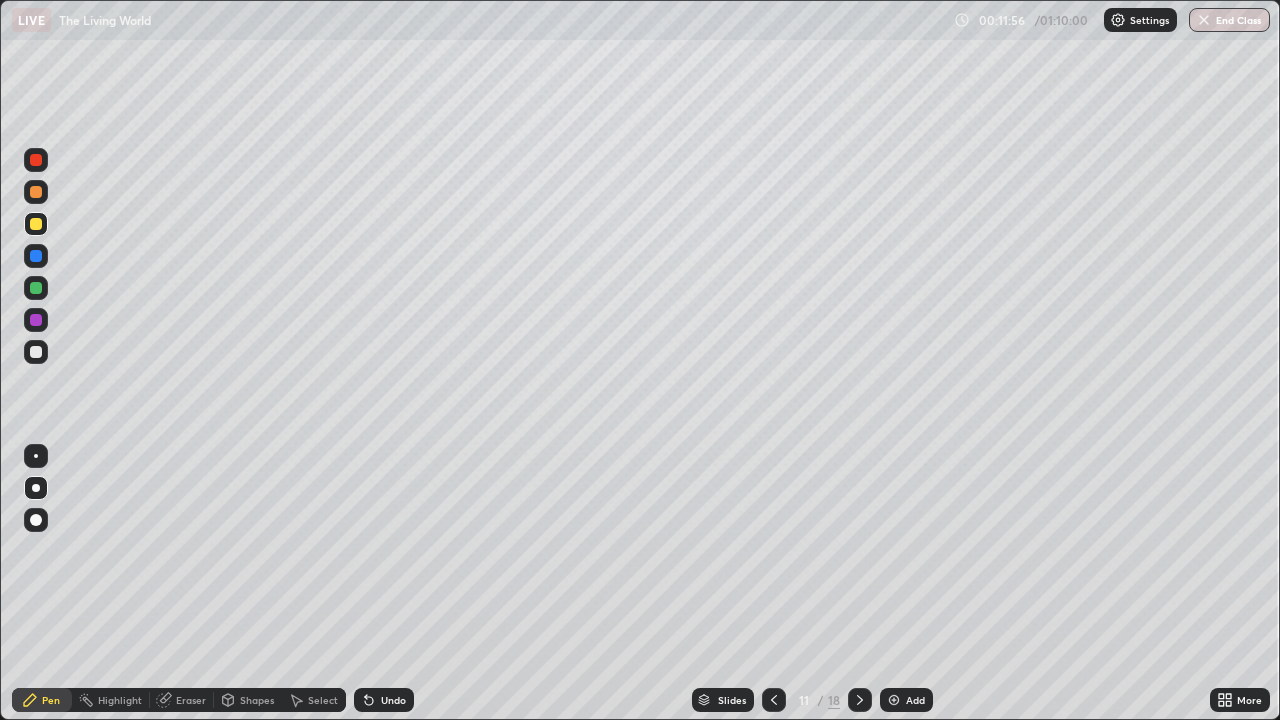 click at bounding box center (36, 352) 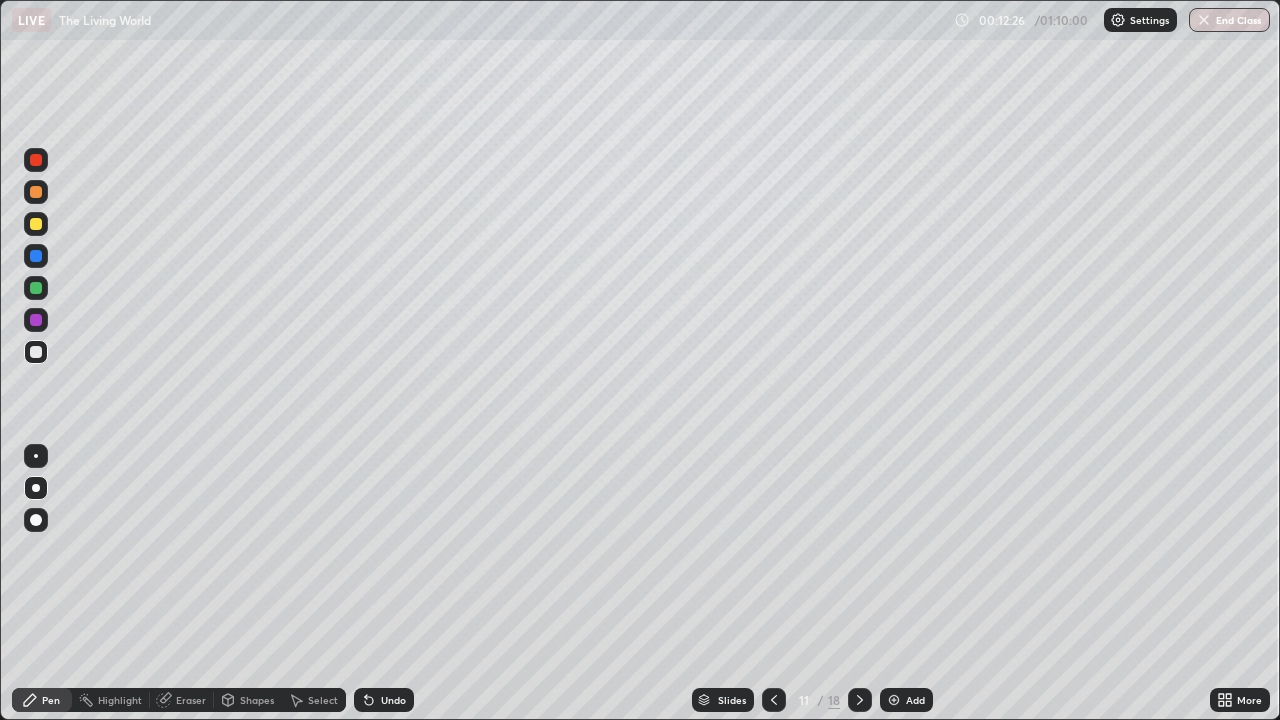 click at bounding box center (36, 224) 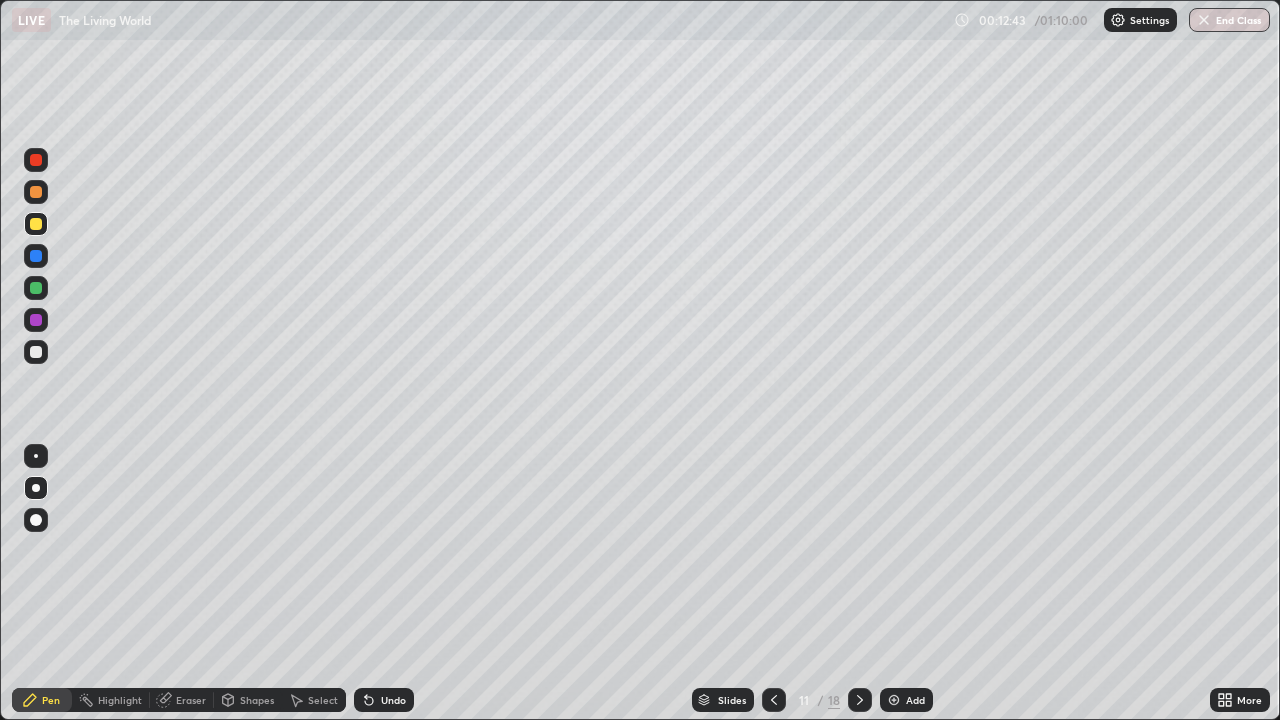 click at bounding box center [36, 288] 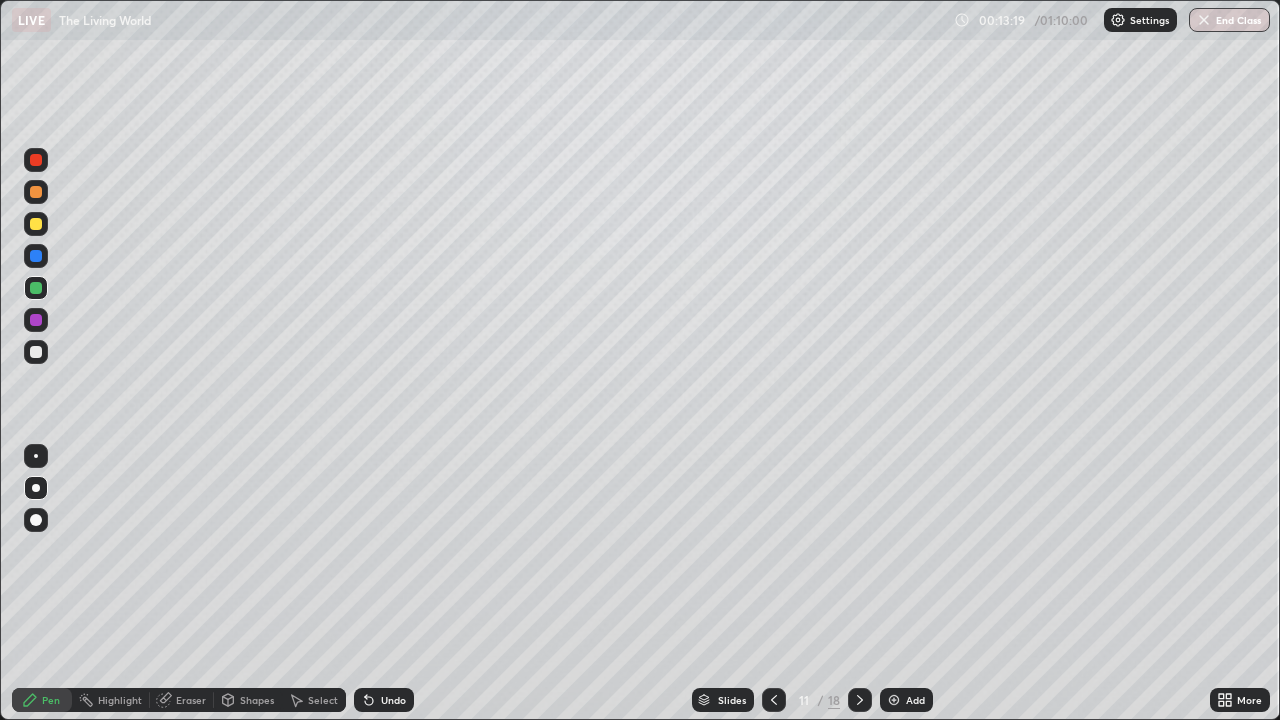 click at bounding box center (36, 320) 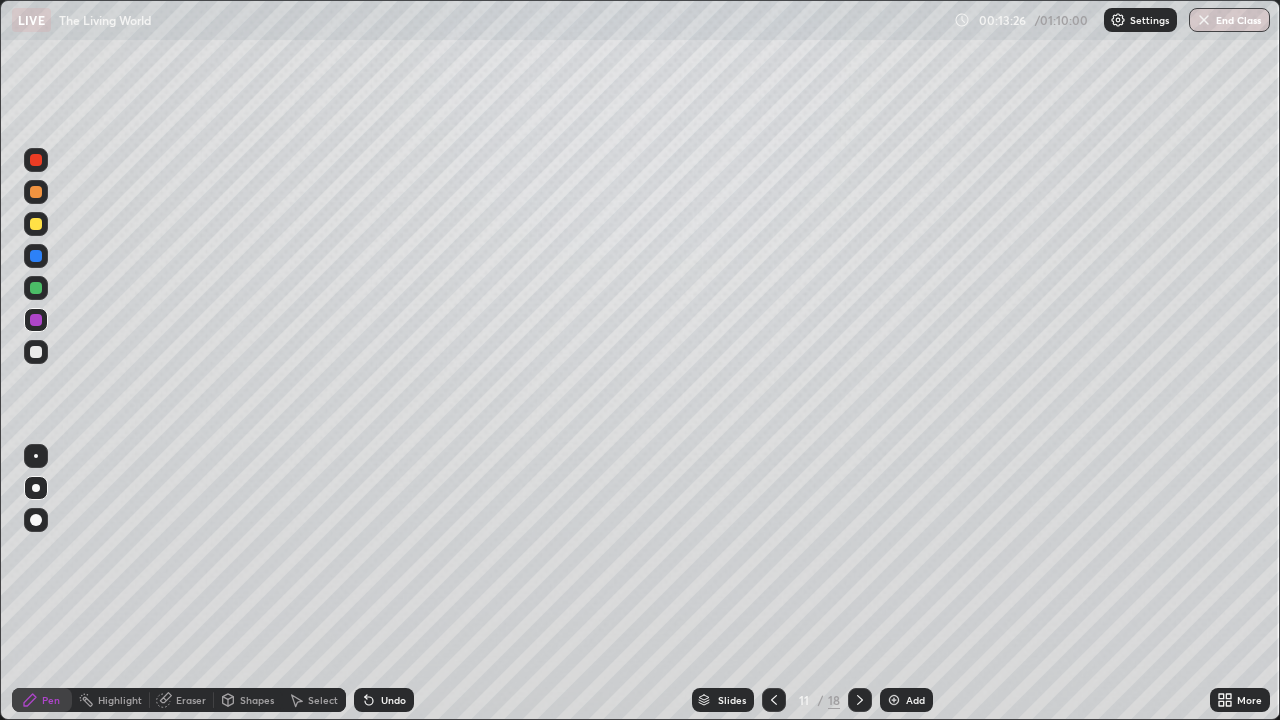 click at bounding box center (36, 352) 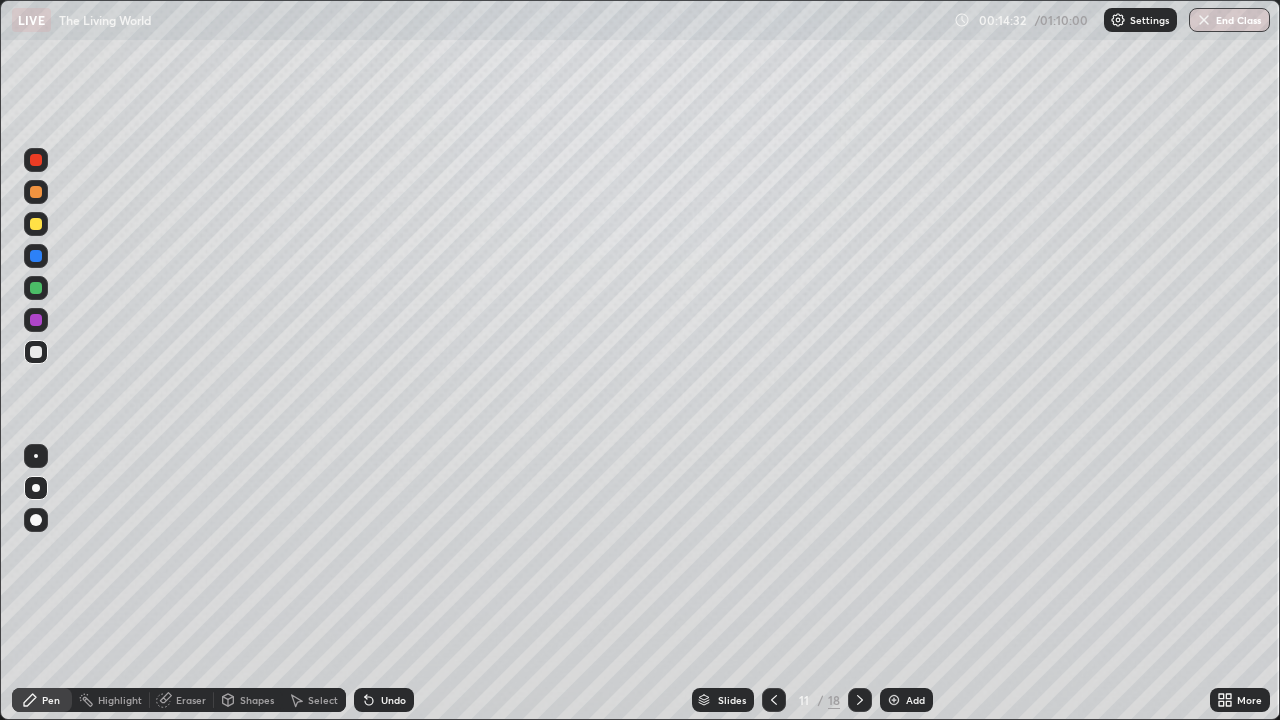 click at bounding box center [36, 224] 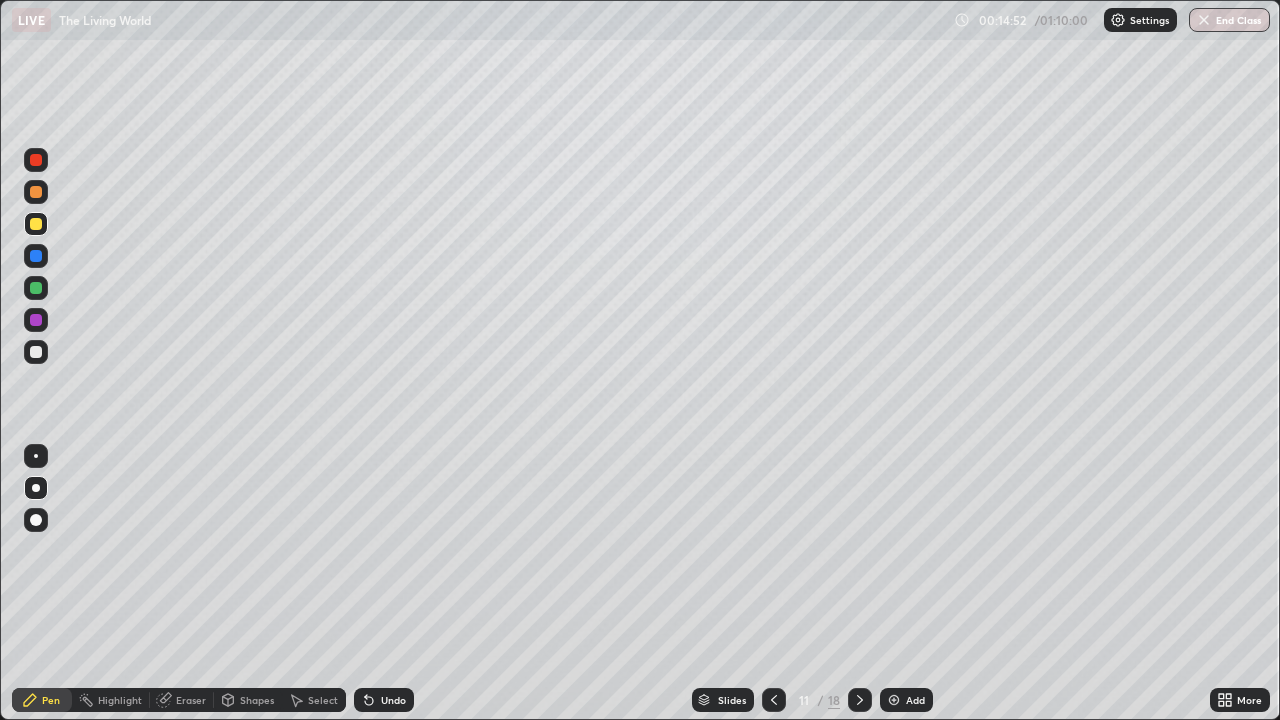 click at bounding box center (36, 256) 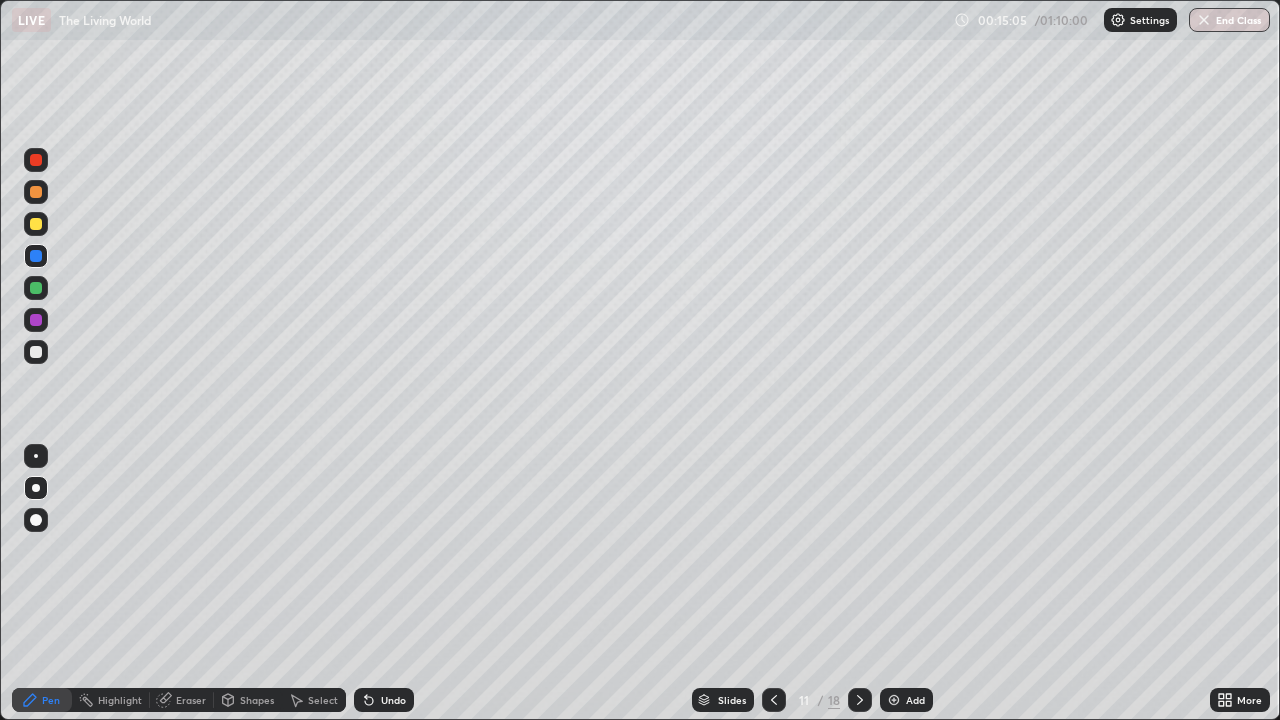 click on "Eraser" at bounding box center [191, 700] 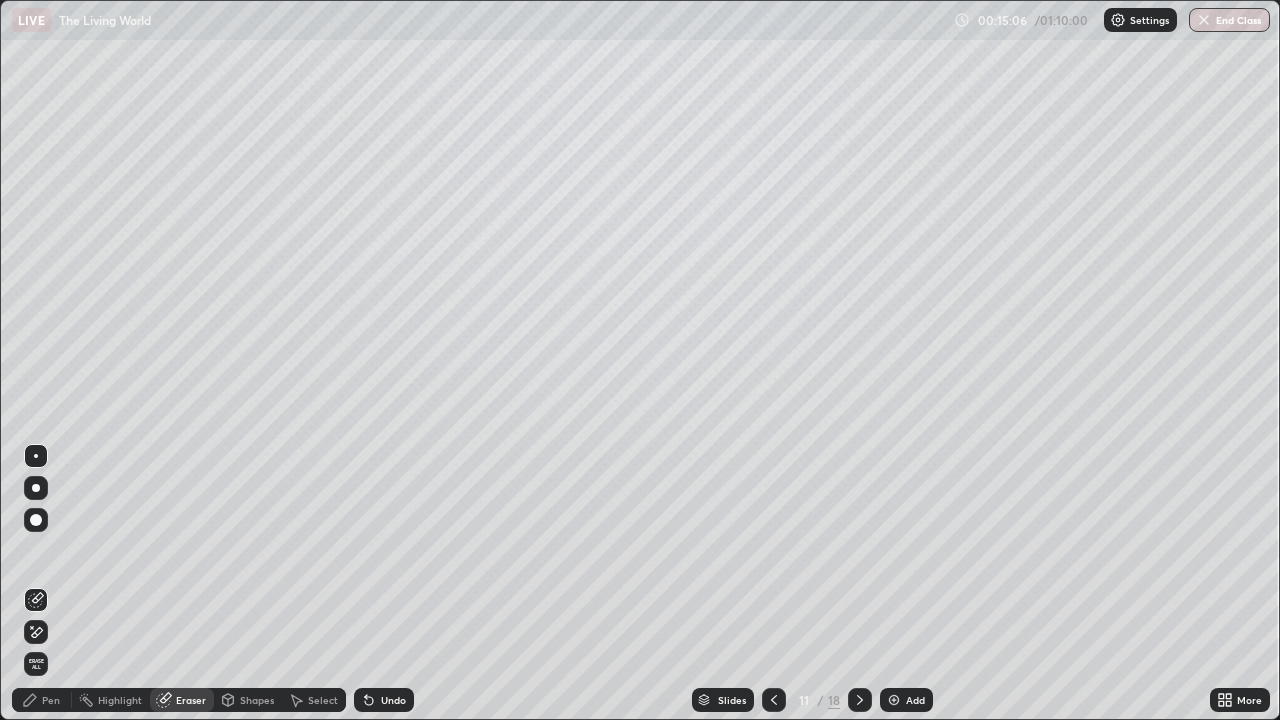 click on "Pen" at bounding box center [51, 700] 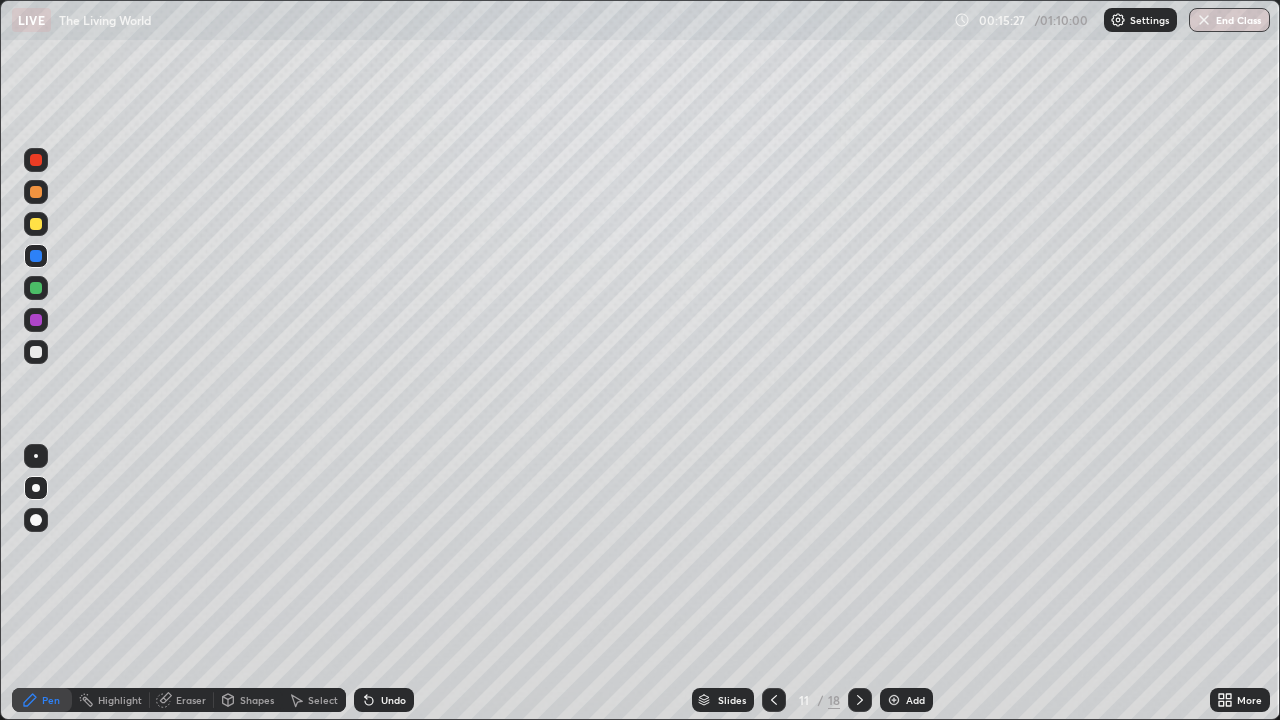 click at bounding box center (36, 320) 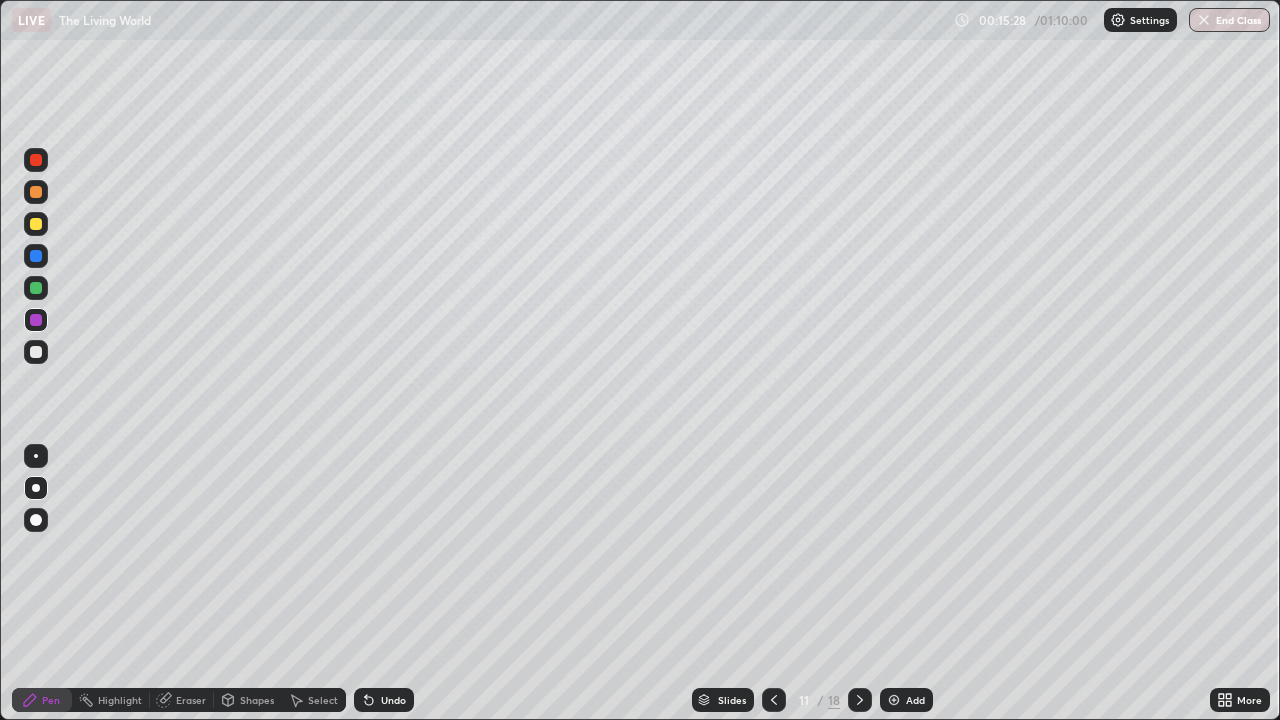 click at bounding box center [36, 192] 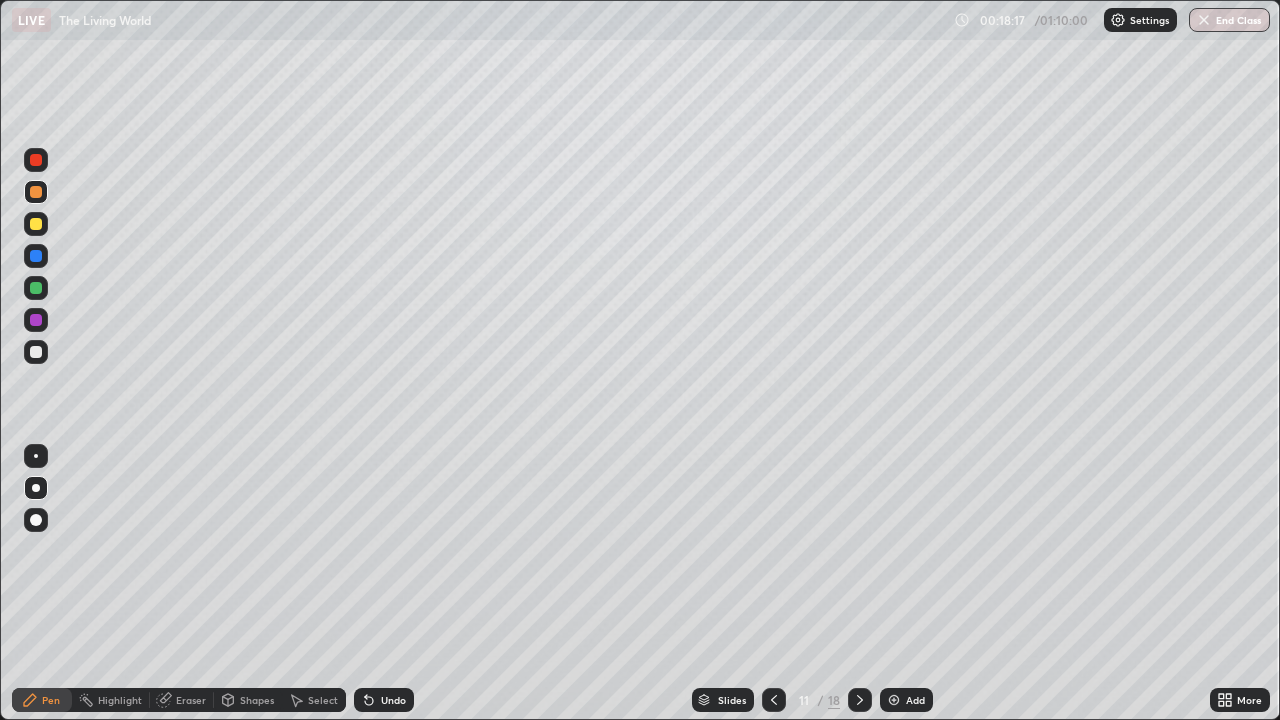 click on "Add" at bounding box center (915, 700) 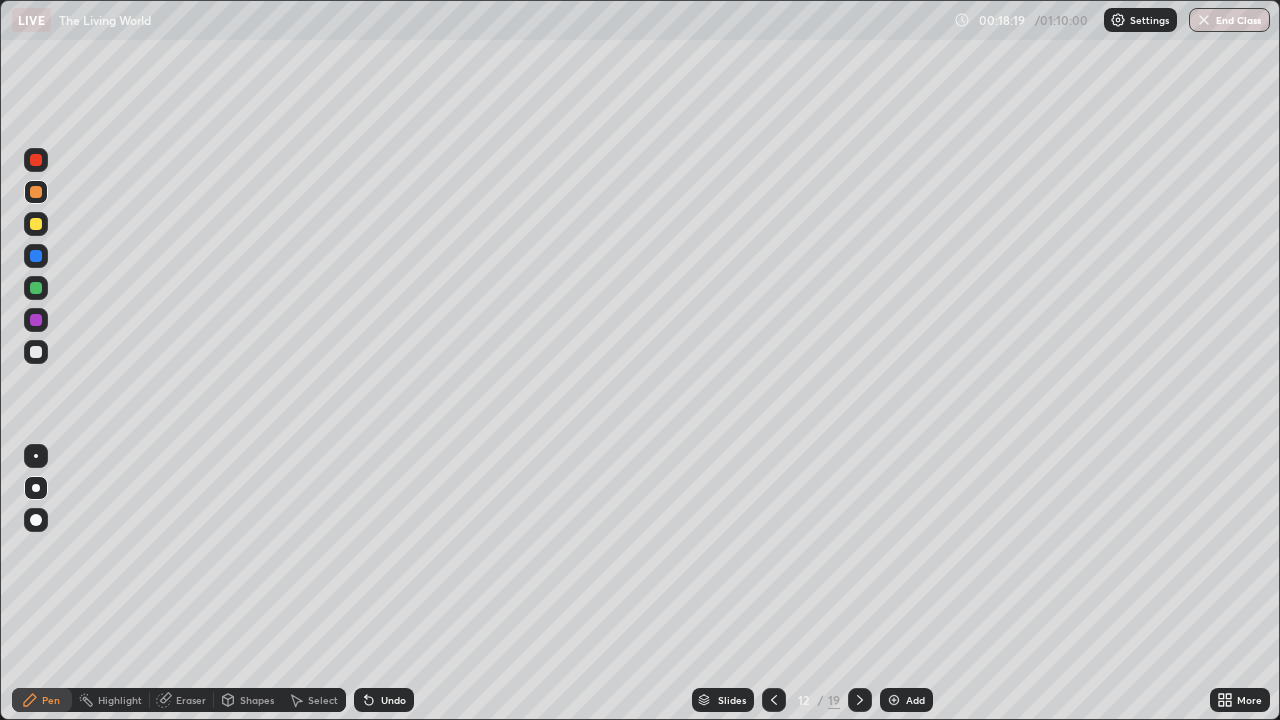 click at bounding box center [36, 160] 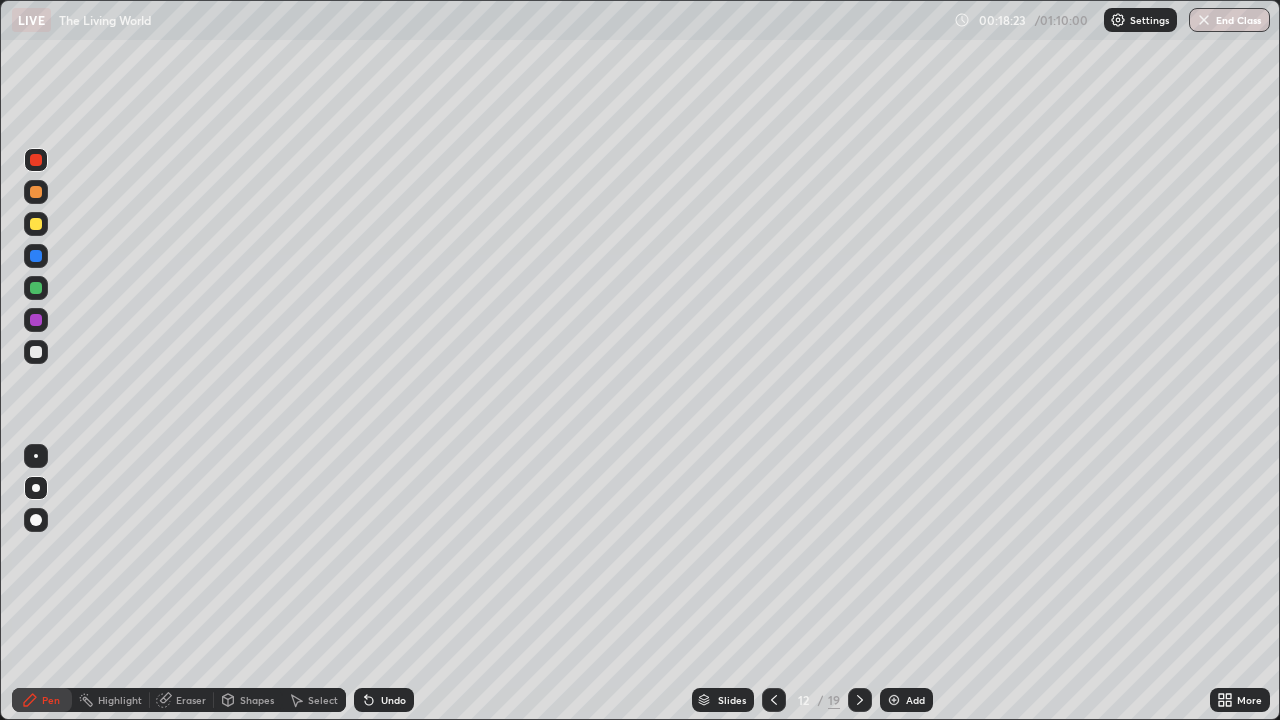 click on "Eraser" at bounding box center (191, 700) 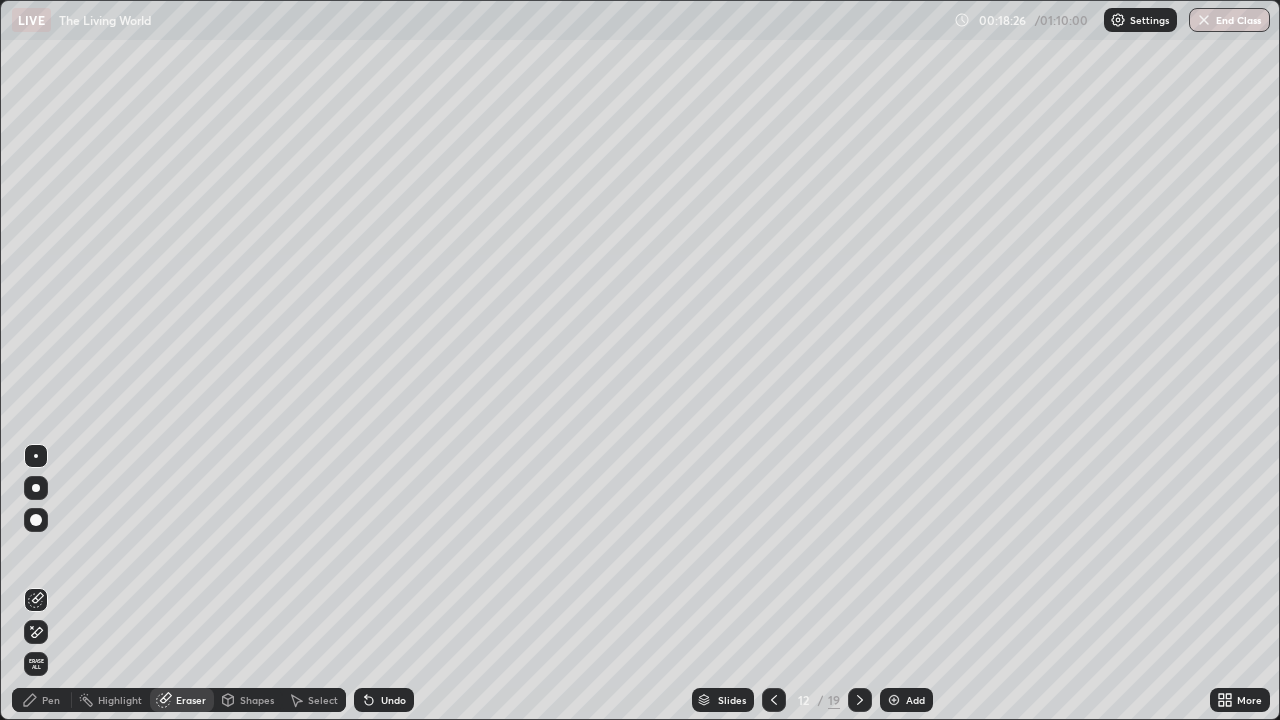click on "Pen" at bounding box center [51, 700] 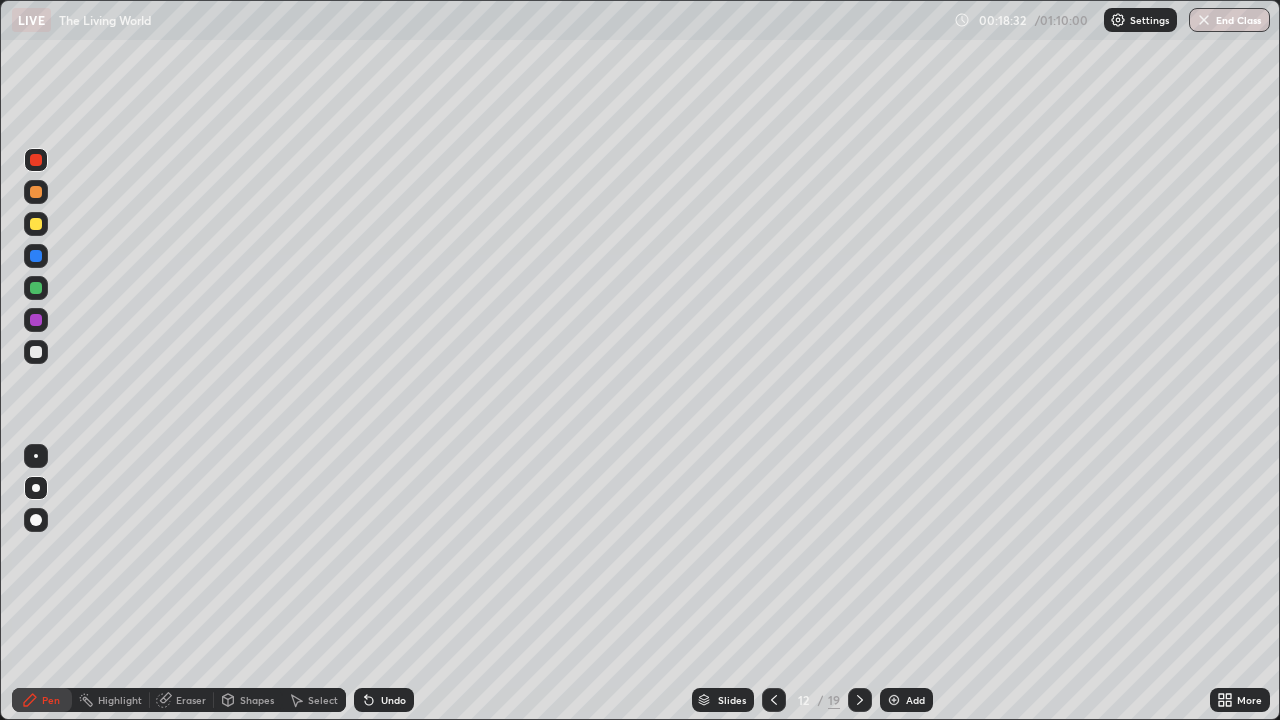click at bounding box center [36, 352] 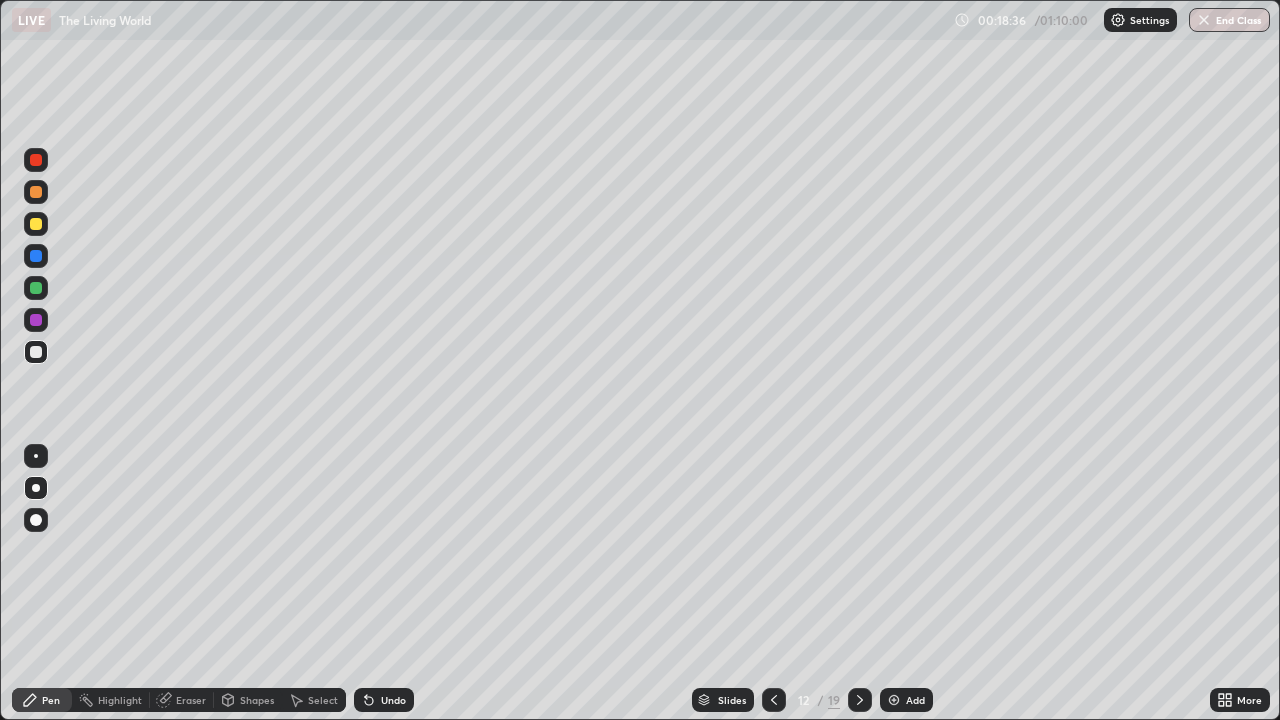 click on "Eraser" at bounding box center [191, 700] 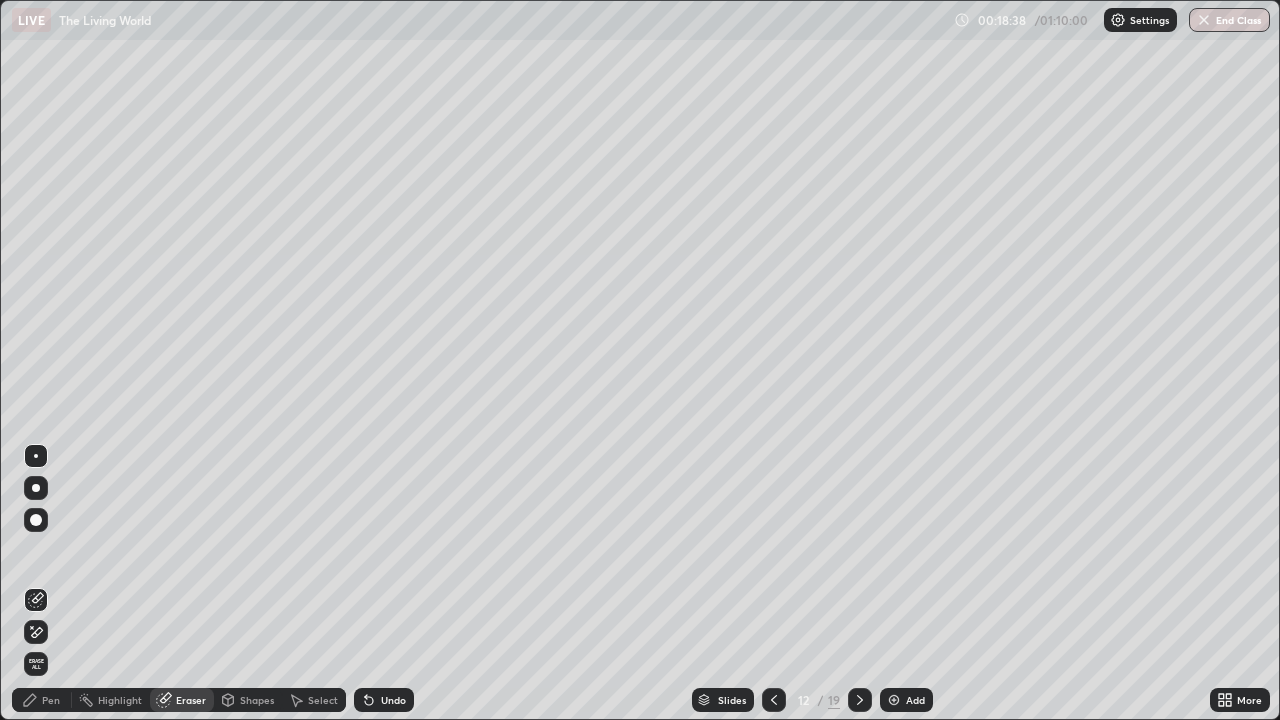 click on "Pen" at bounding box center (42, 700) 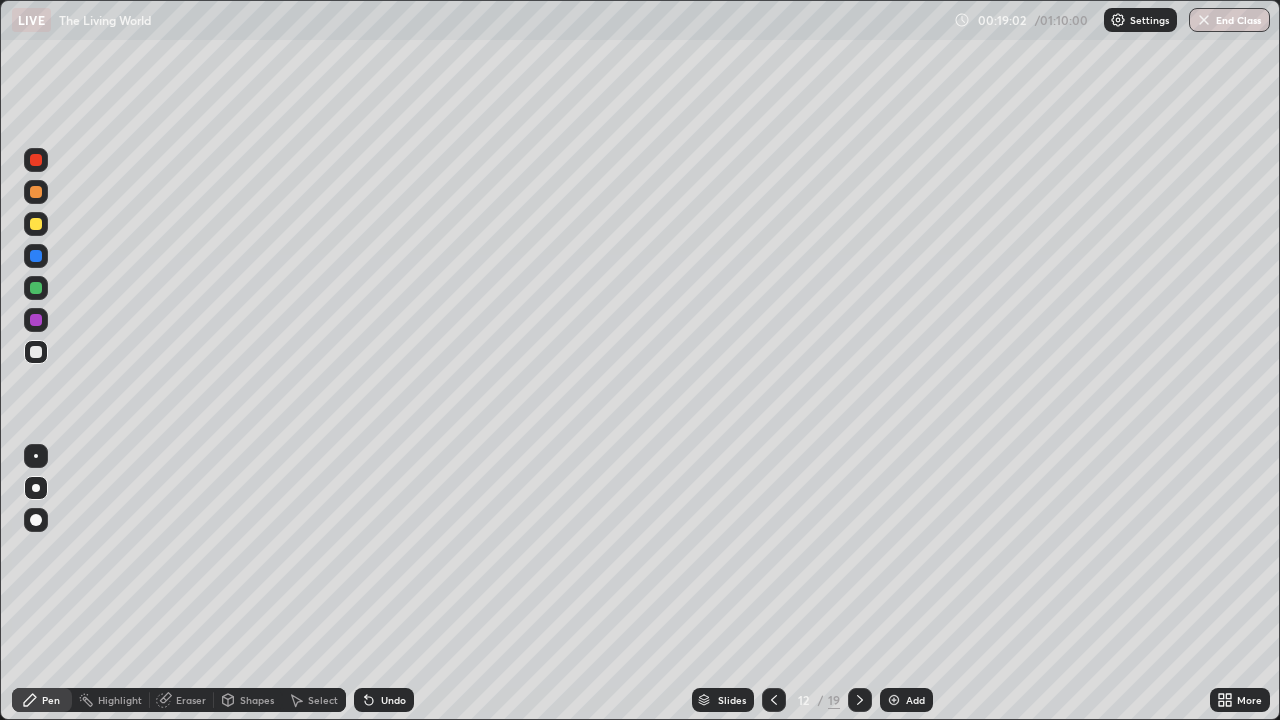 click on "Eraser" at bounding box center [191, 700] 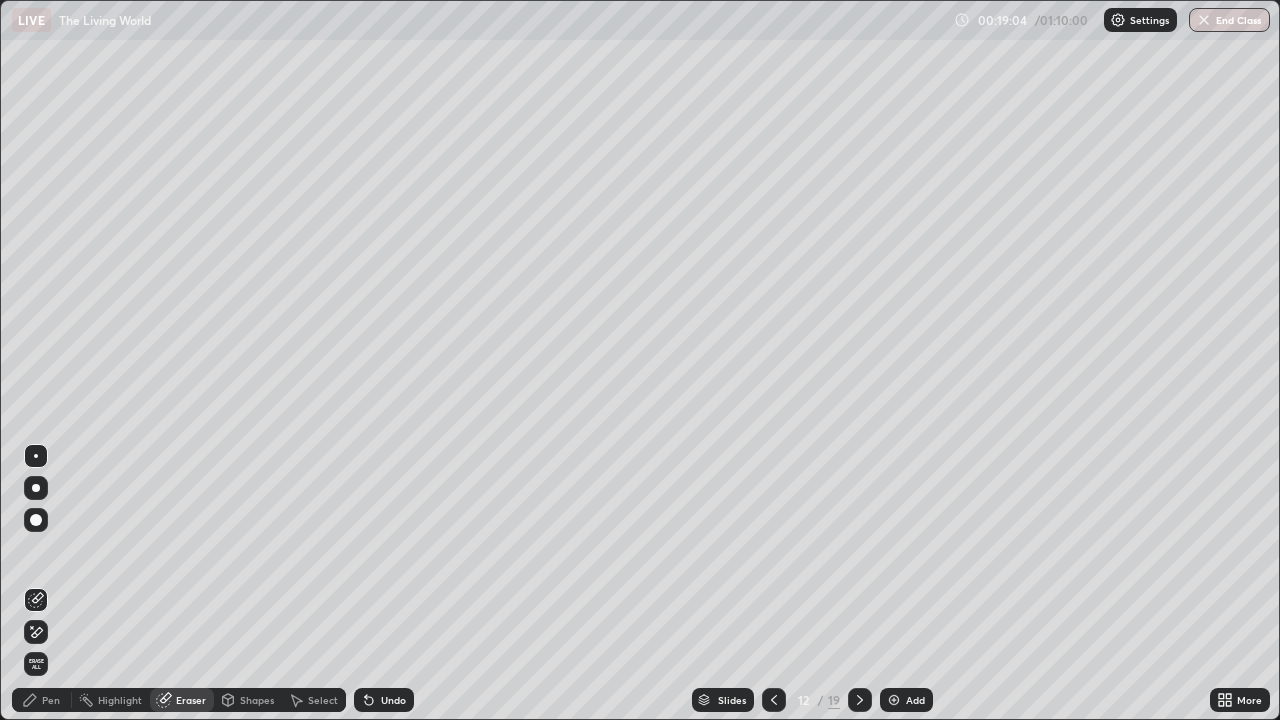 click on "Pen" at bounding box center (42, 700) 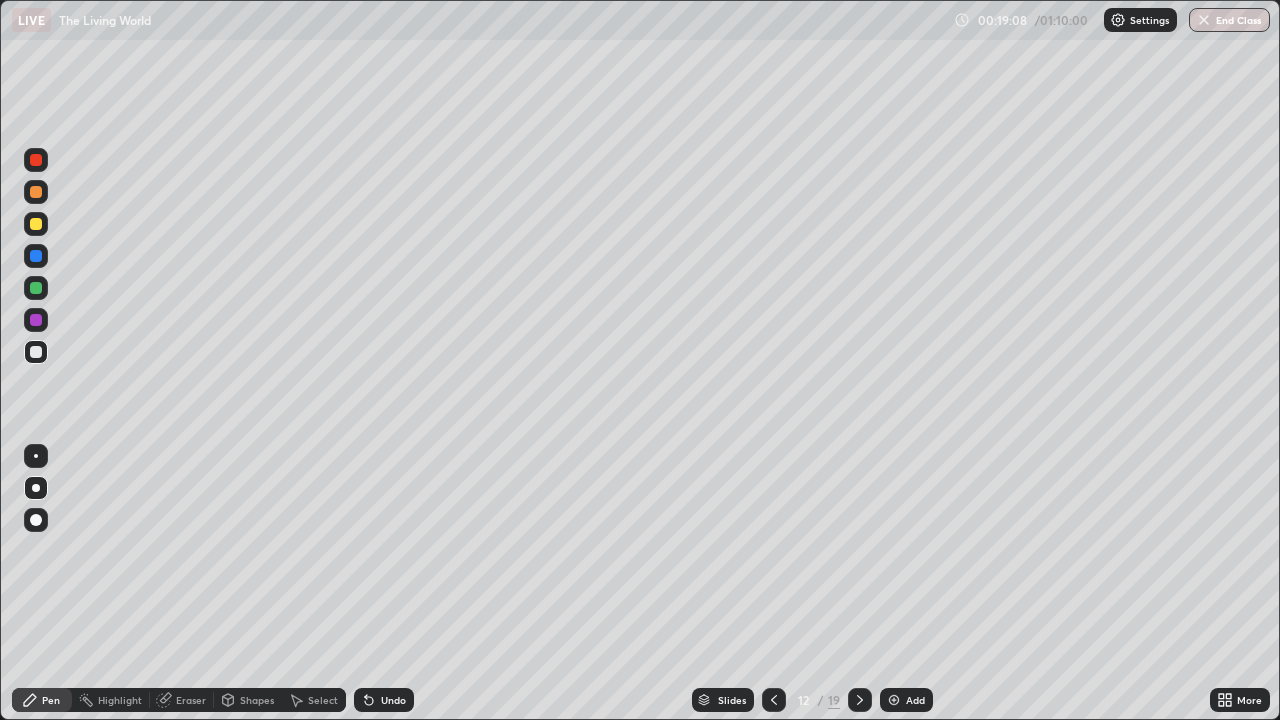 click at bounding box center [36, 224] 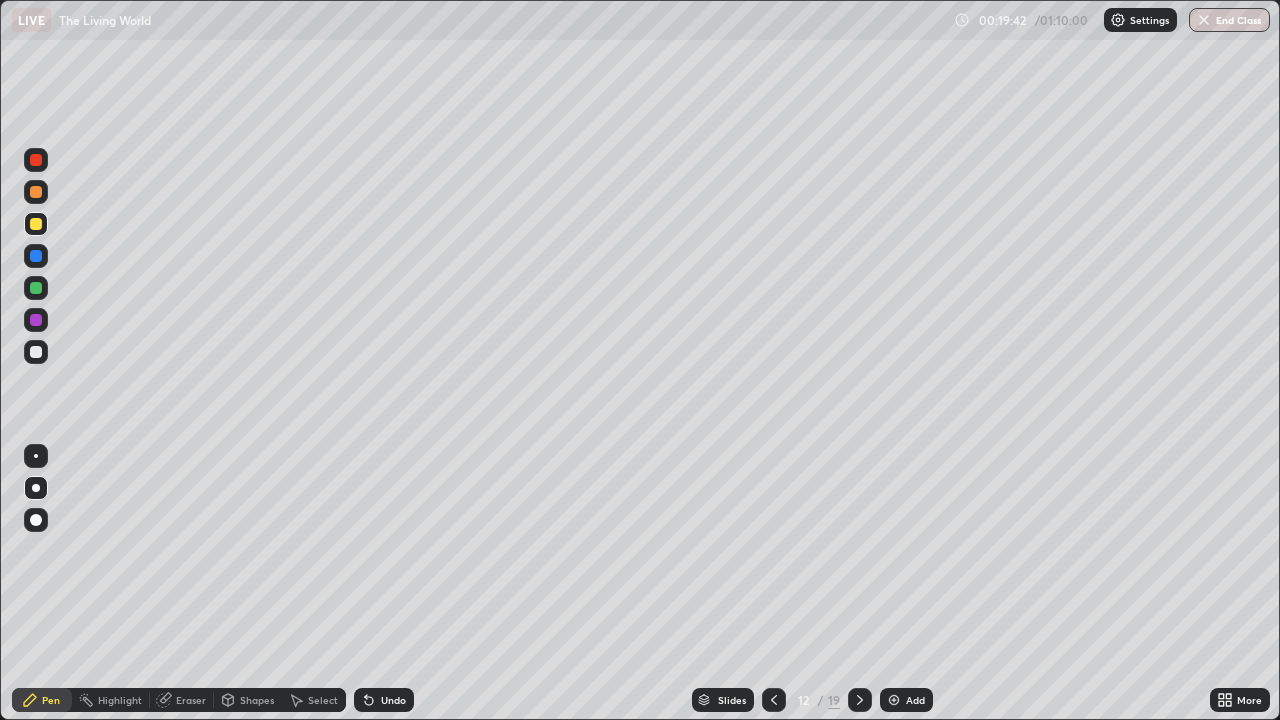 click at bounding box center [36, 320] 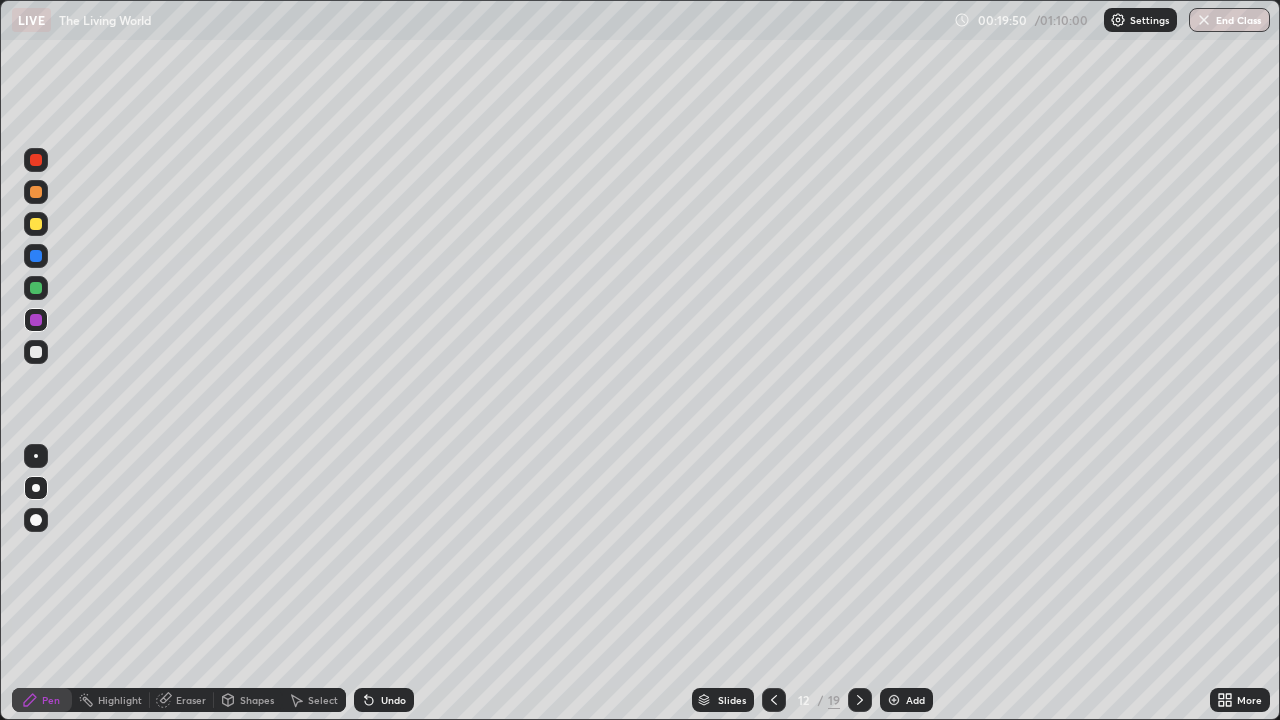 click at bounding box center [36, 160] 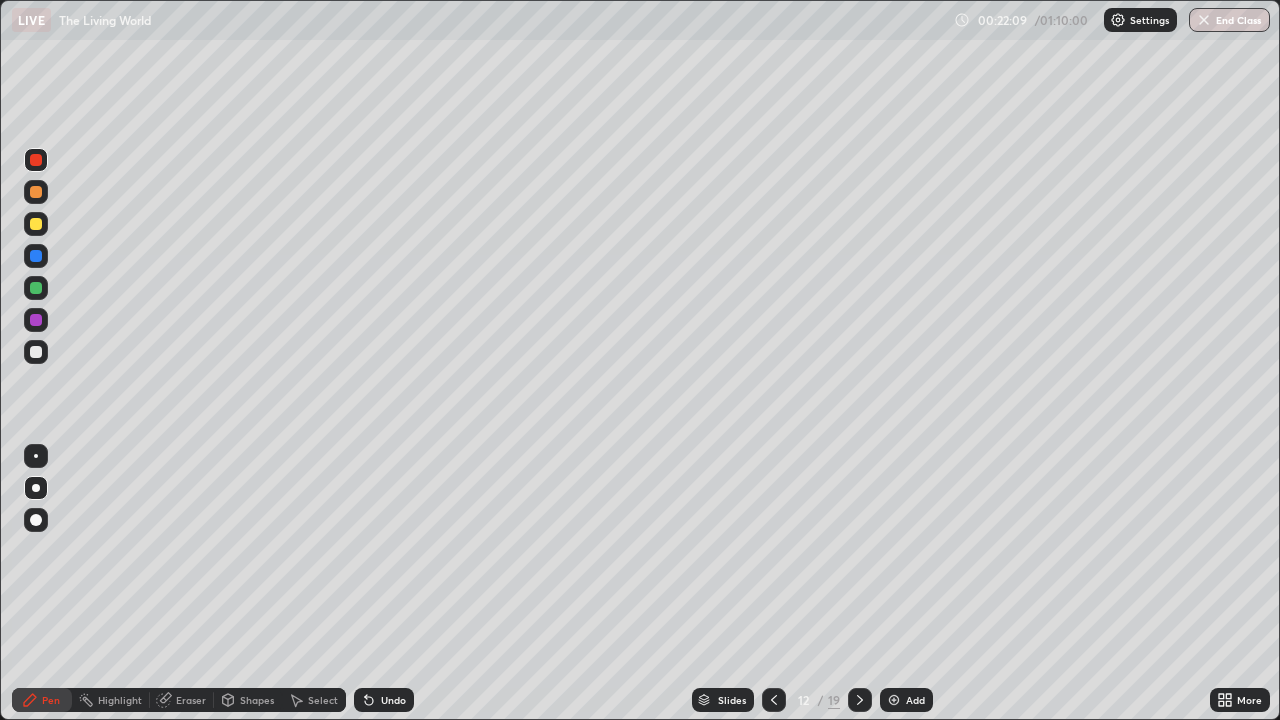click at bounding box center [36, 352] 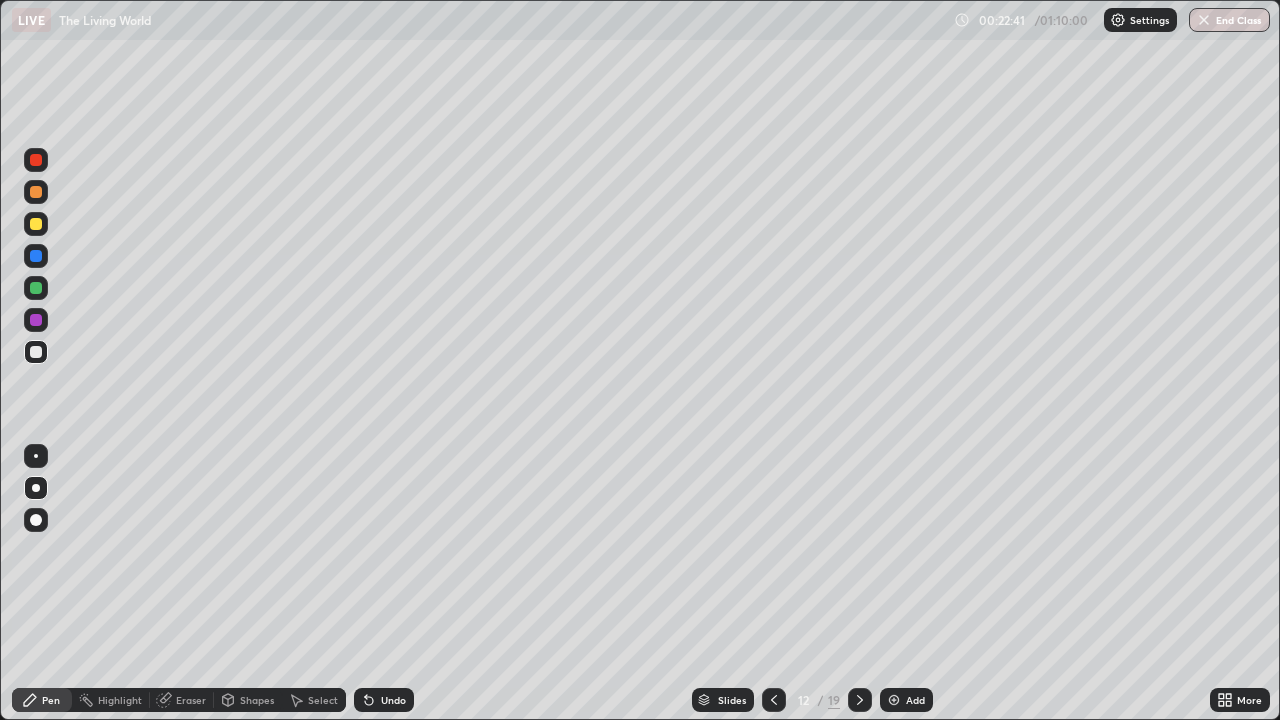 click at bounding box center [36, 288] 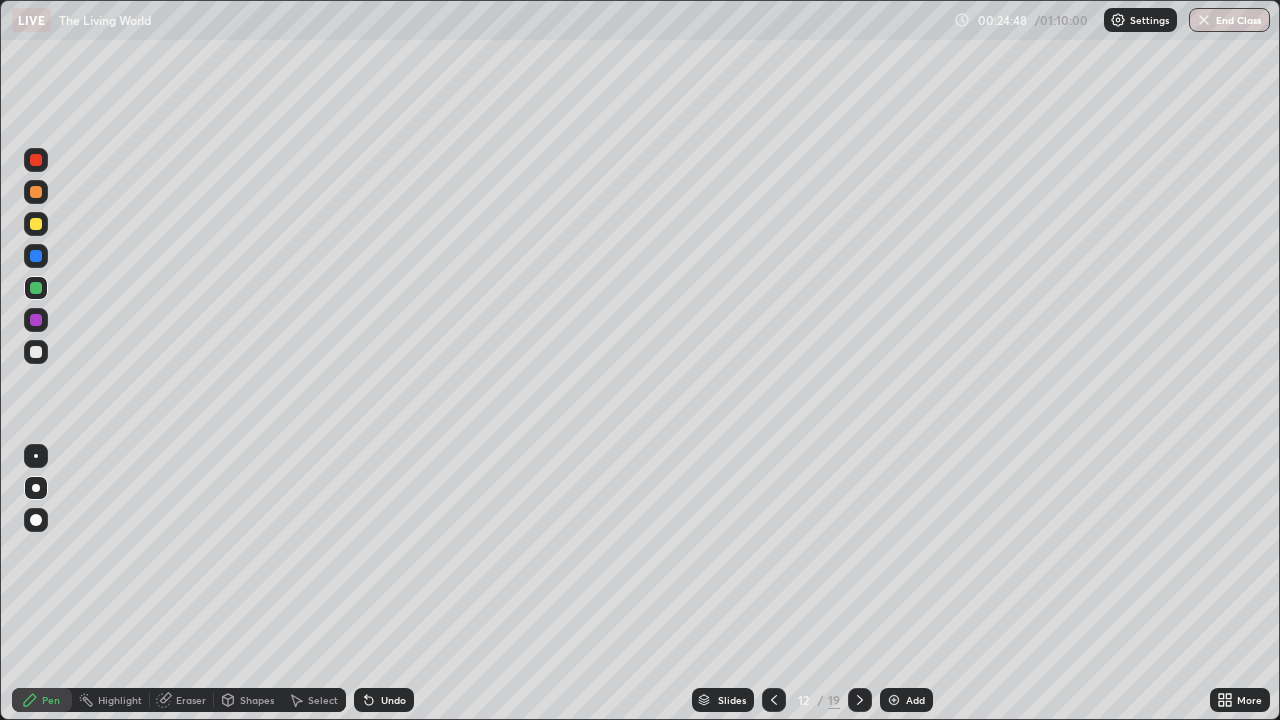 click 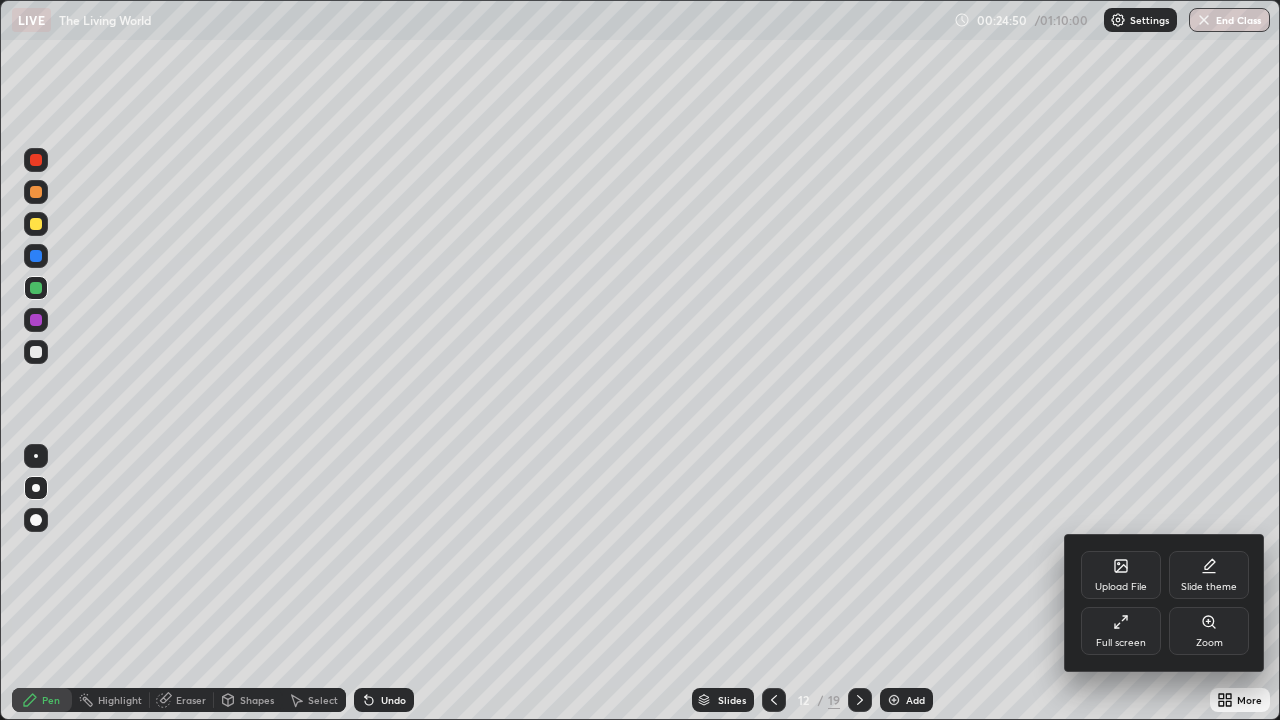 click at bounding box center (640, 360) 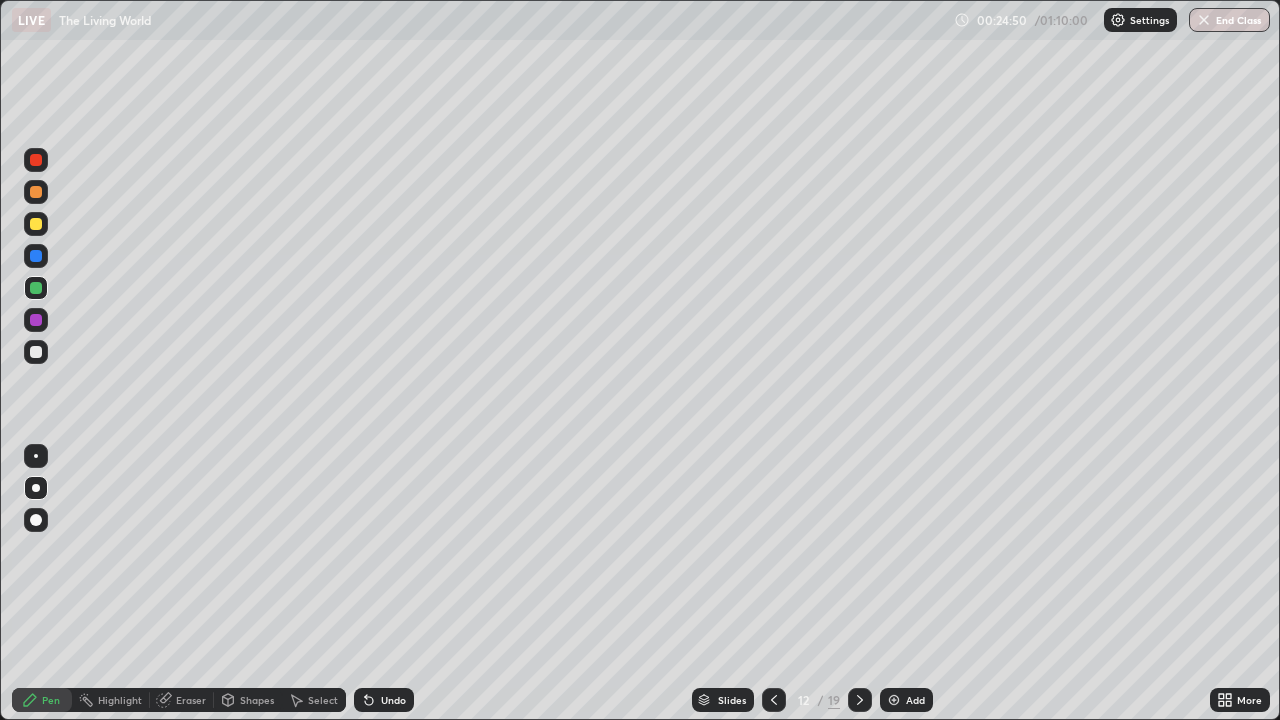 click at bounding box center [894, 700] 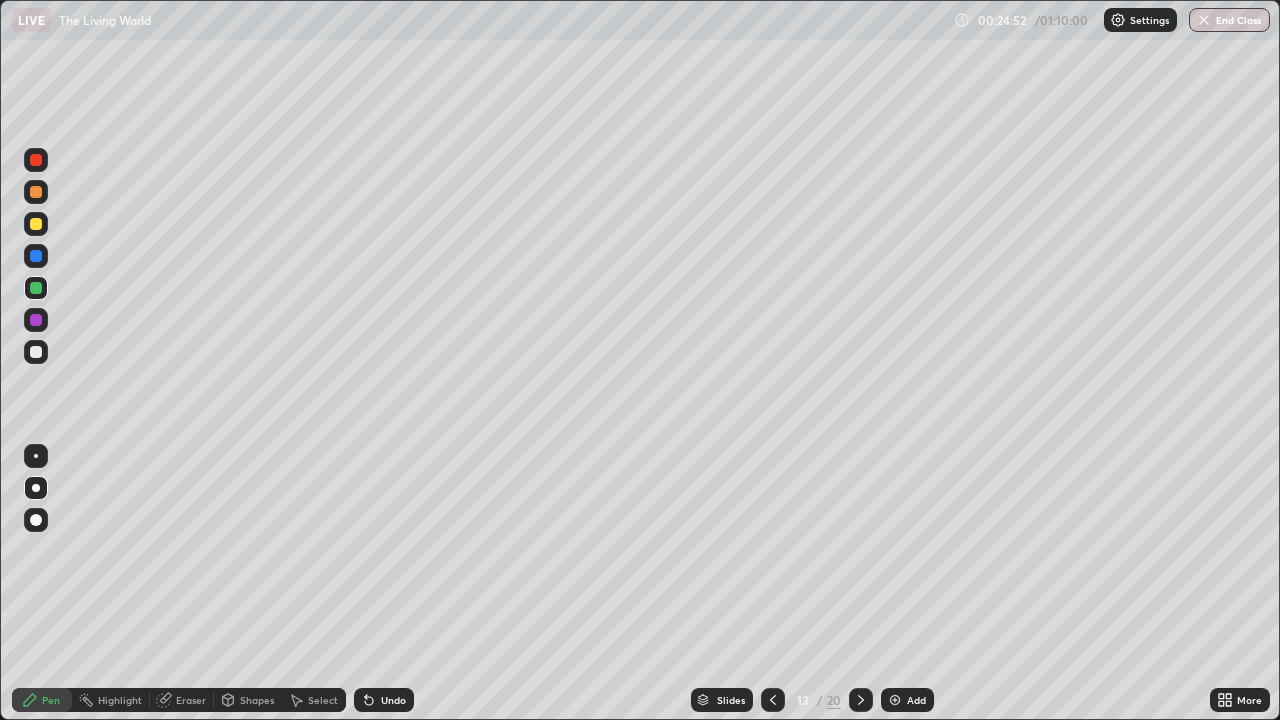 click at bounding box center [36, 160] 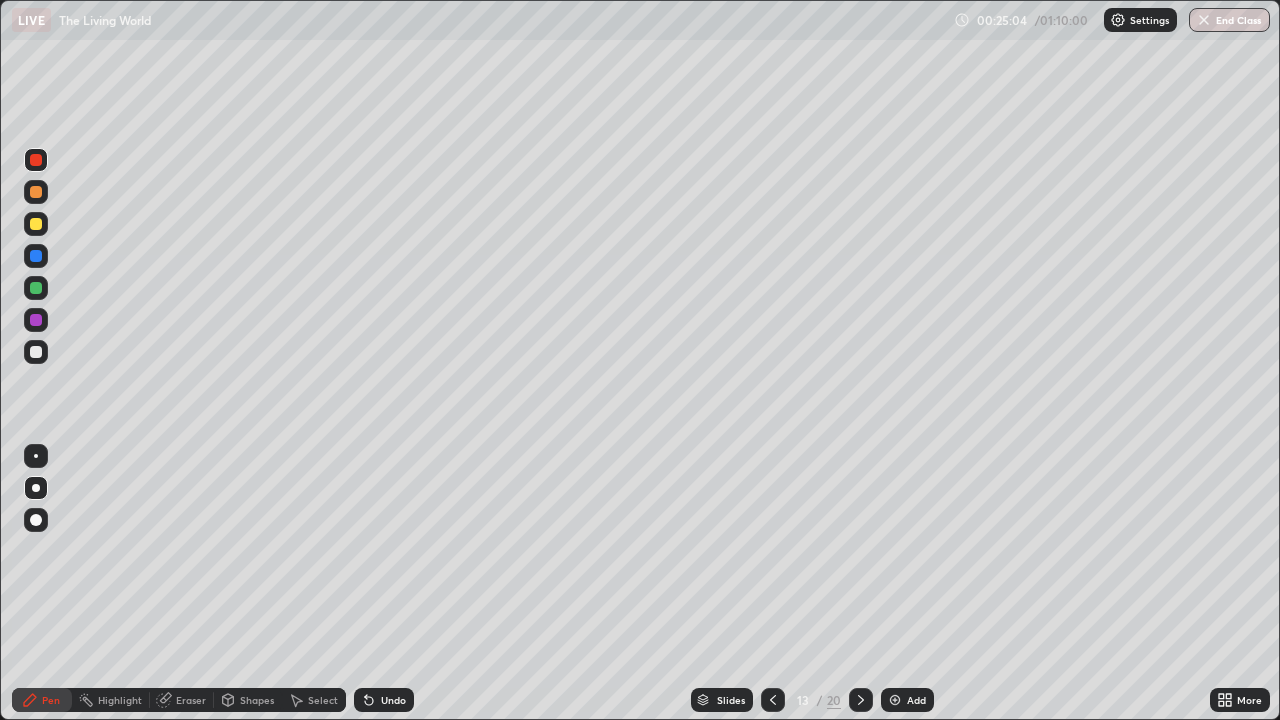 click at bounding box center (36, 352) 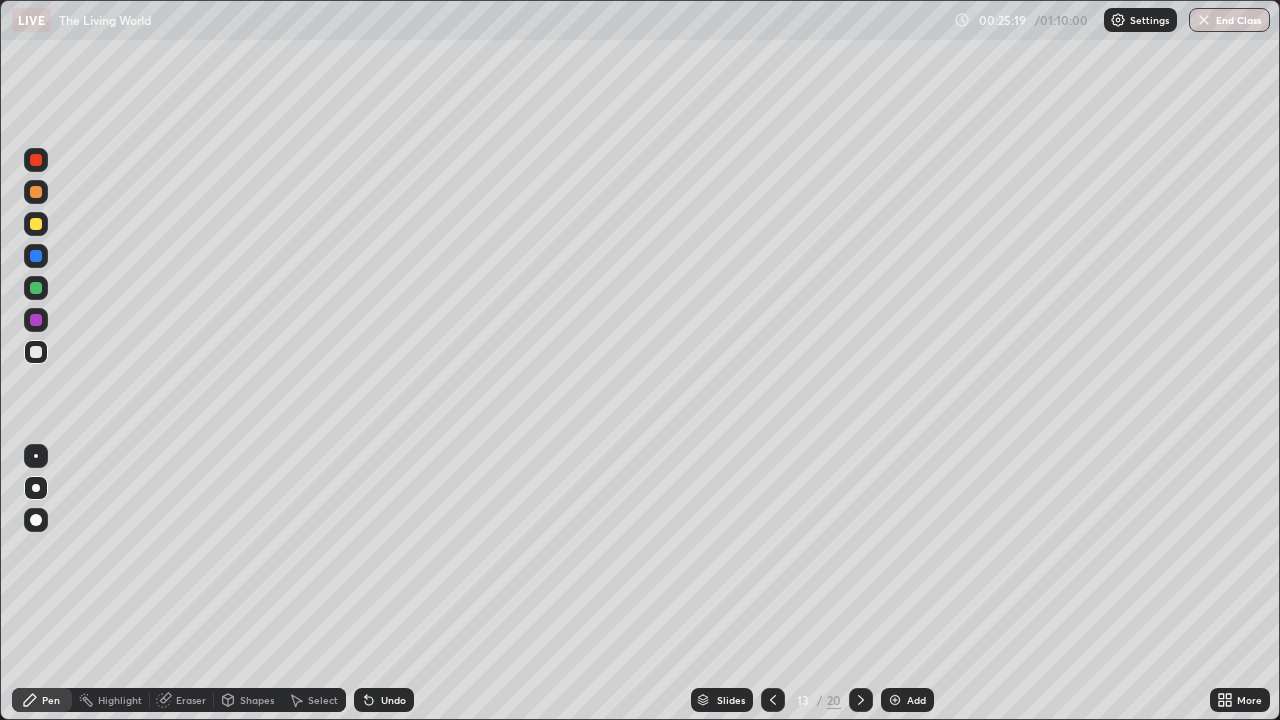 click at bounding box center (36, 224) 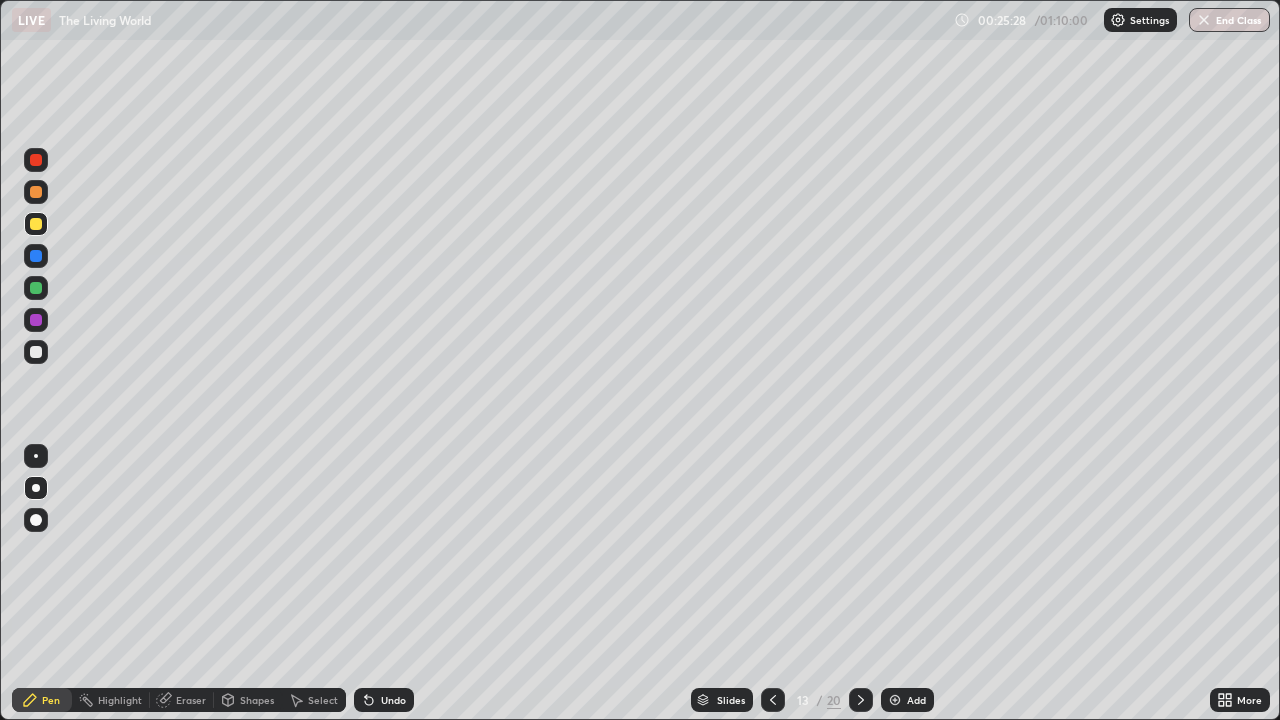 click at bounding box center (36, 352) 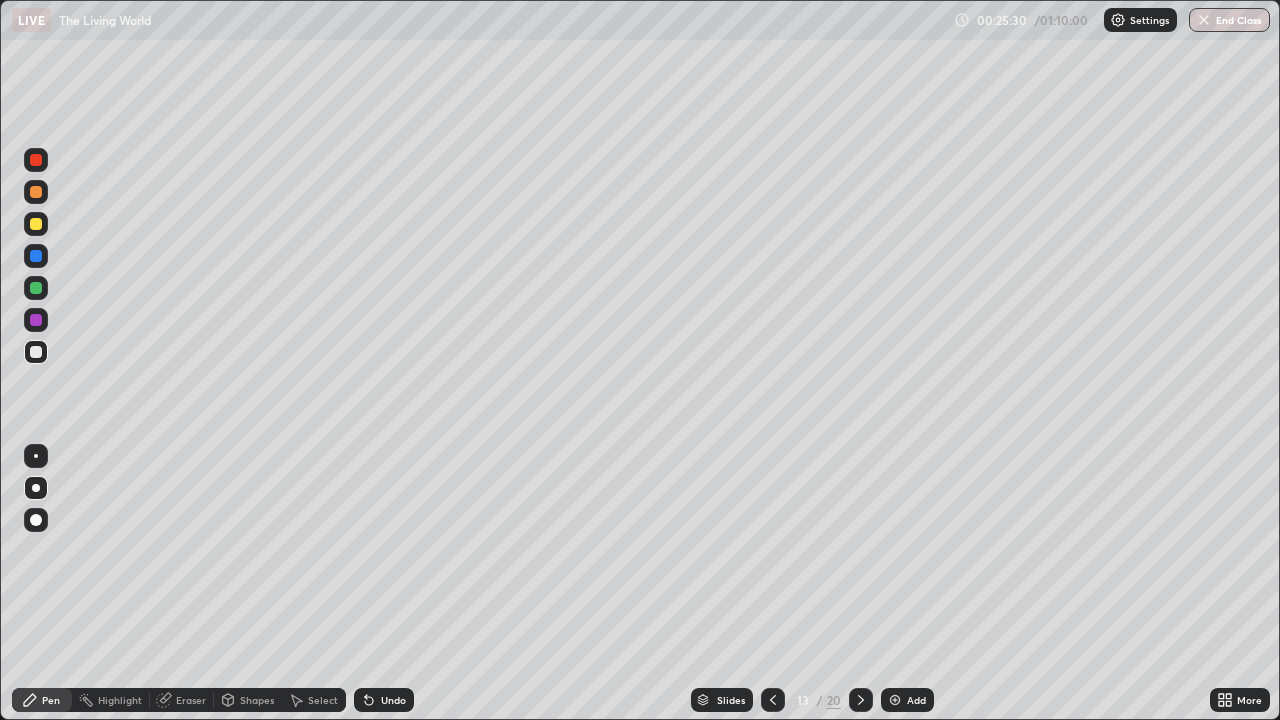 click on "Eraser" at bounding box center [191, 700] 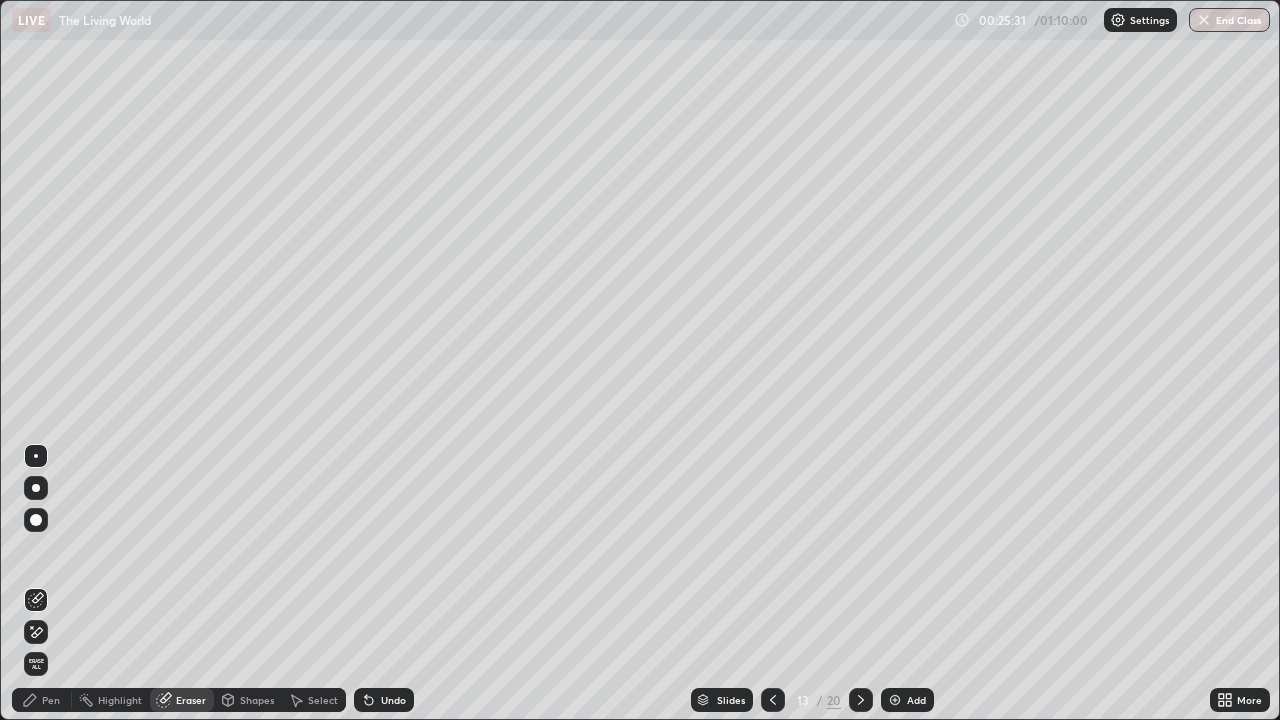 click on "Pen" at bounding box center (51, 700) 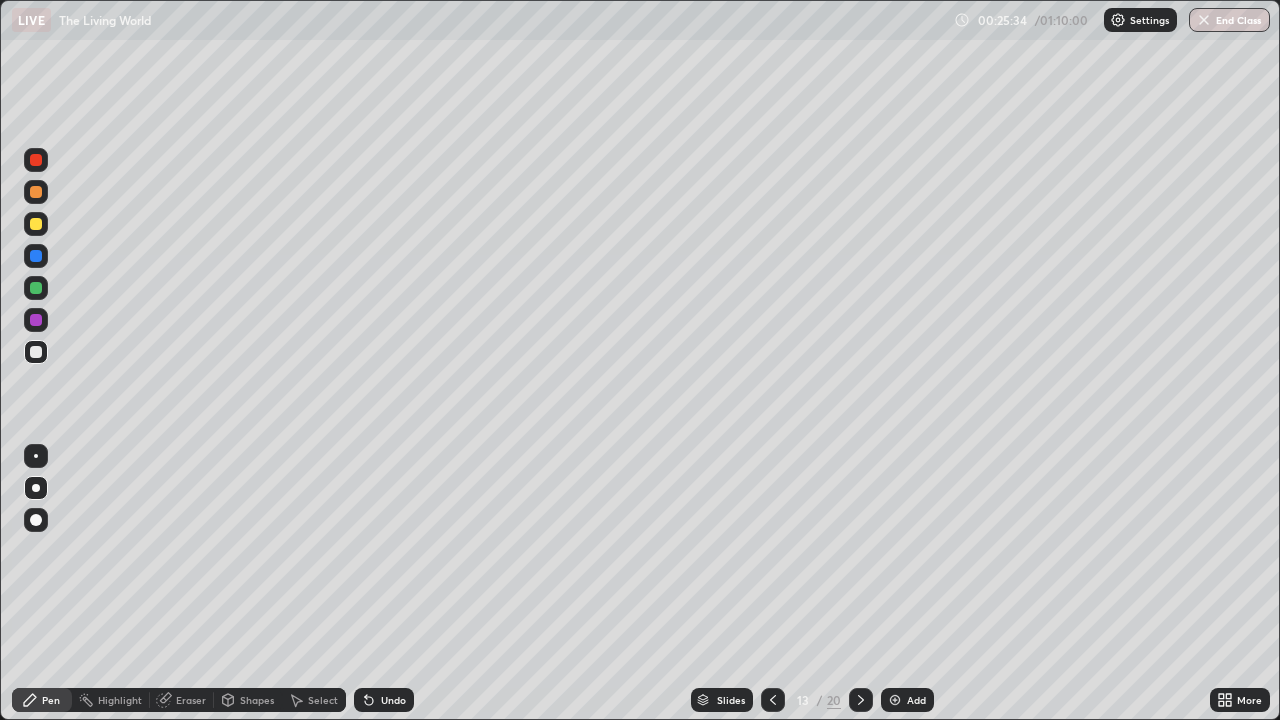 click at bounding box center [36, 224] 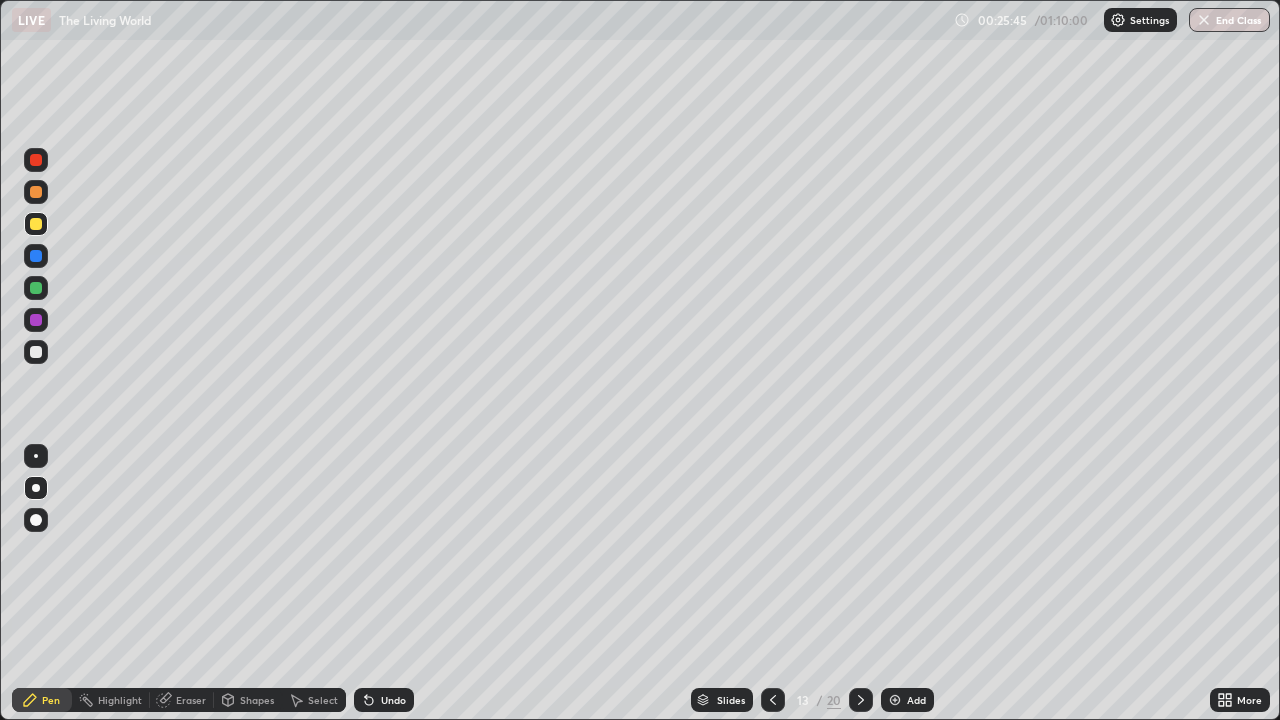 click at bounding box center (36, 352) 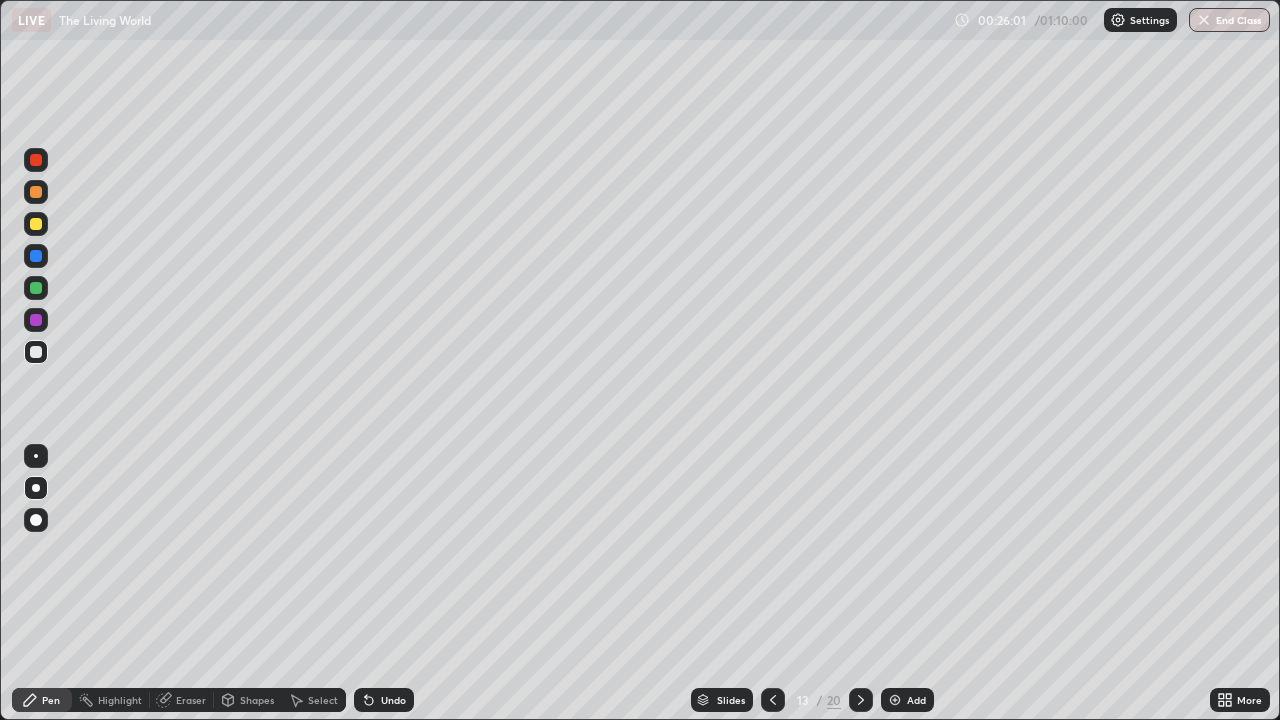 click on "Eraser" at bounding box center [191, 700] 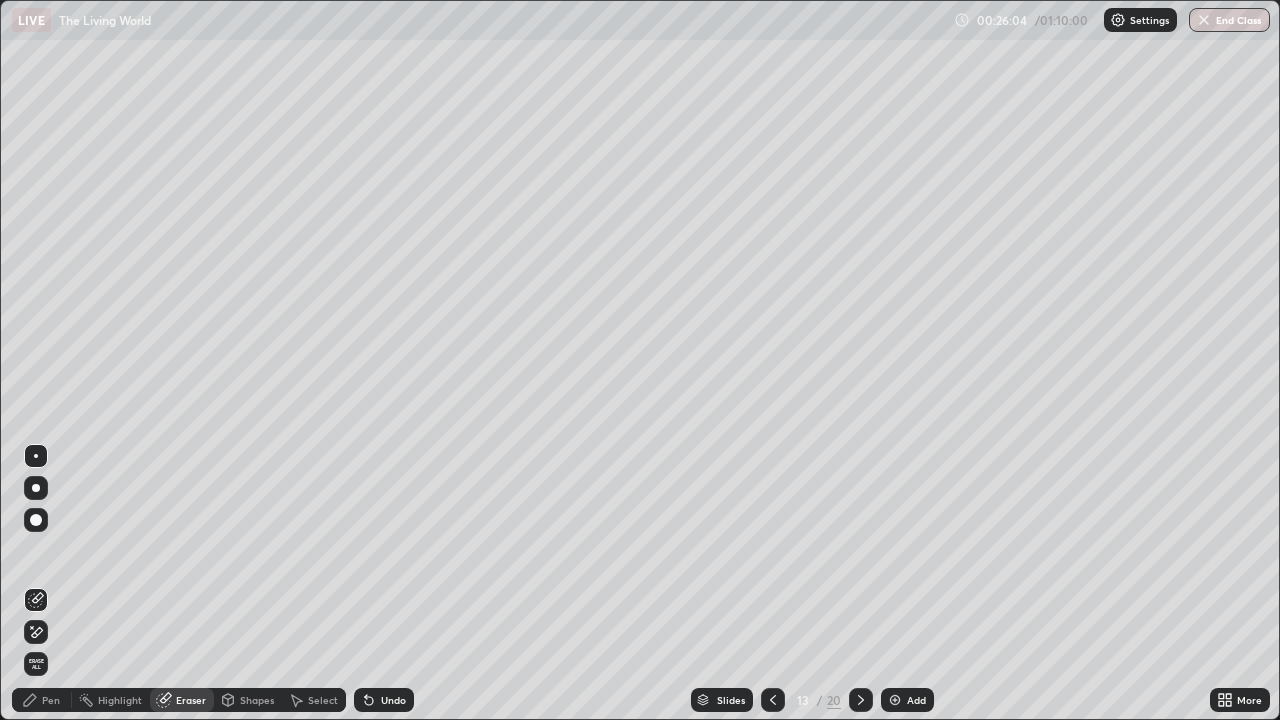 click on "Pen" at bounding box center [51, 700] 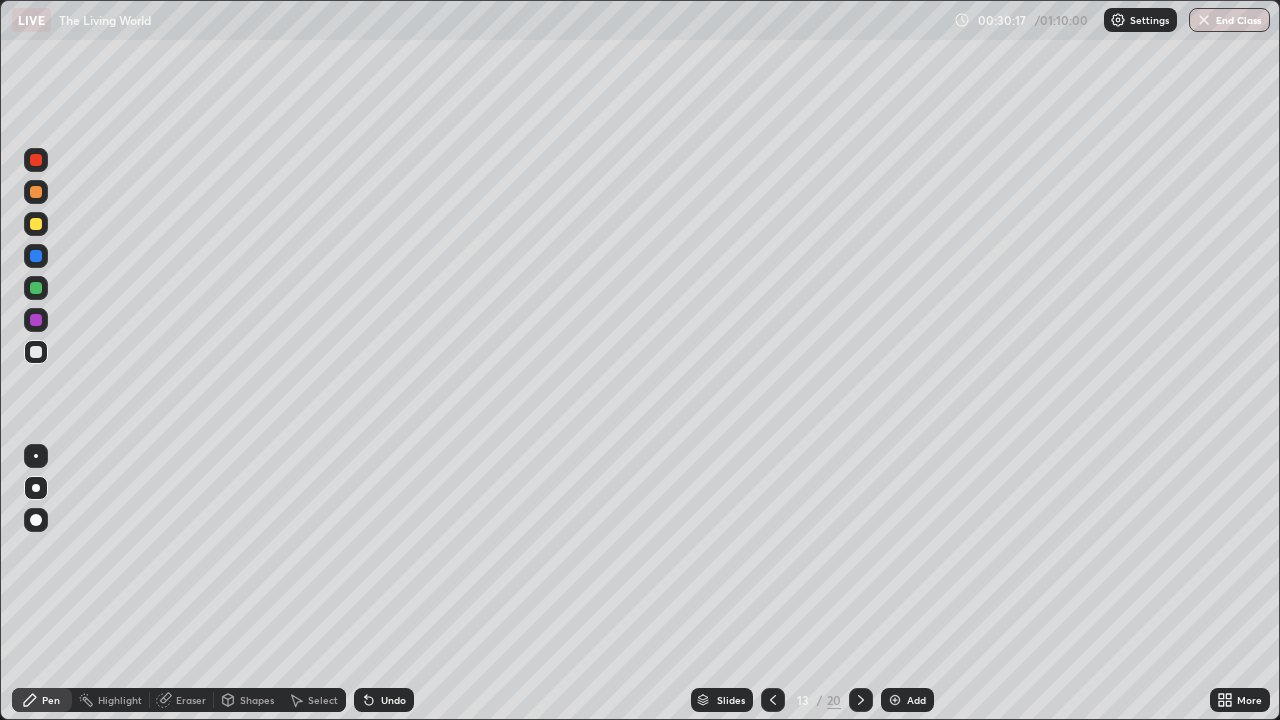 click on "Add" at bounding box center (916, 700) 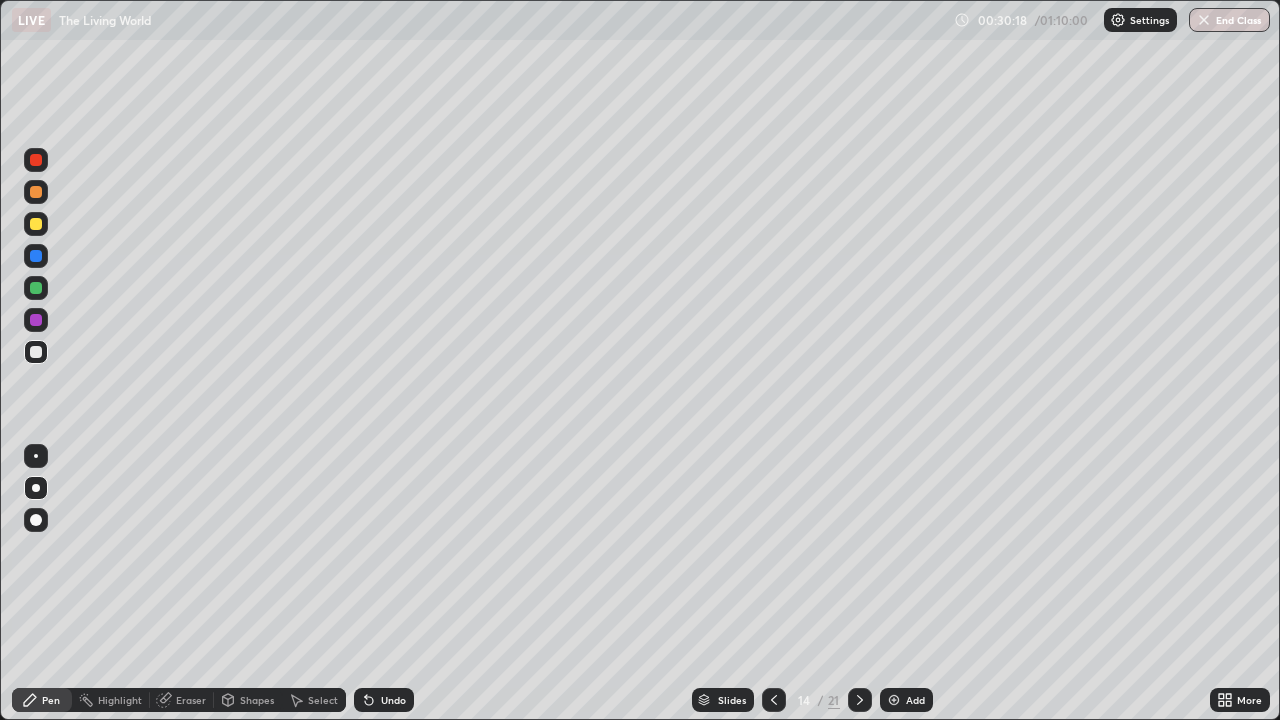click 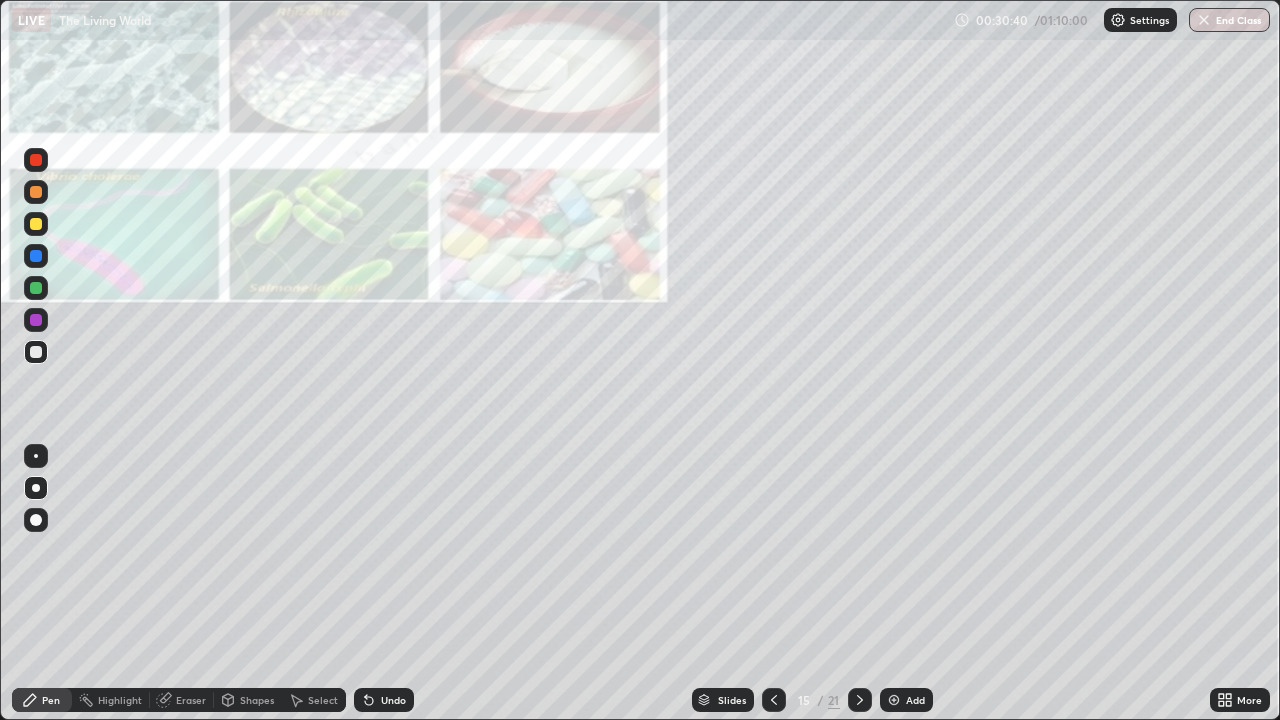 click at bounding box center (860, 700) 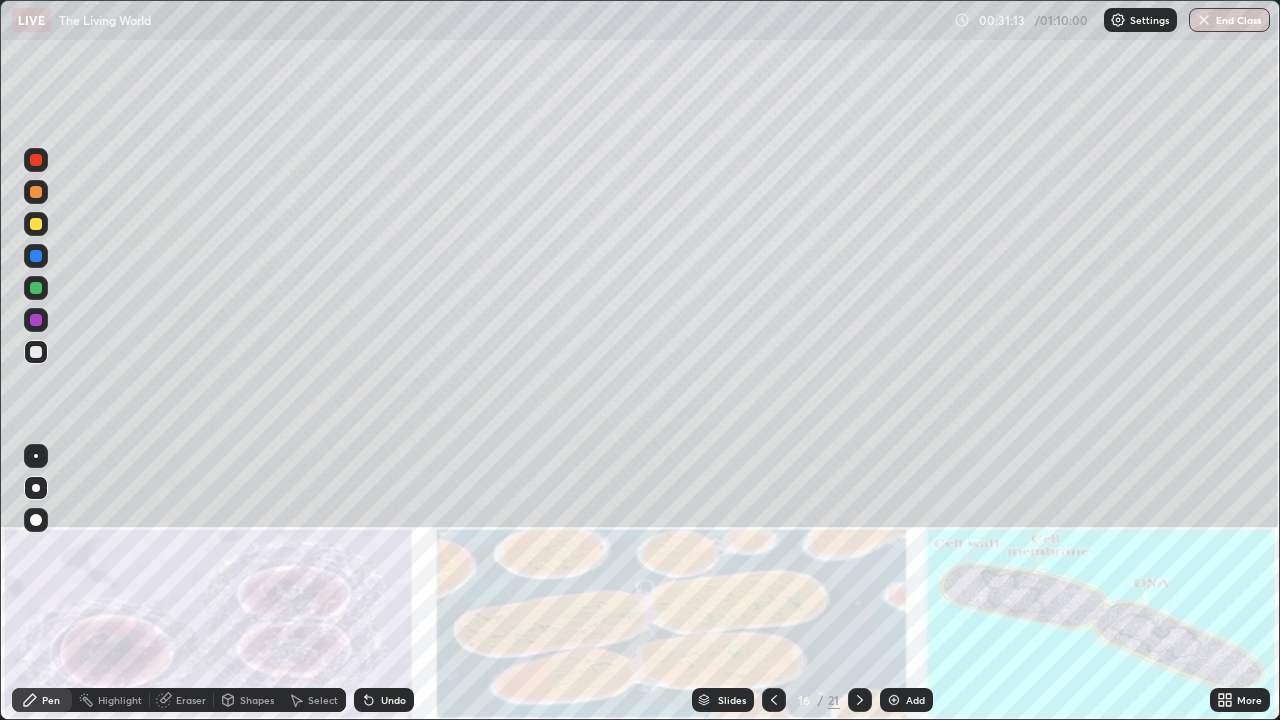 click at bounding box center [36, 160] 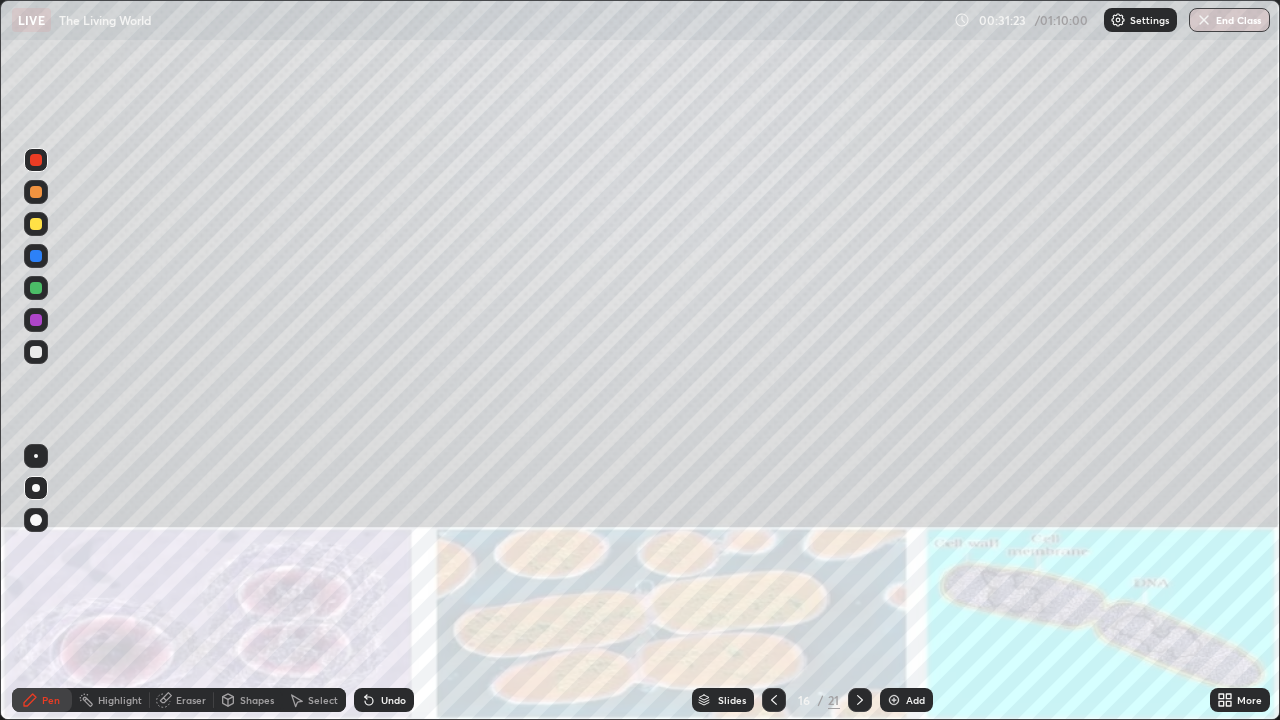 click at bounding box center [36, 352] 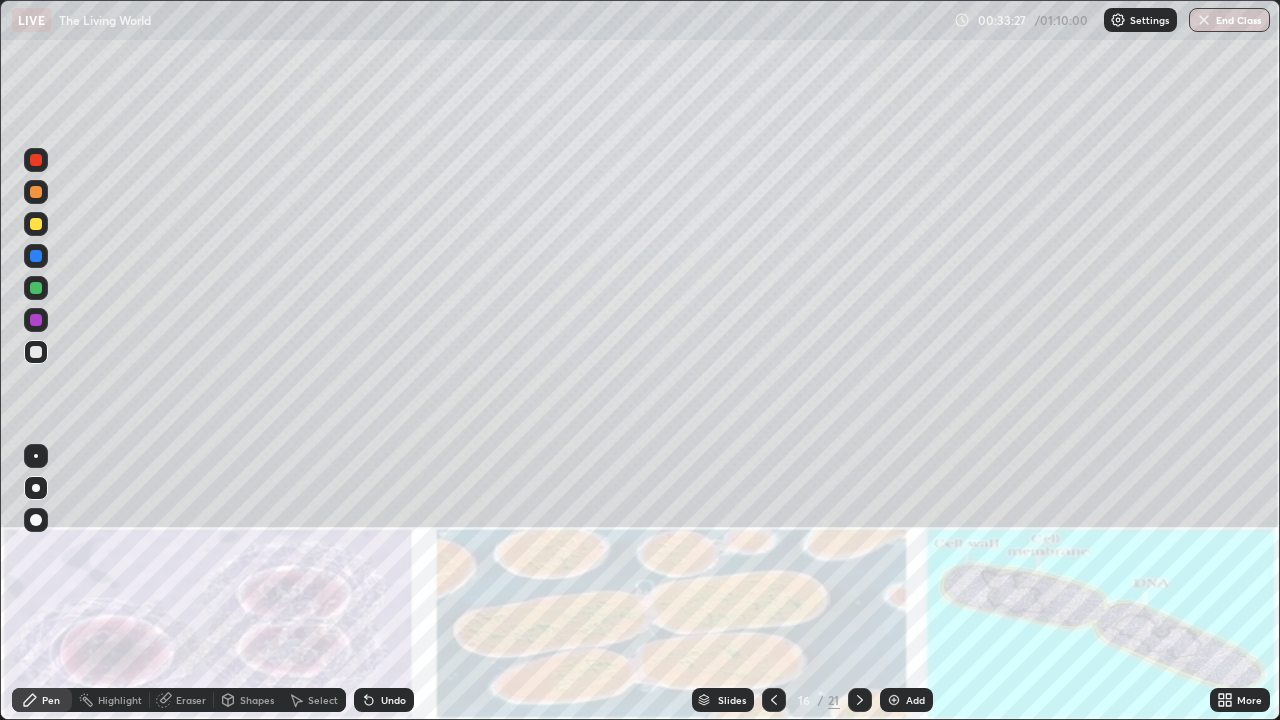 click at bounding box center [36, 224] 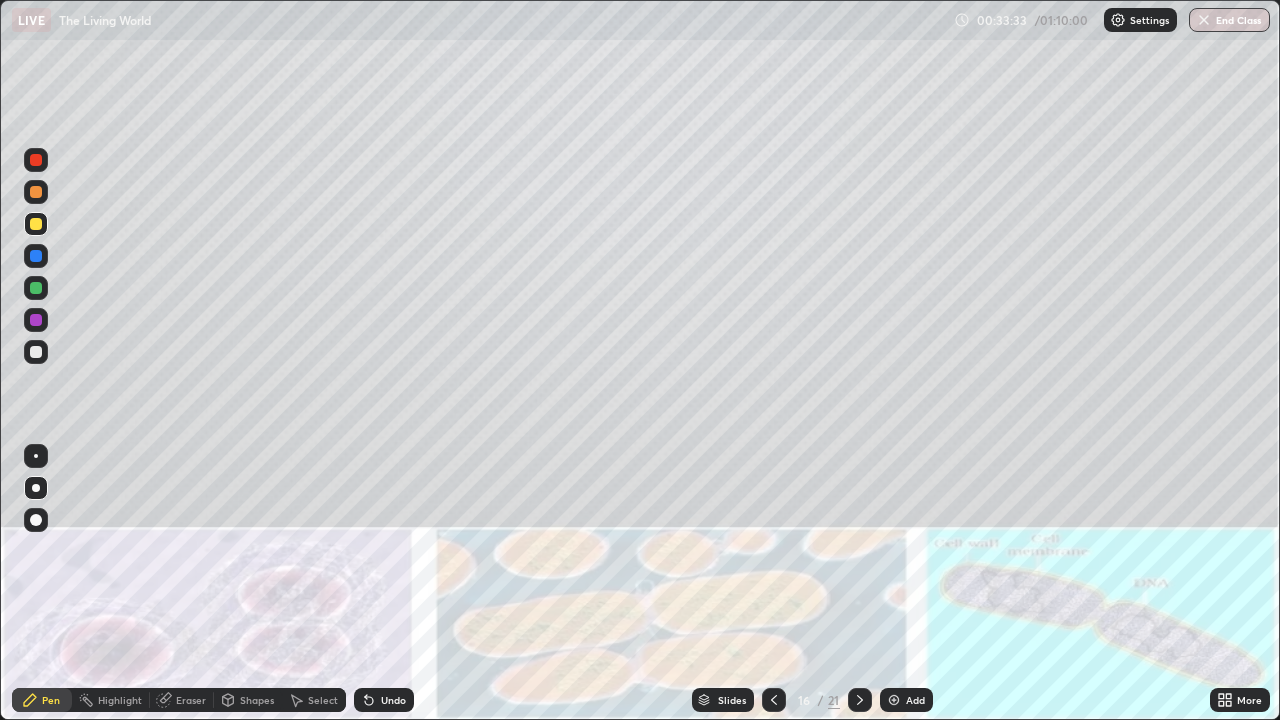 click at bounding box center (36, 352) 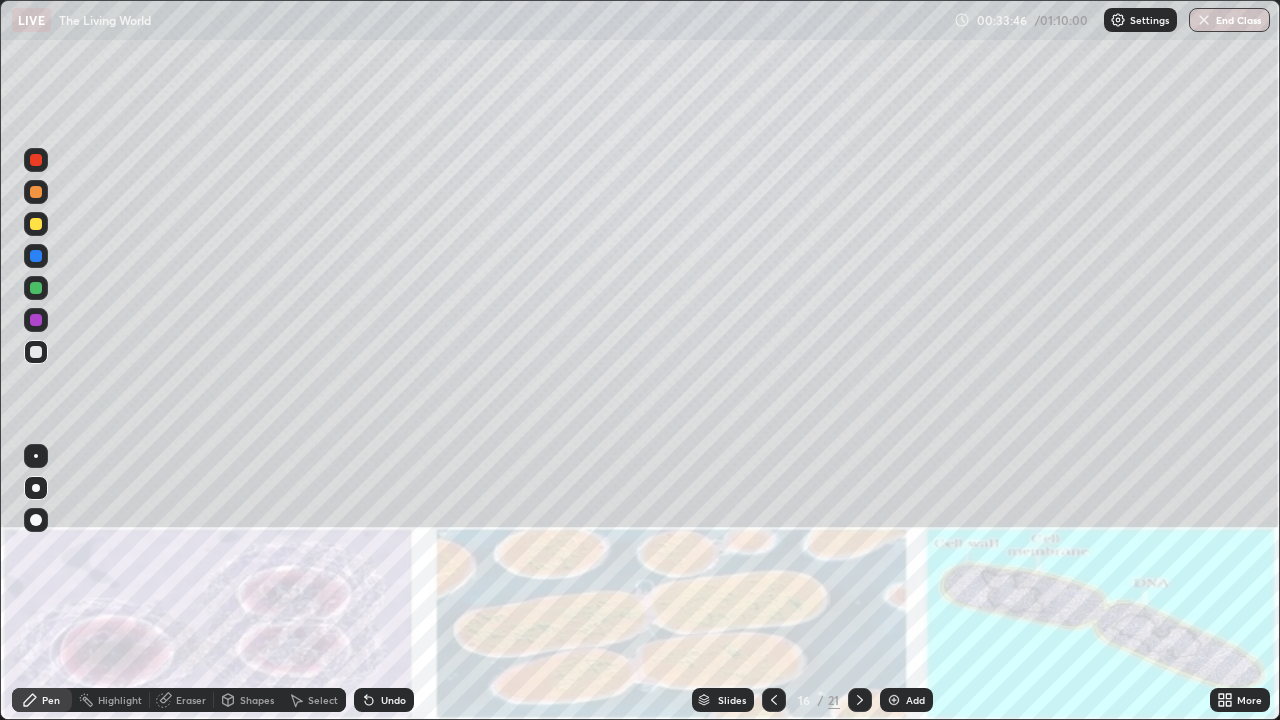 click at bounding box center (36, 224) 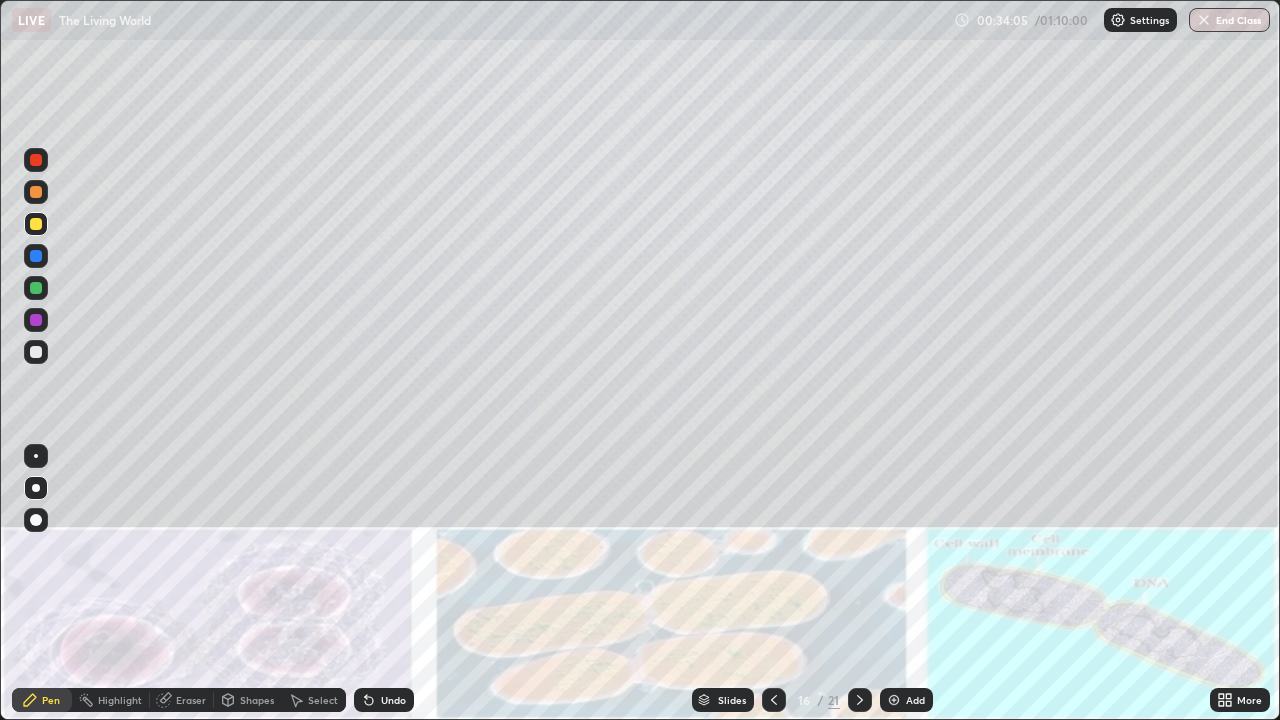 click at bounding box center (36, 352) 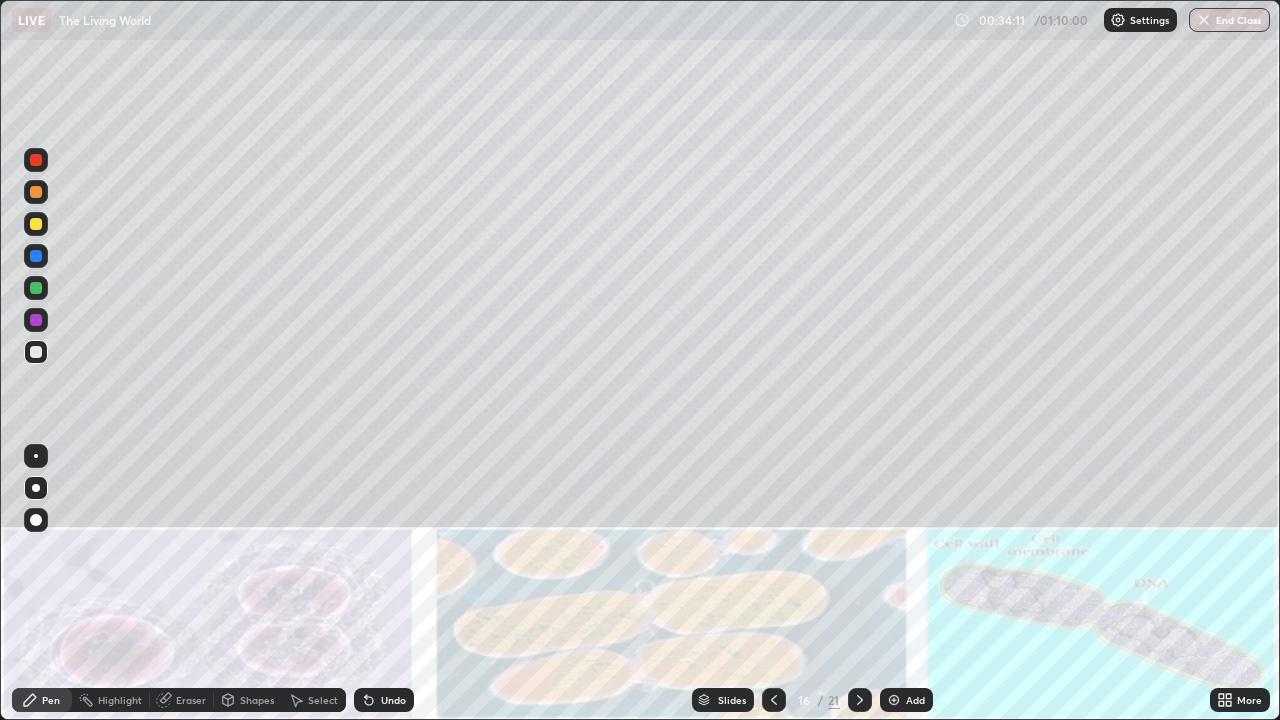 click at bounding box center [36, 352] 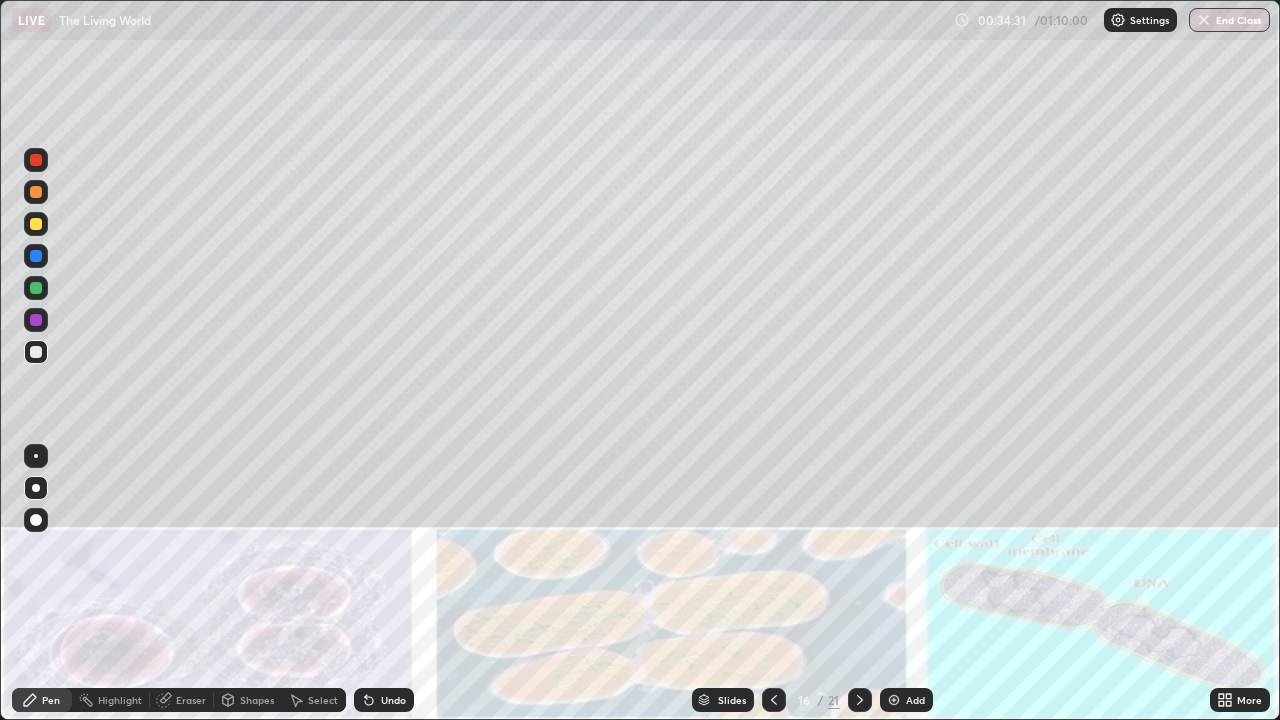 click at bounding box center [36, 224] 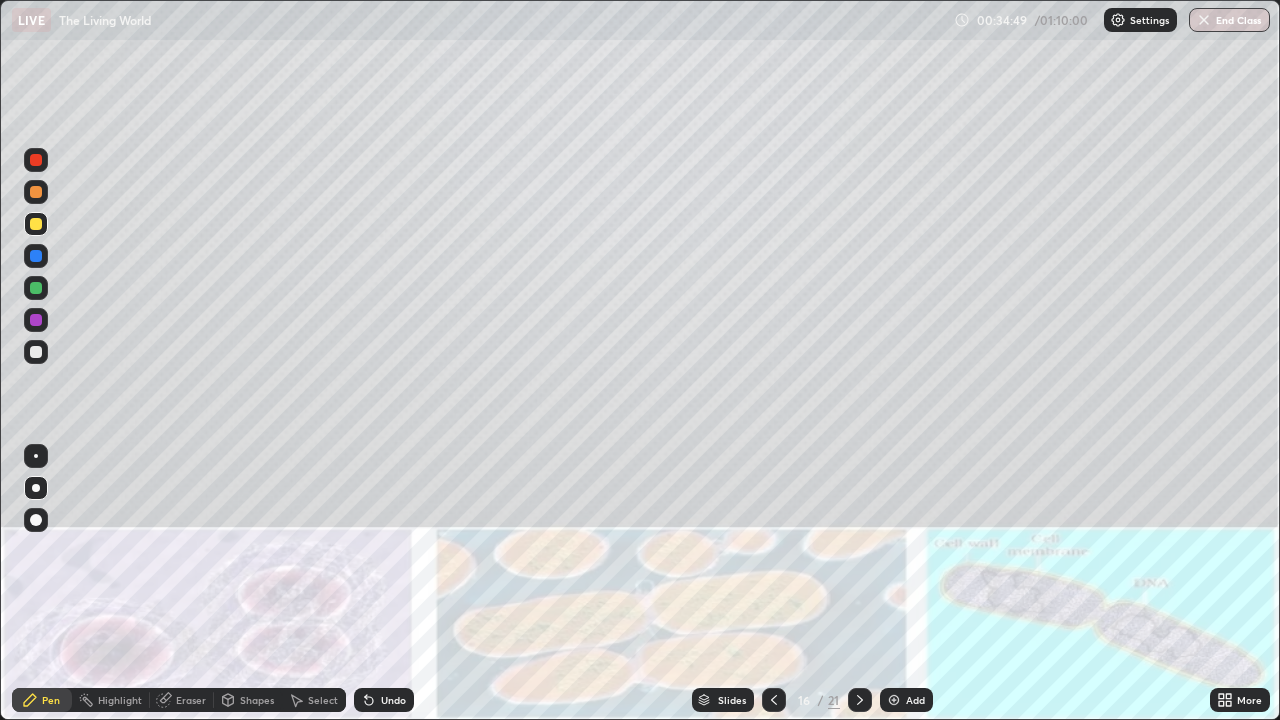click on "Eraser" at bounding box center (182, 700) 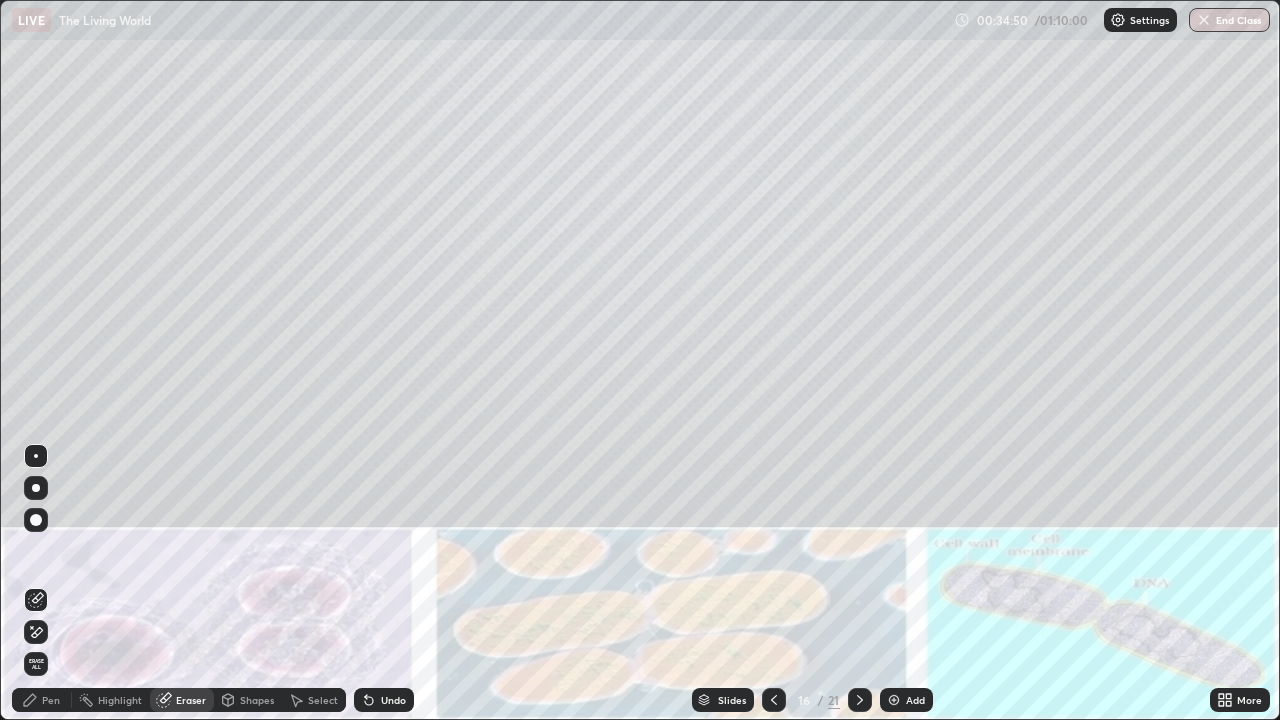 click on "Pen" at bounding box center (42, 700) 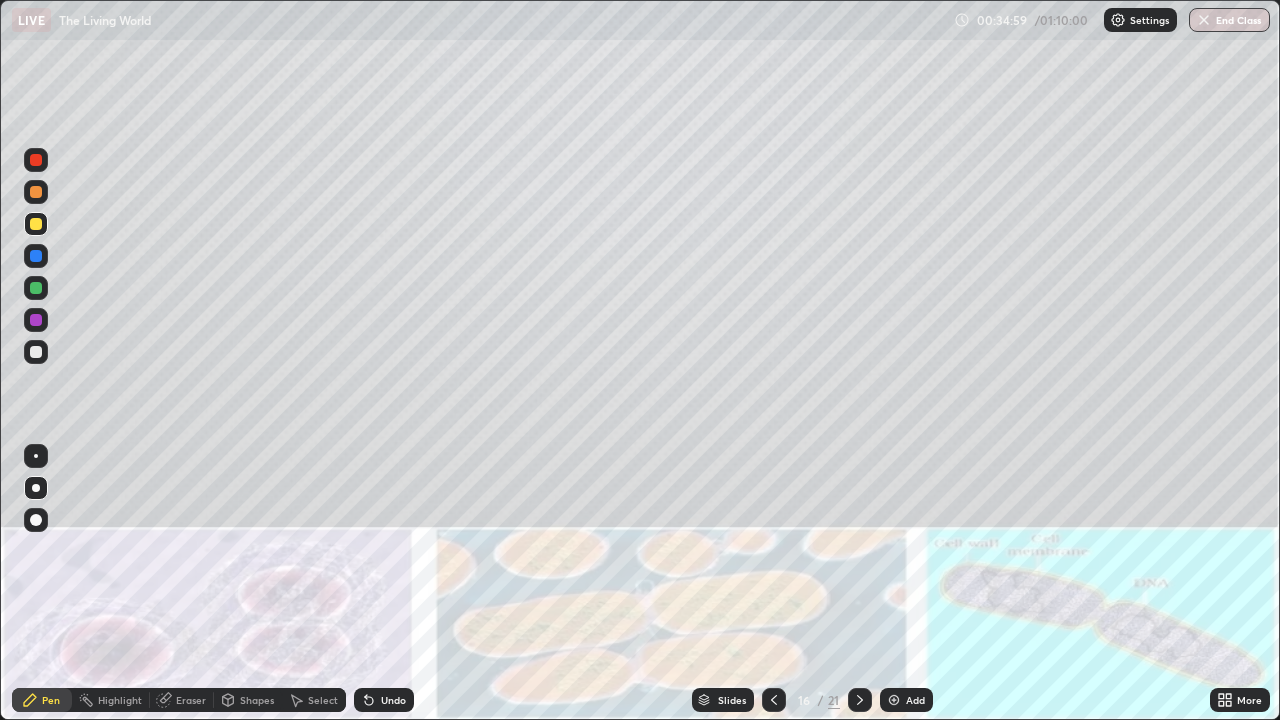 click at bounding box center [36, 320] 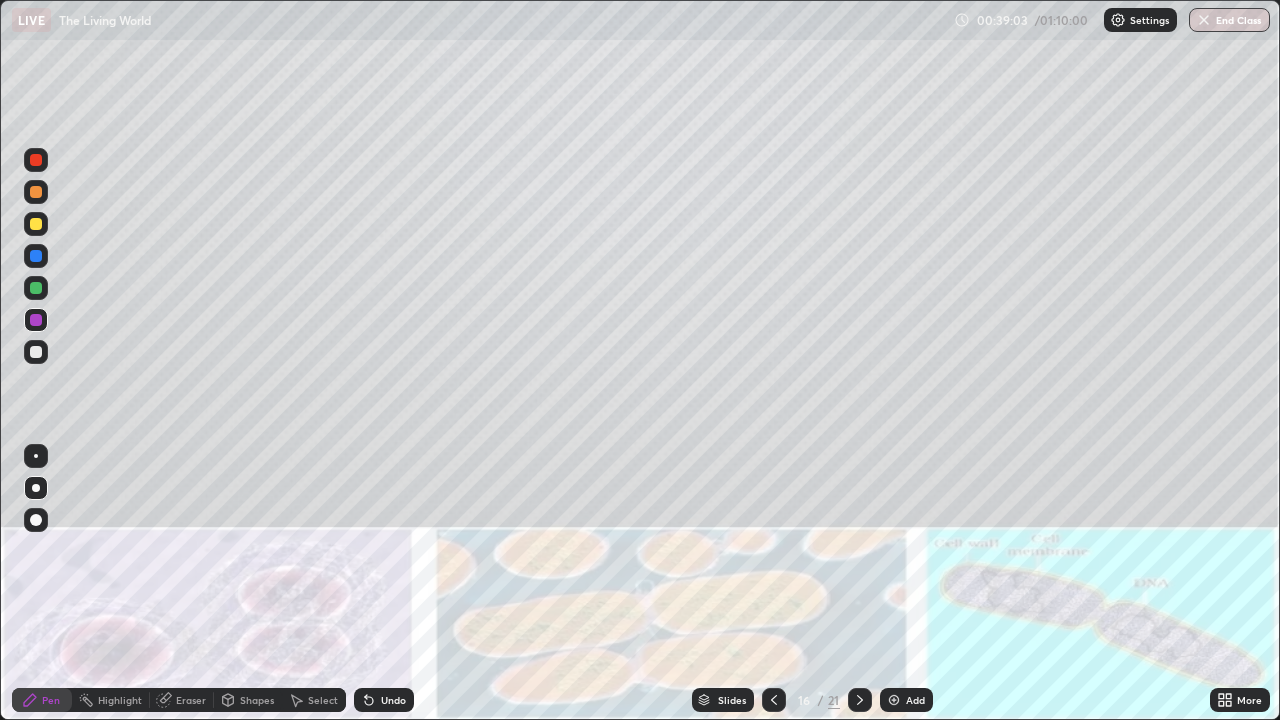 click at bounding box center (36, 352) 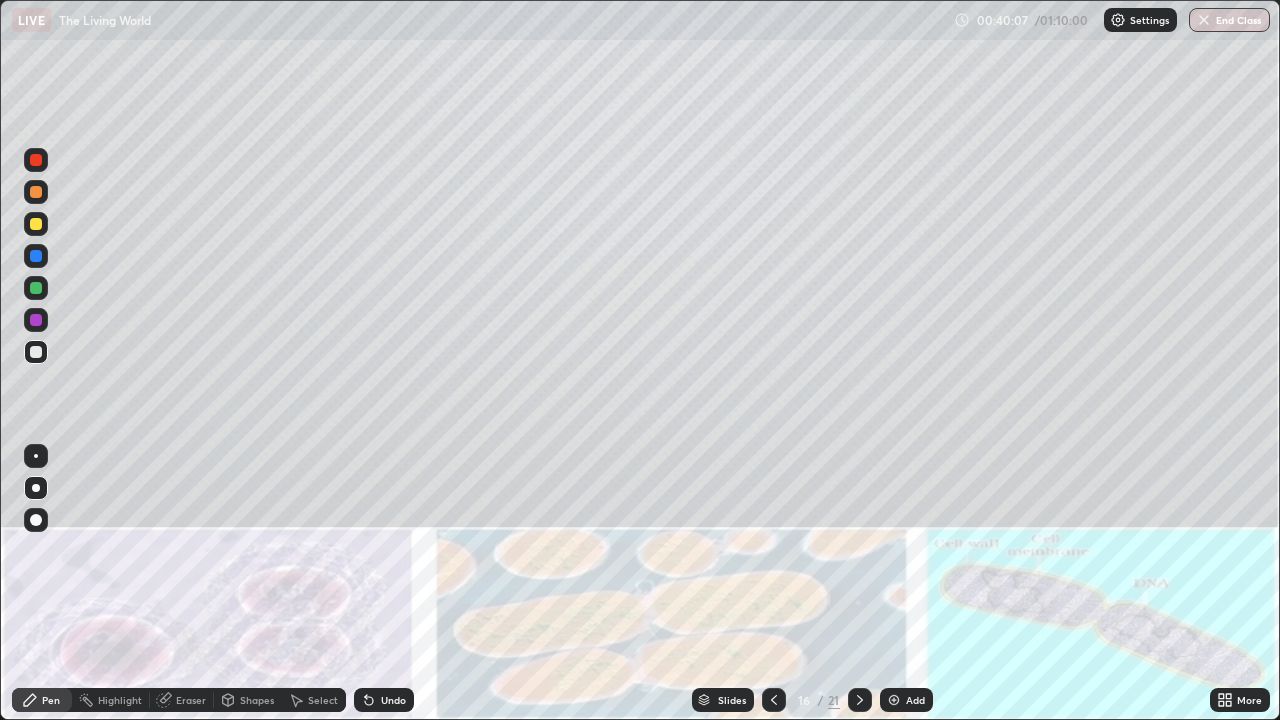 click at bounding box center [36, 224] 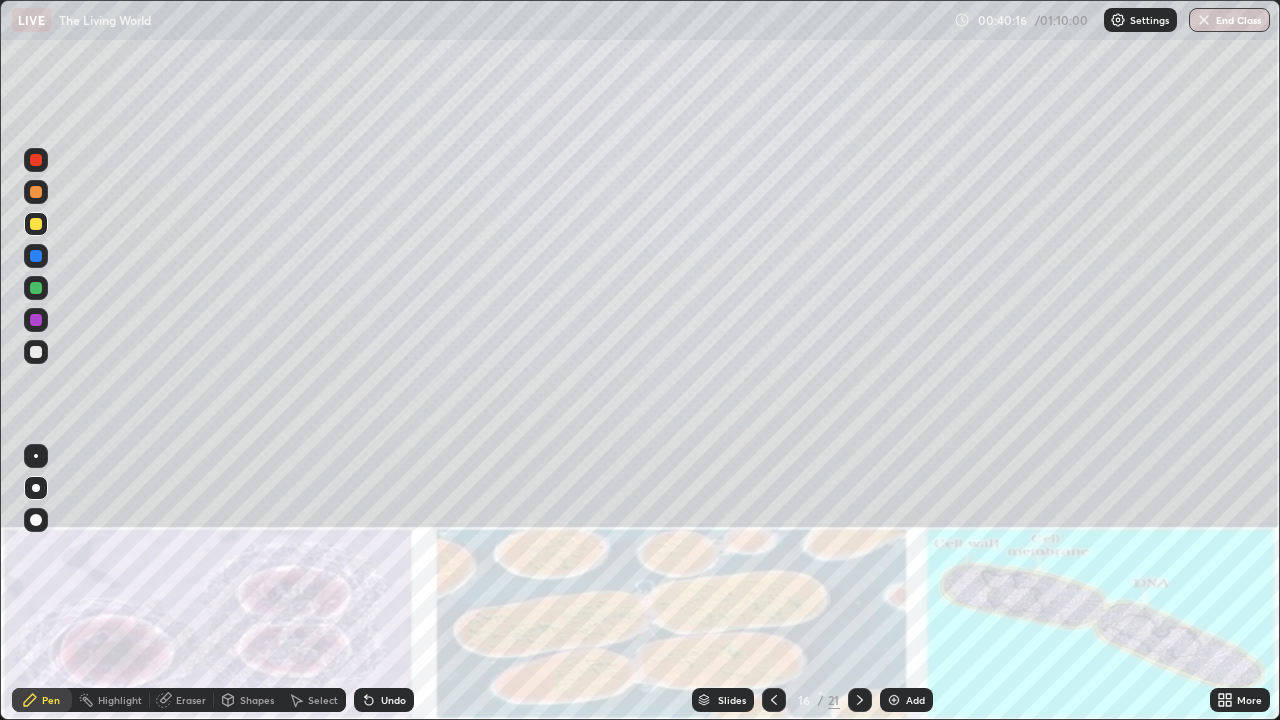 click at bounding box center (36, 288) 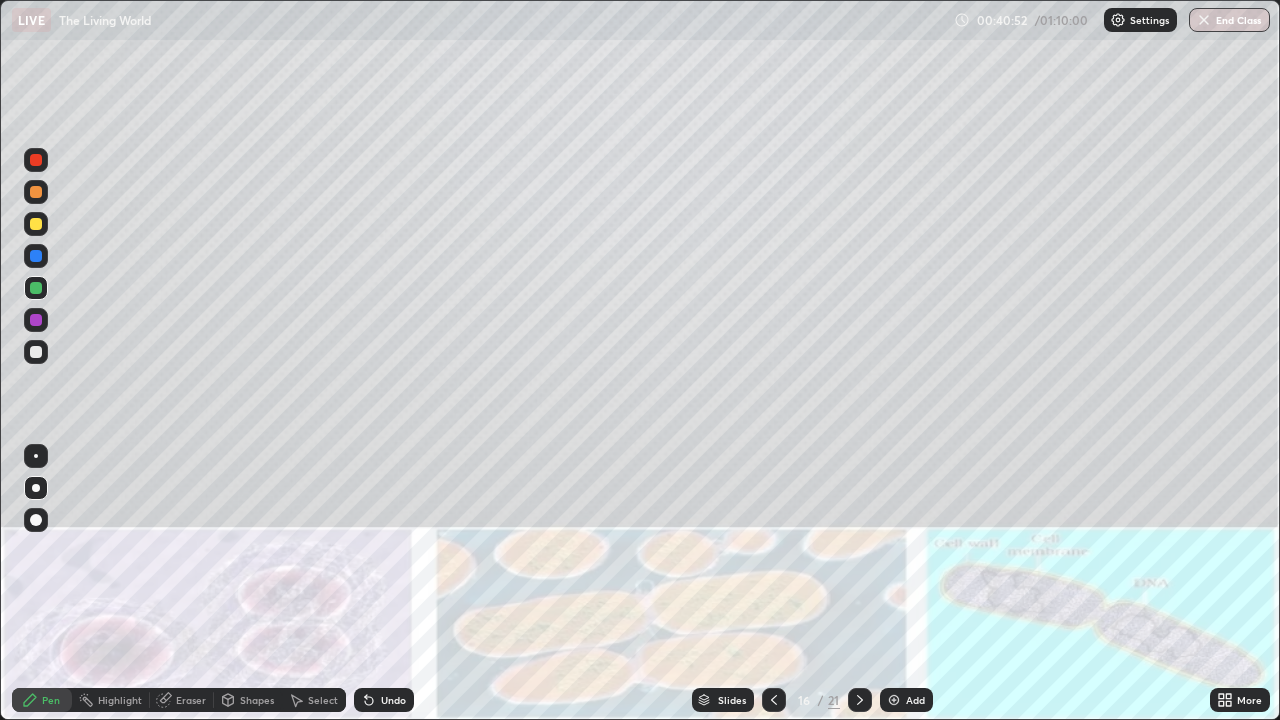 click at bounding box center (36, 320) 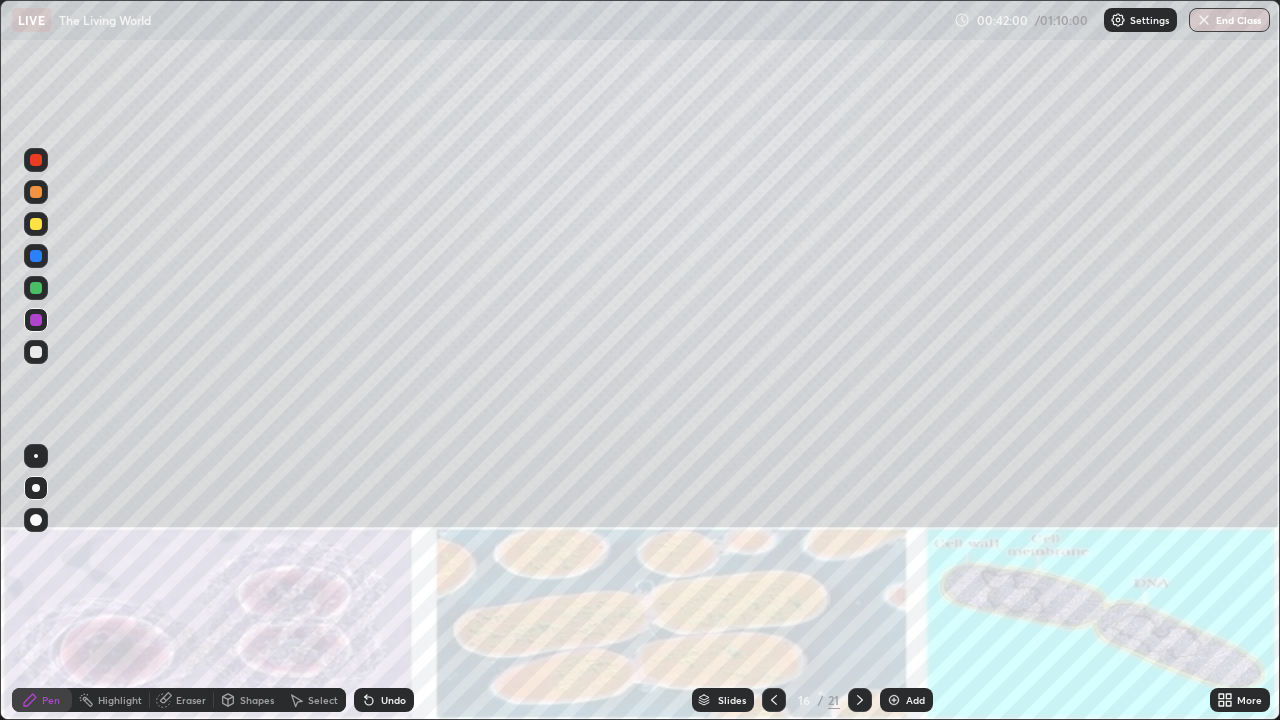 click 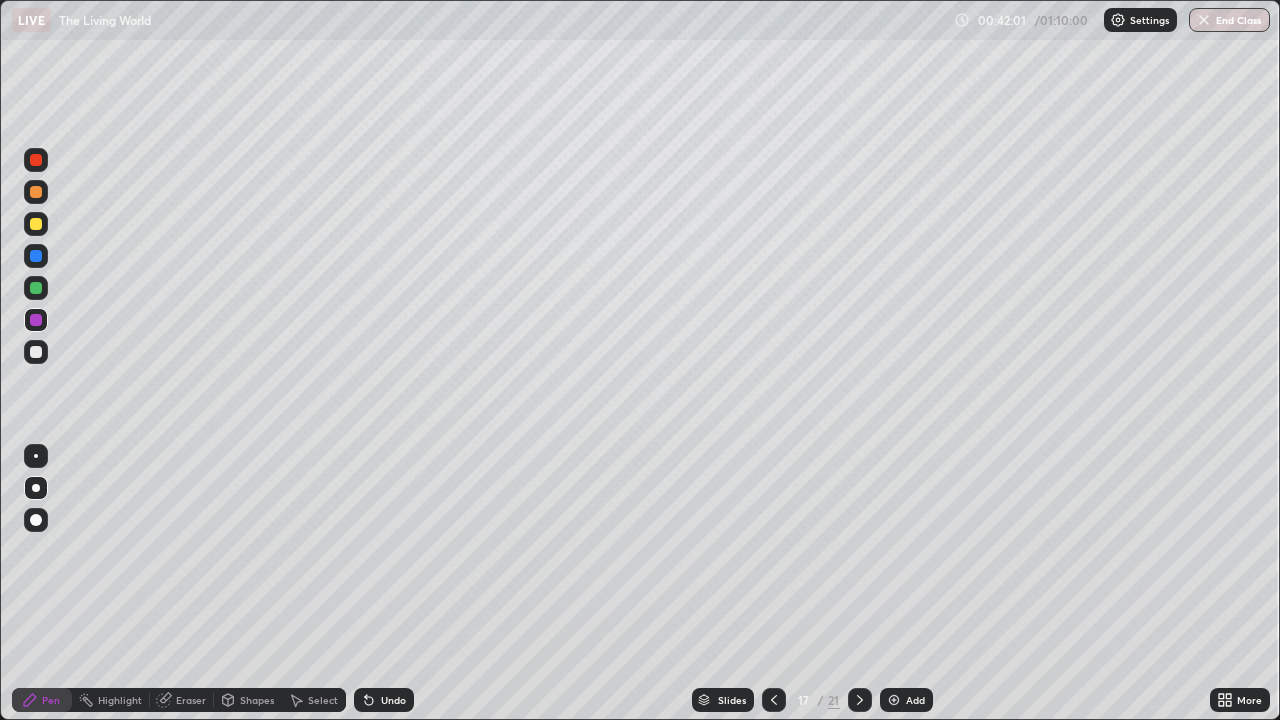 click 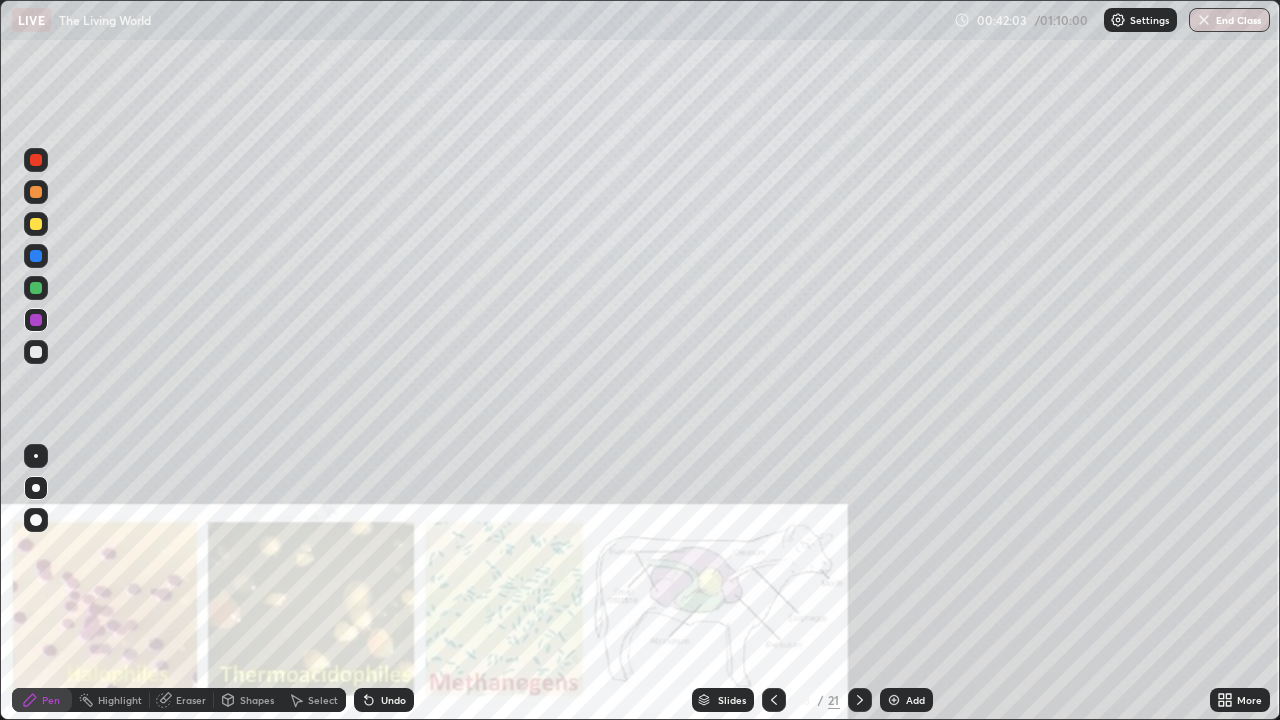 click 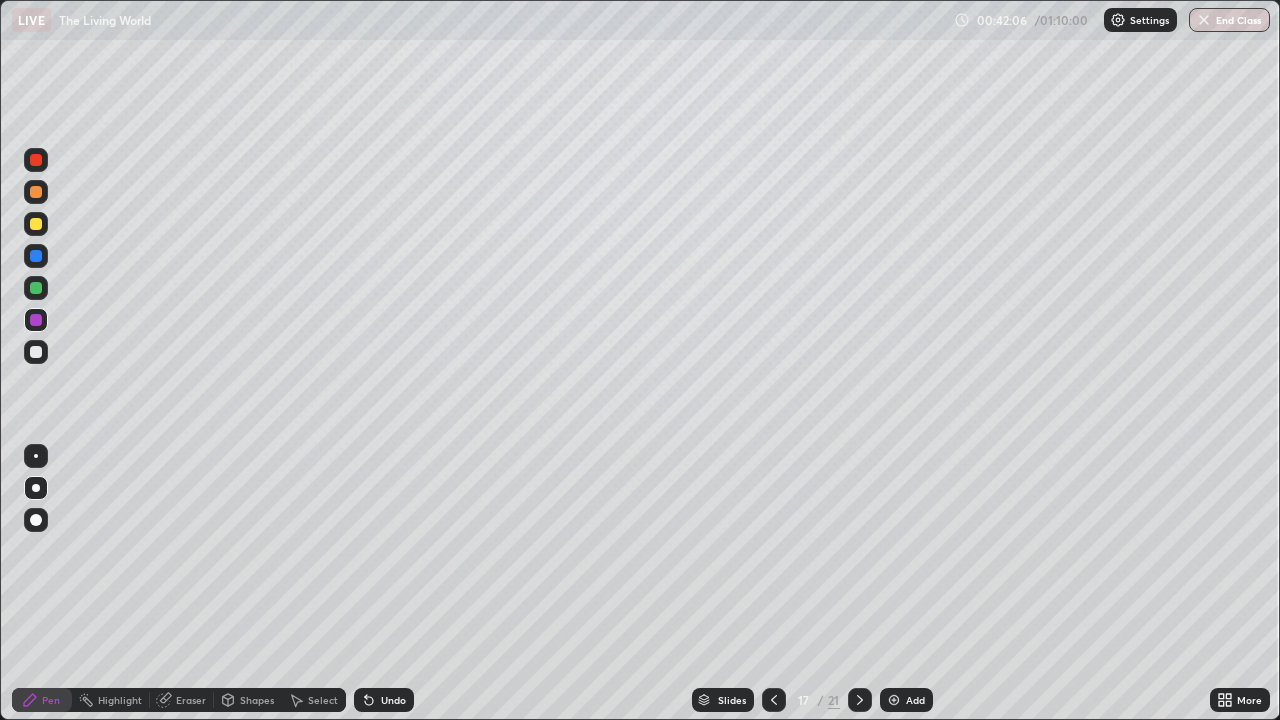 click at bounding box center (36, 160) 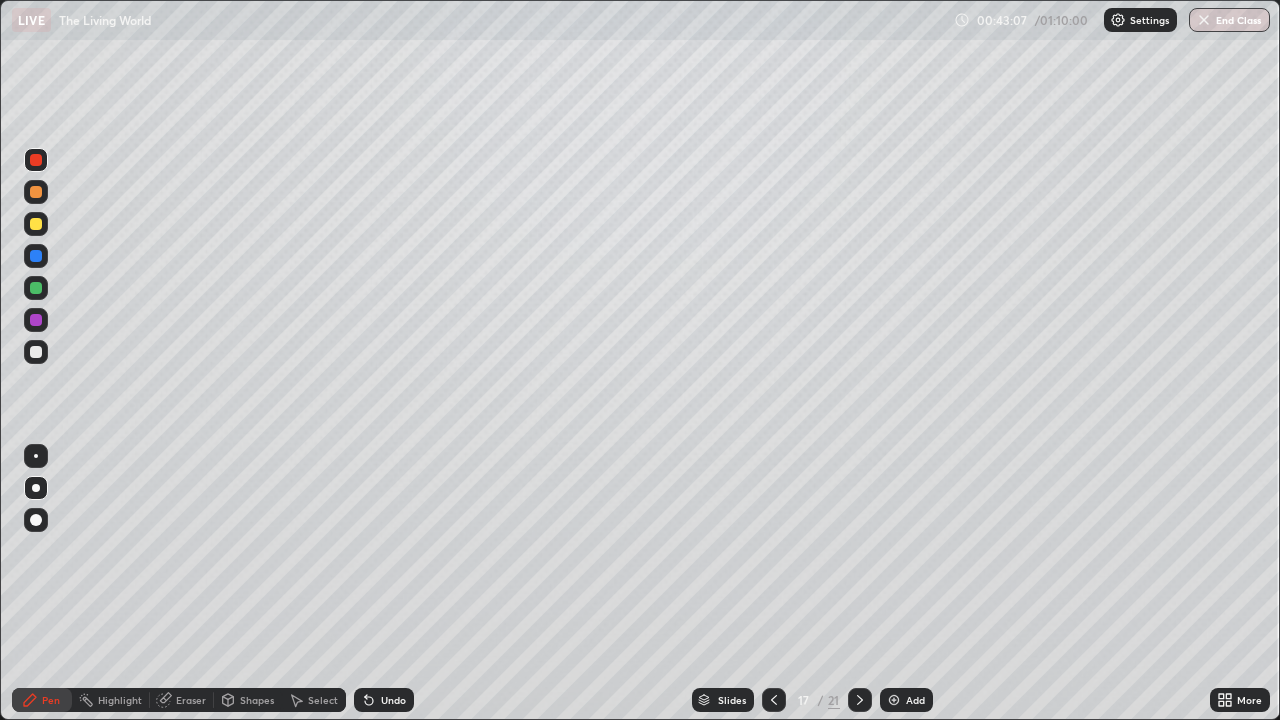 click at bounding box center (36, 352) 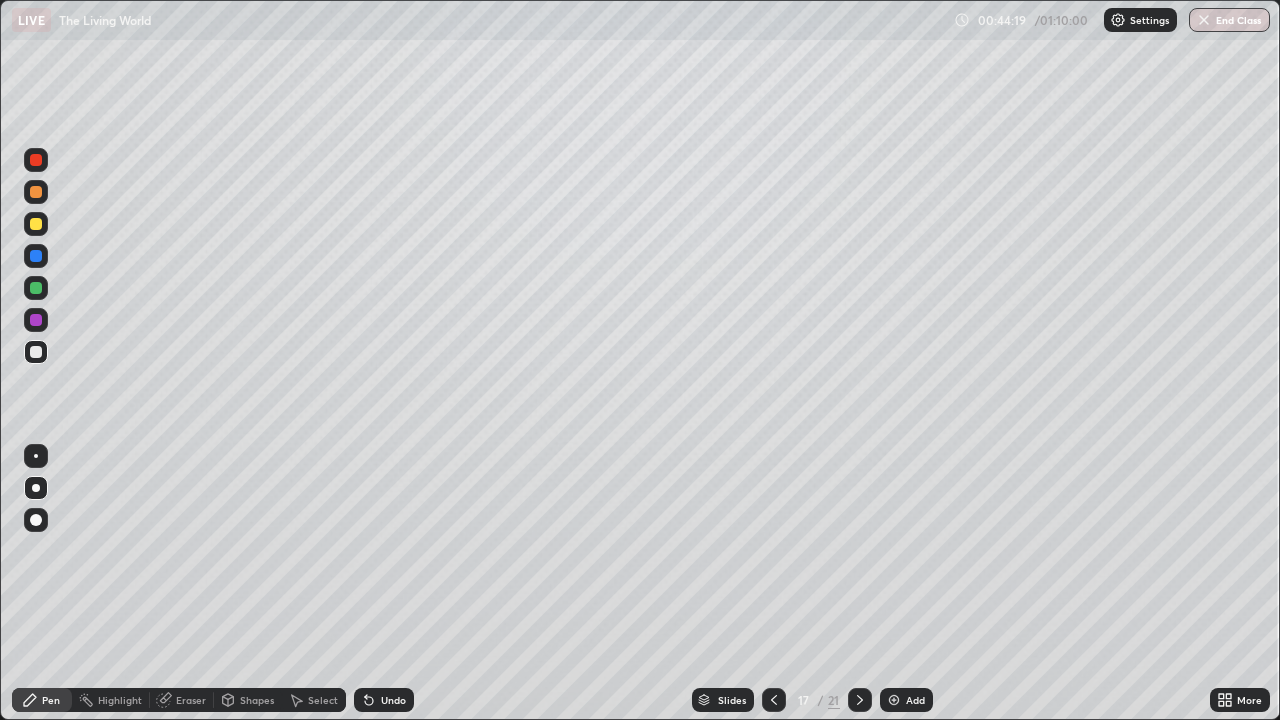 click at bounding box center (36, 224) 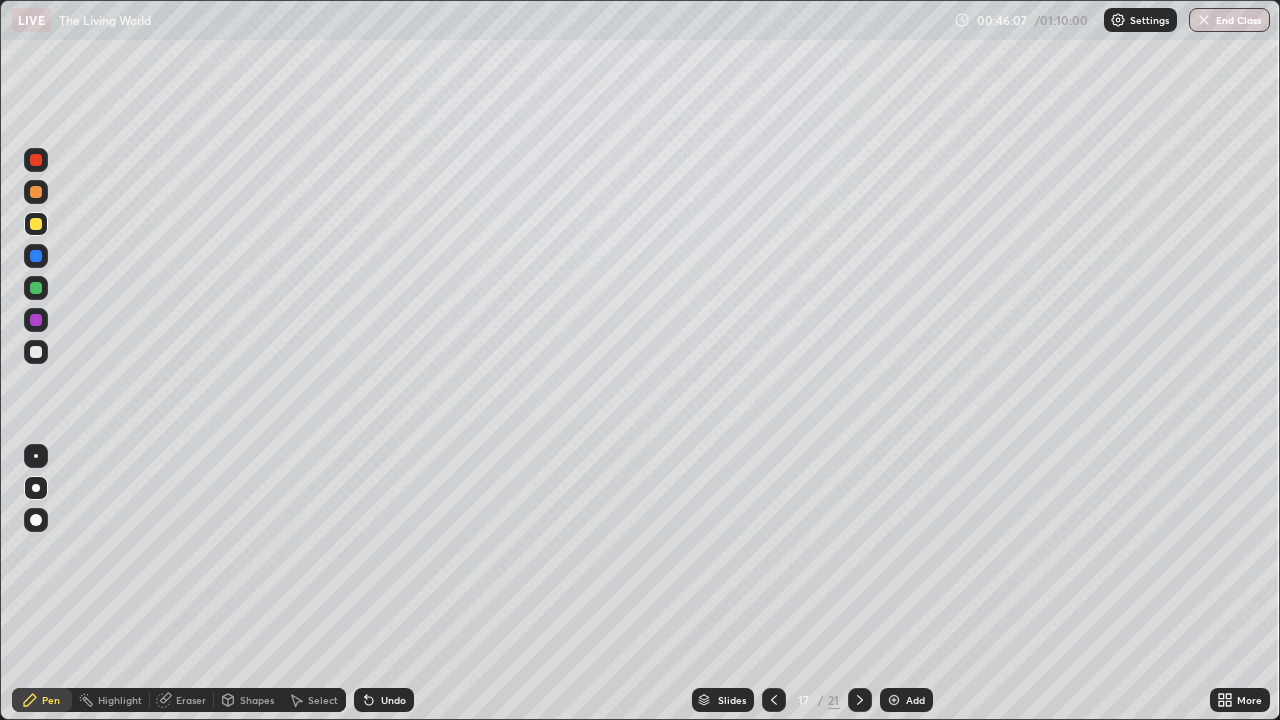 click 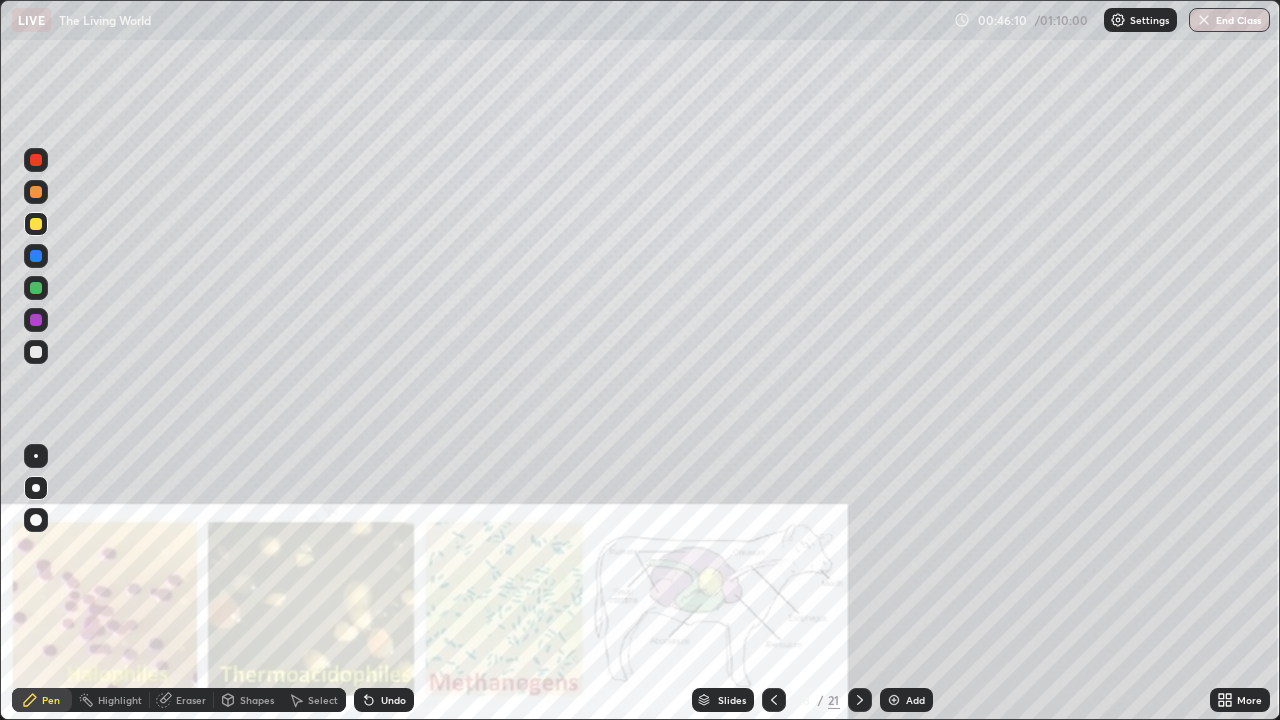 click at bounding box center [36, 160] 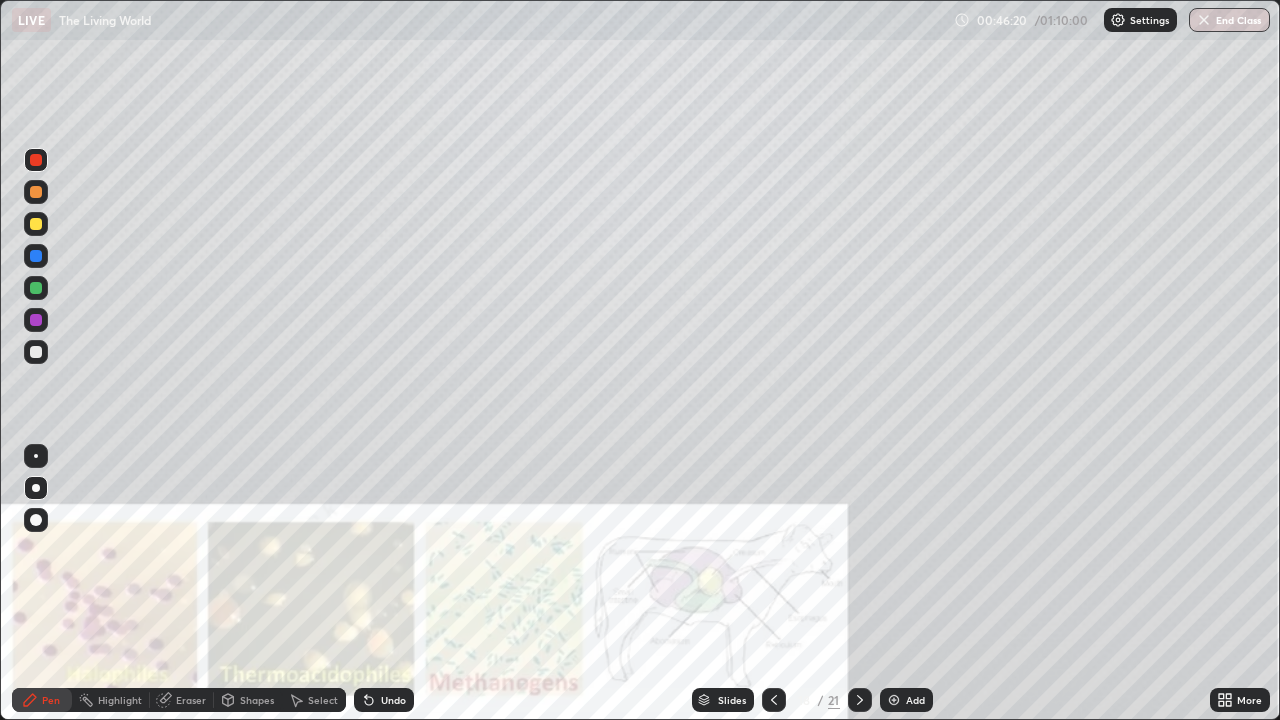 click at bounding box center [36, 224] 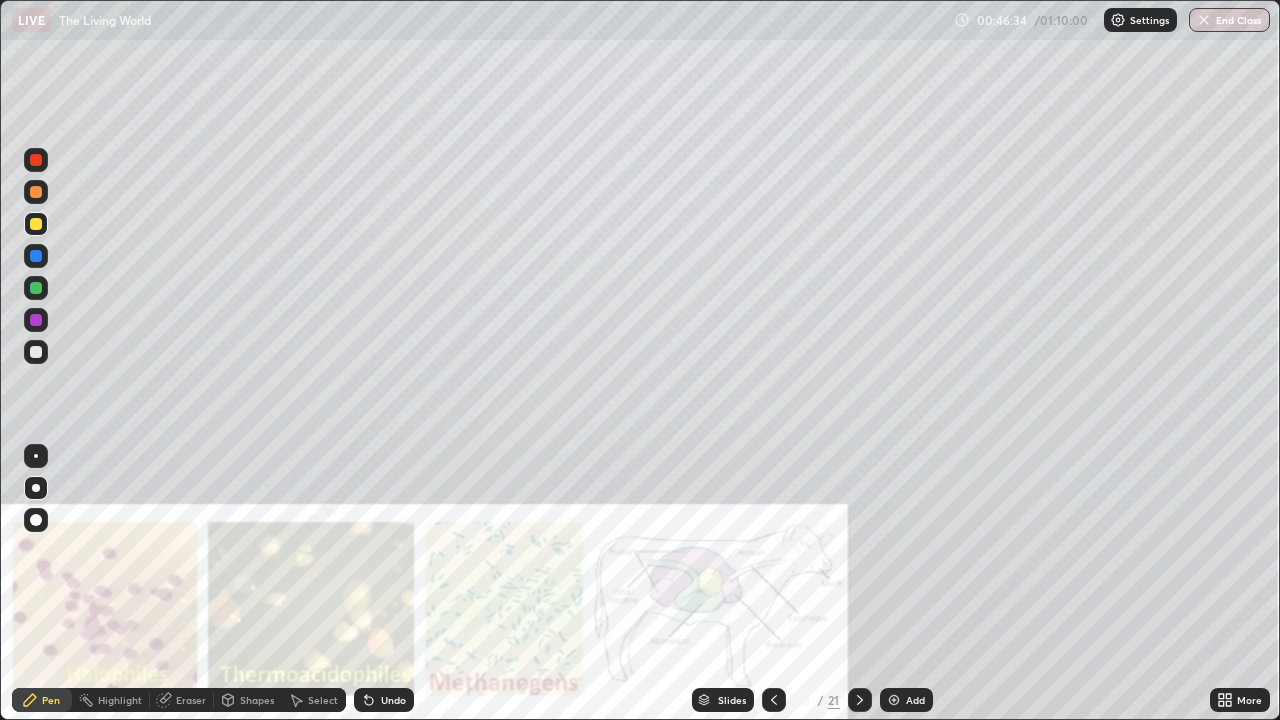 click on "Eraser" at bounding box center (191, 700) 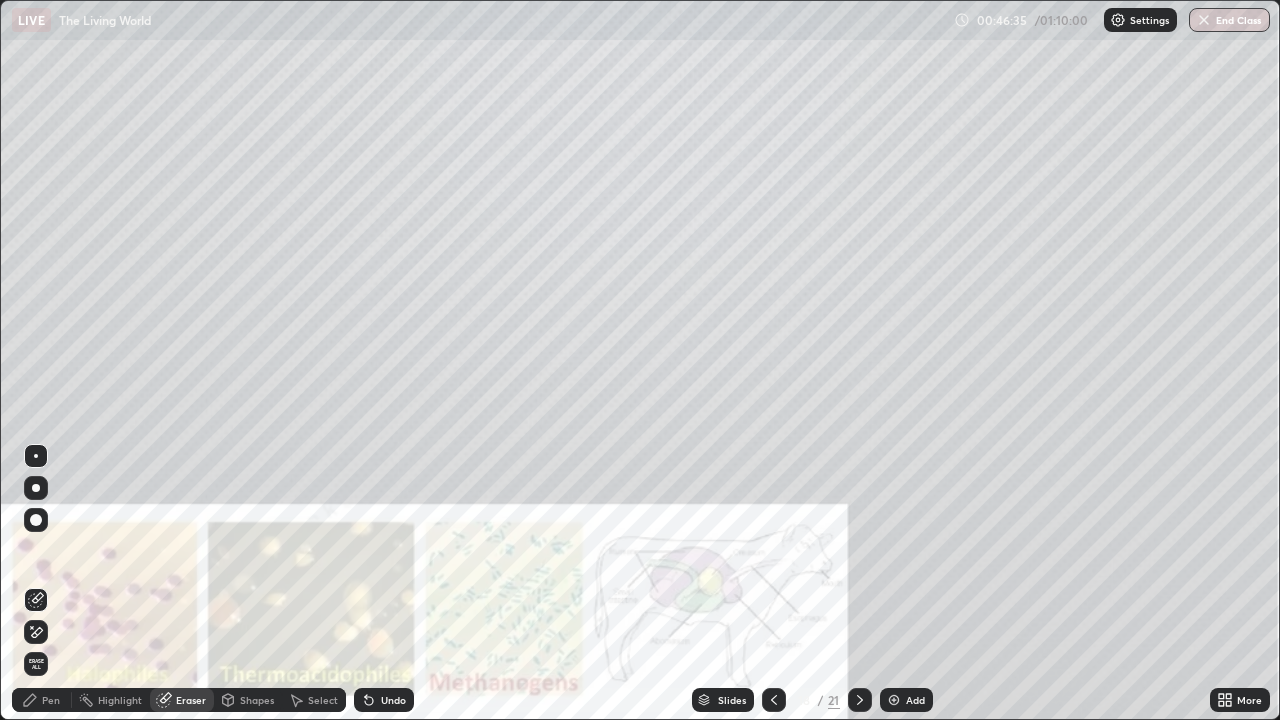click on "Pen" at bounding box center (51, 700) 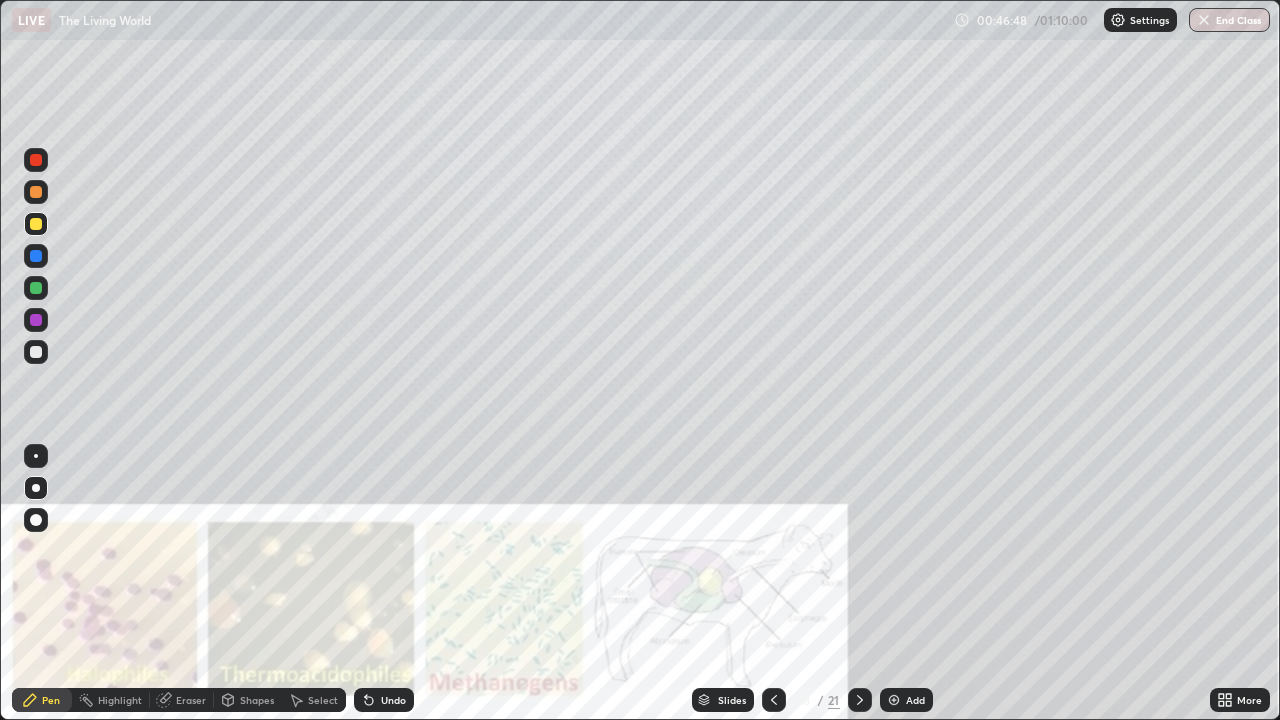click at bounding box center [36, 320] 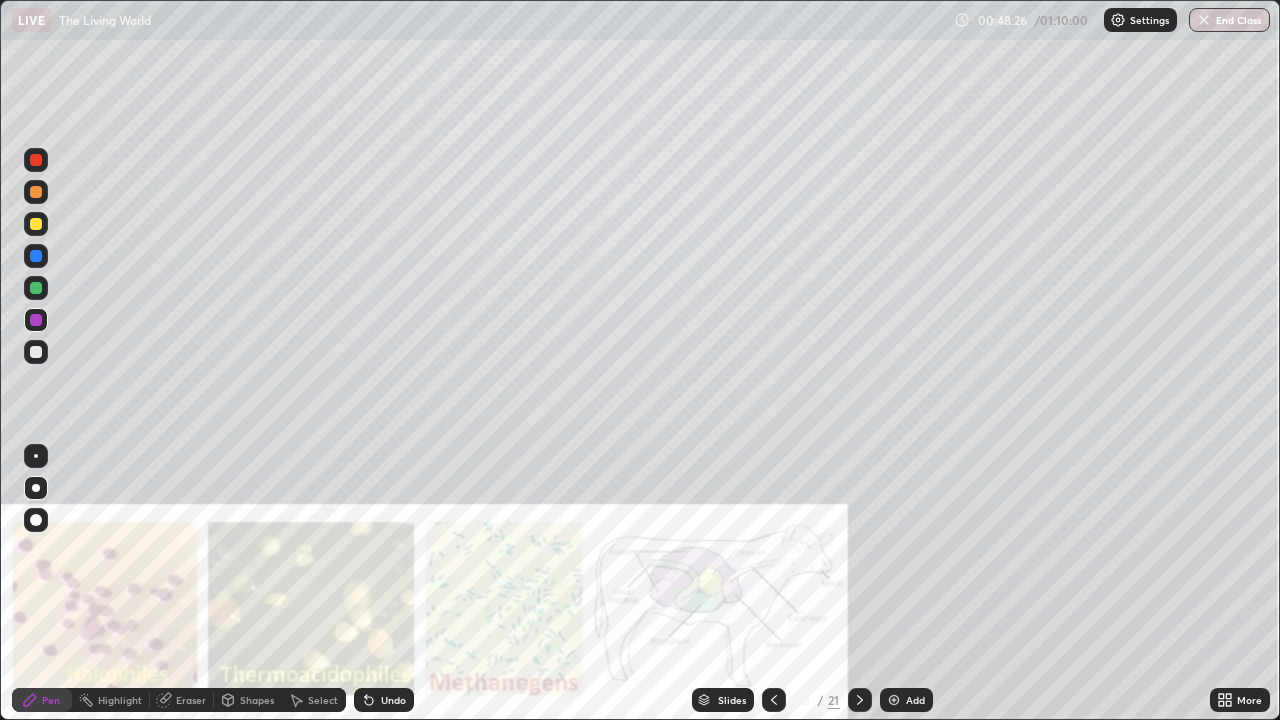 click at bounding box center (36, 352) 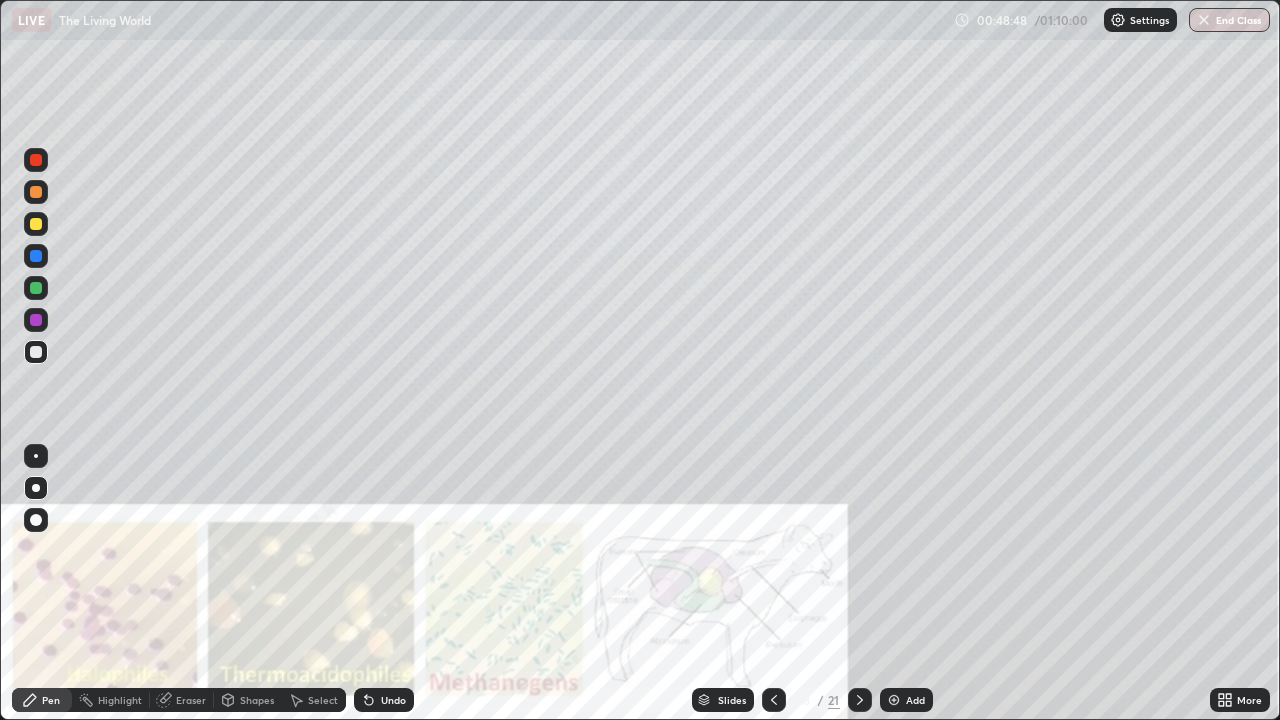 click at bounding box center [36, 160] 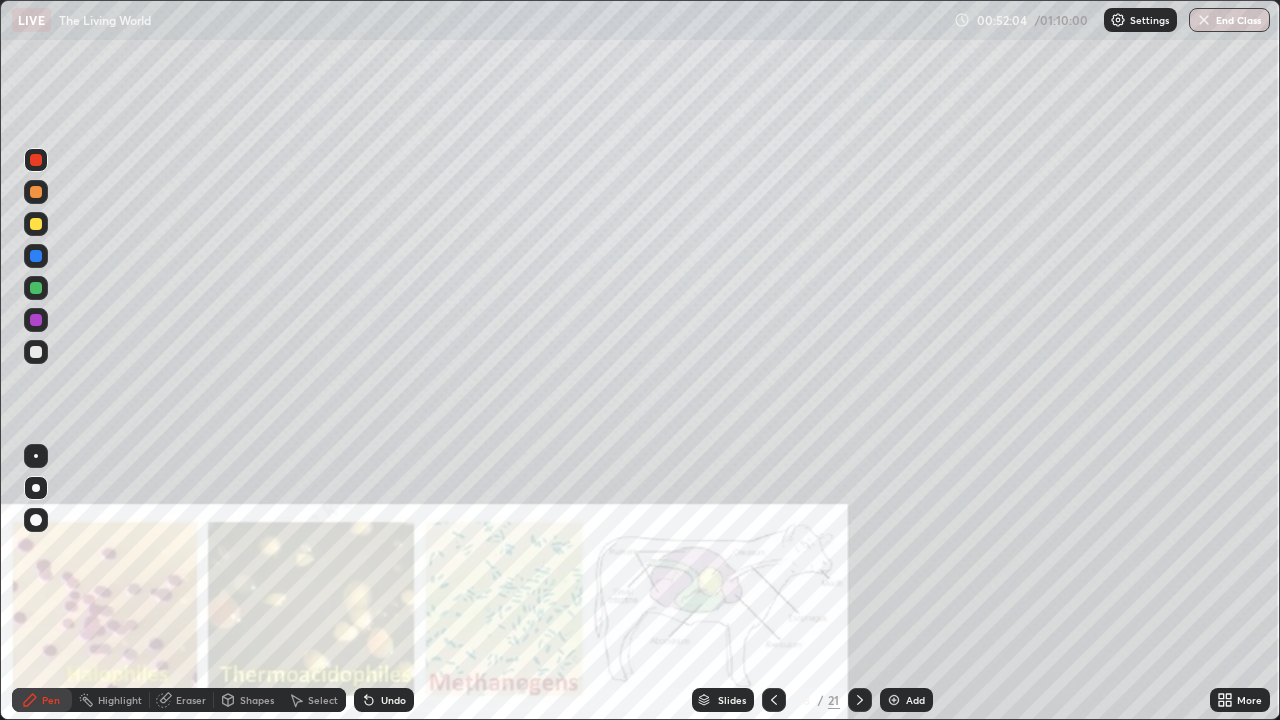 click at bounding box center [36, 288] 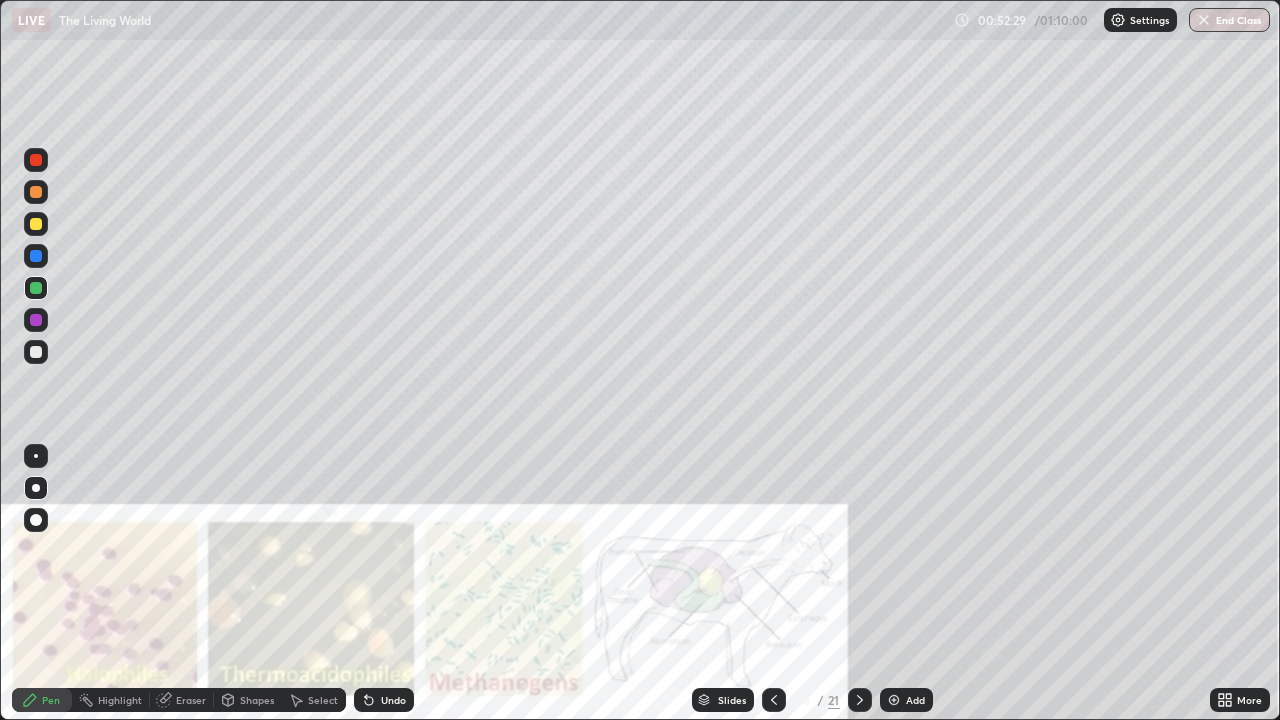click at bounding box center [36, 320] 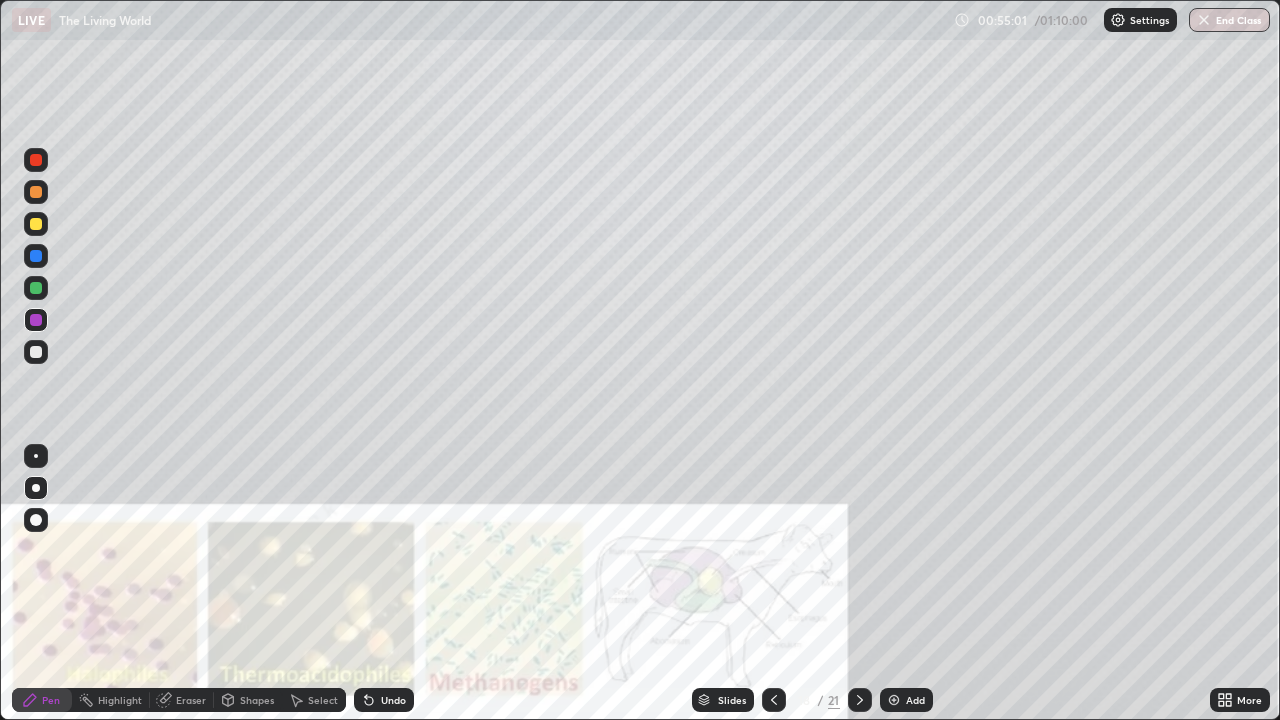 click at bounding box center [36, 352] 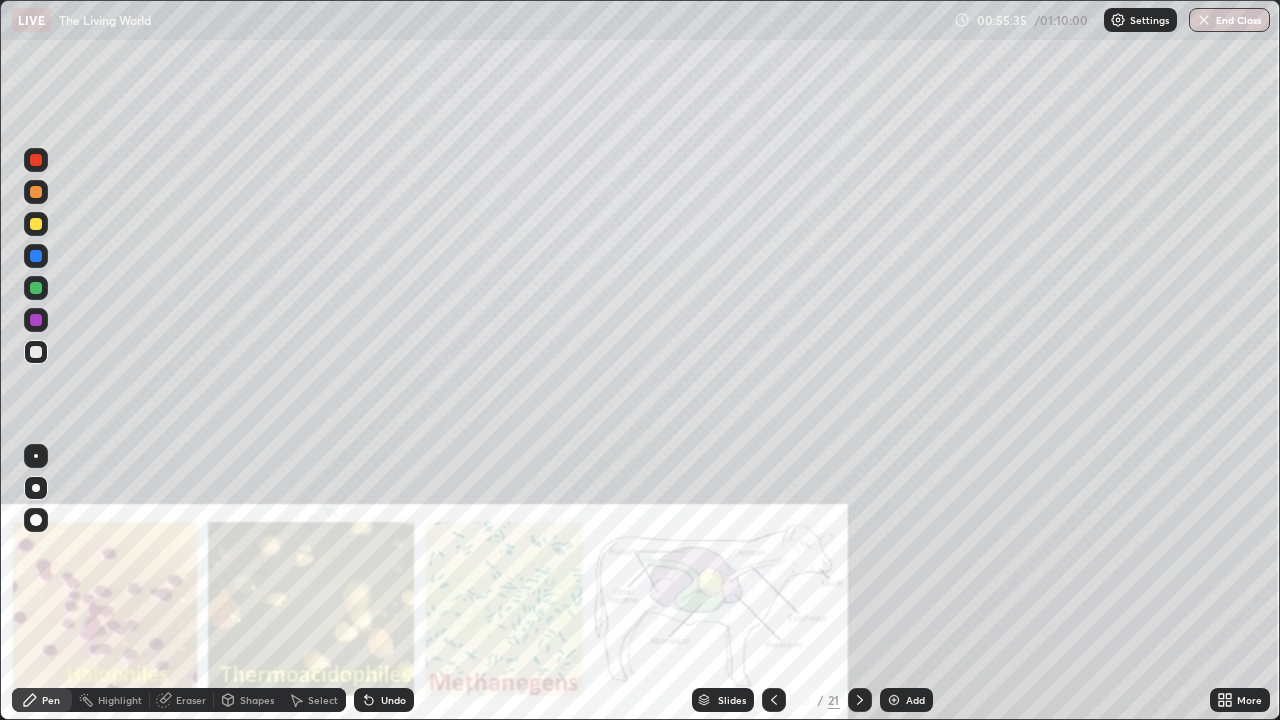 click at bounding box center (36, 224) 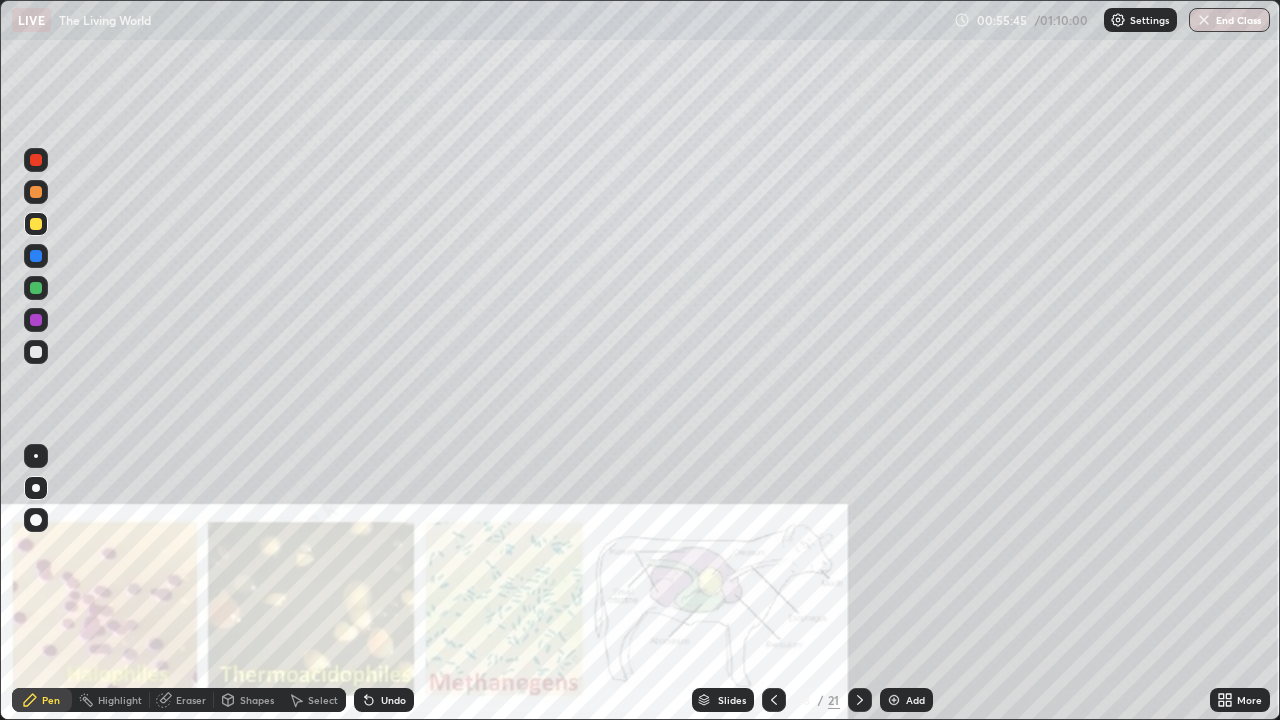 click on "Eraser" at bounding box center (191, 700) 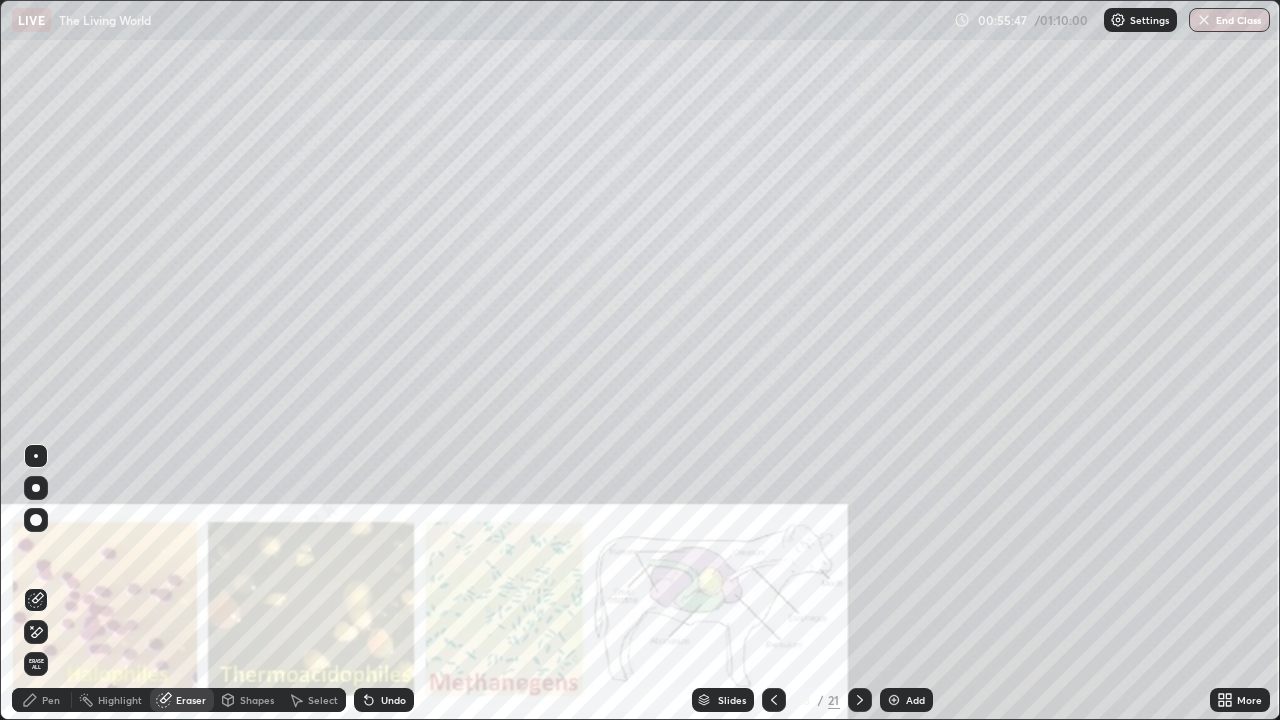 click on "Pen" at bounding box center (42, 700) 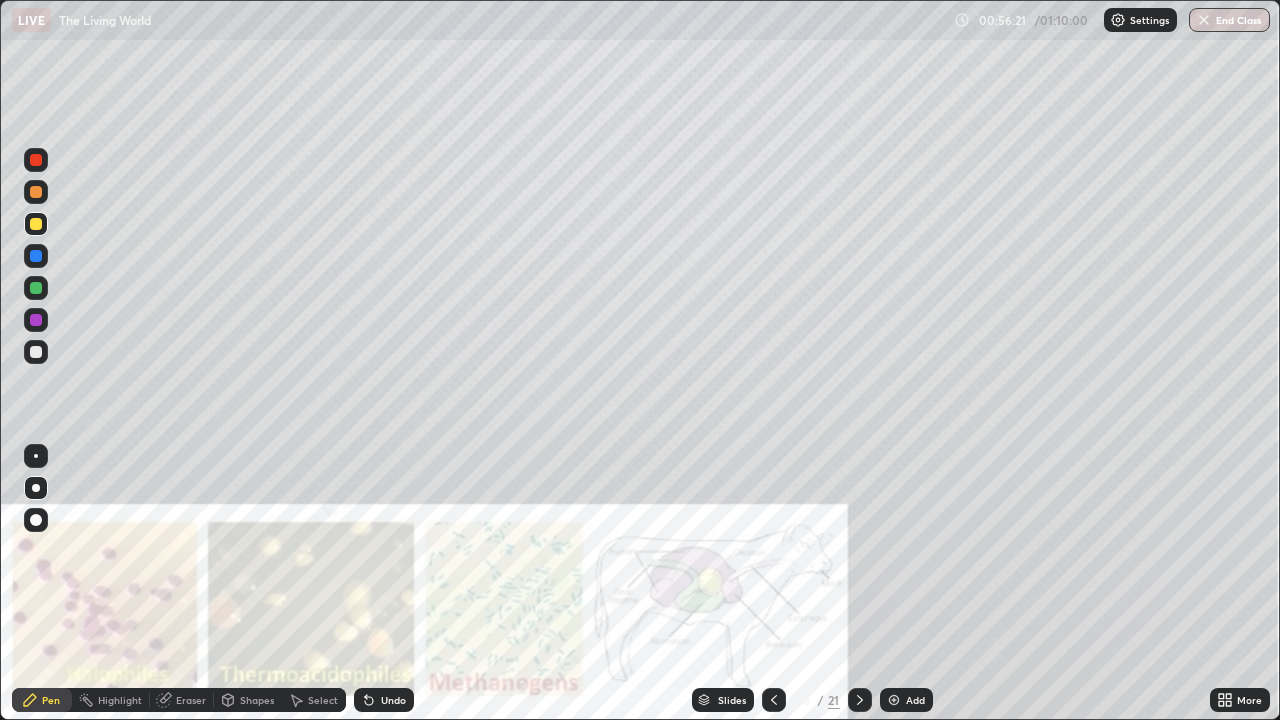 click at bounding box center (36, 256) 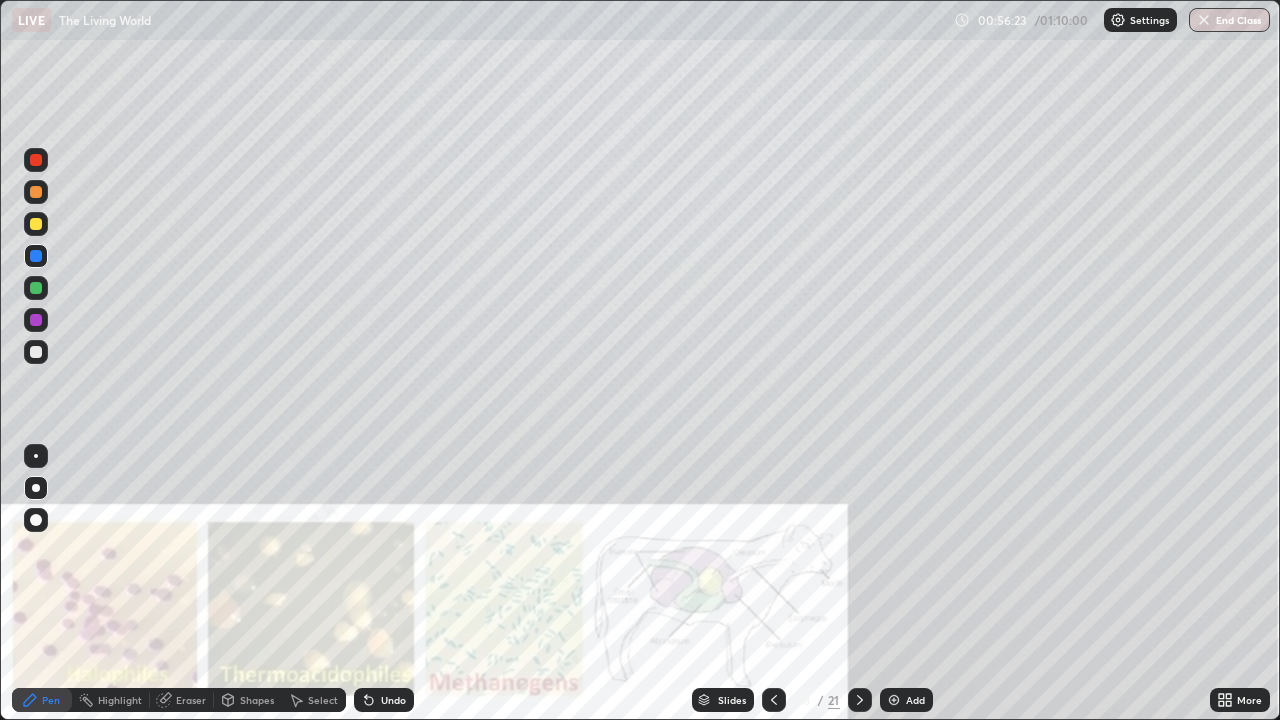 click at bounding box center (36, 160) 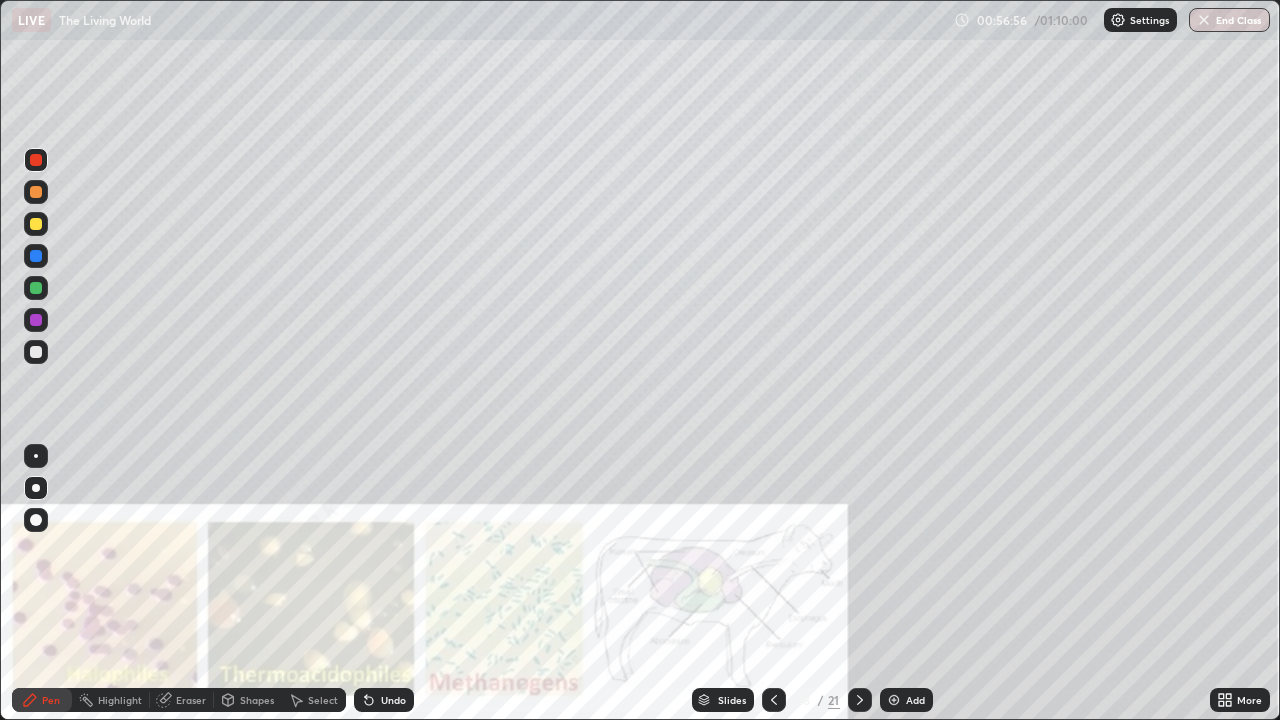 click at bounding box center [36, 320] 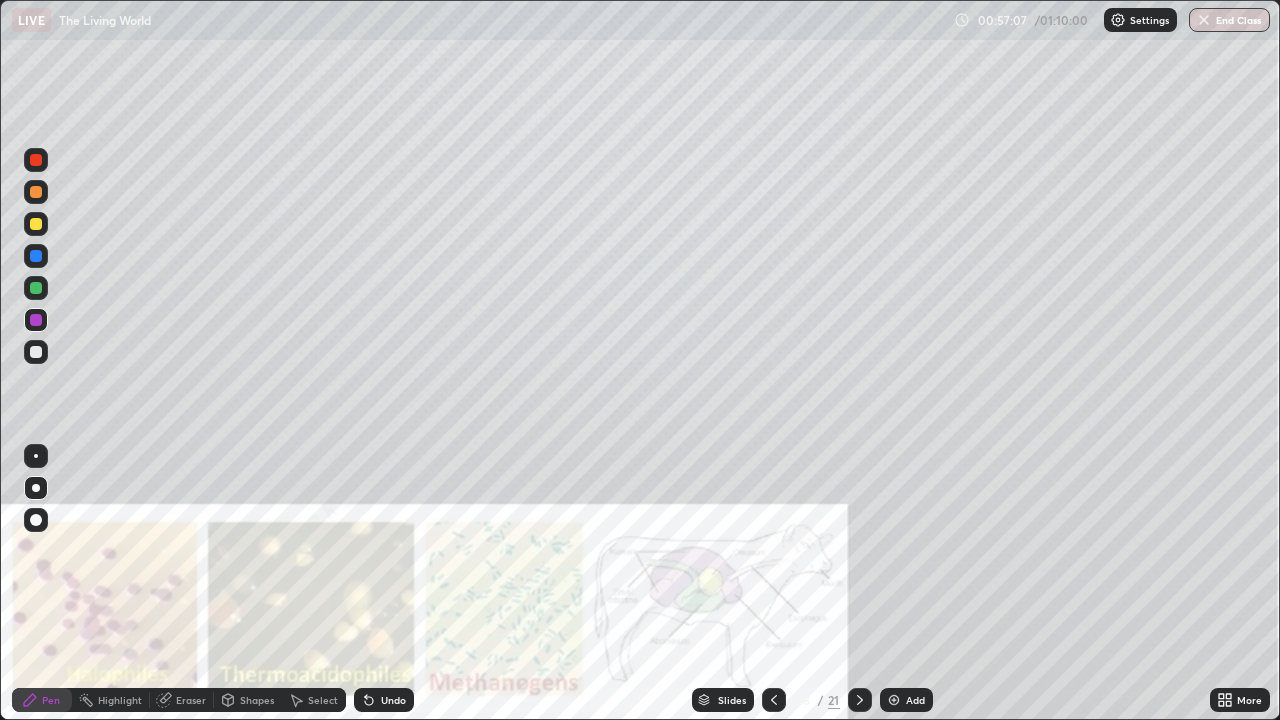 click at bounding box center [36, 256] 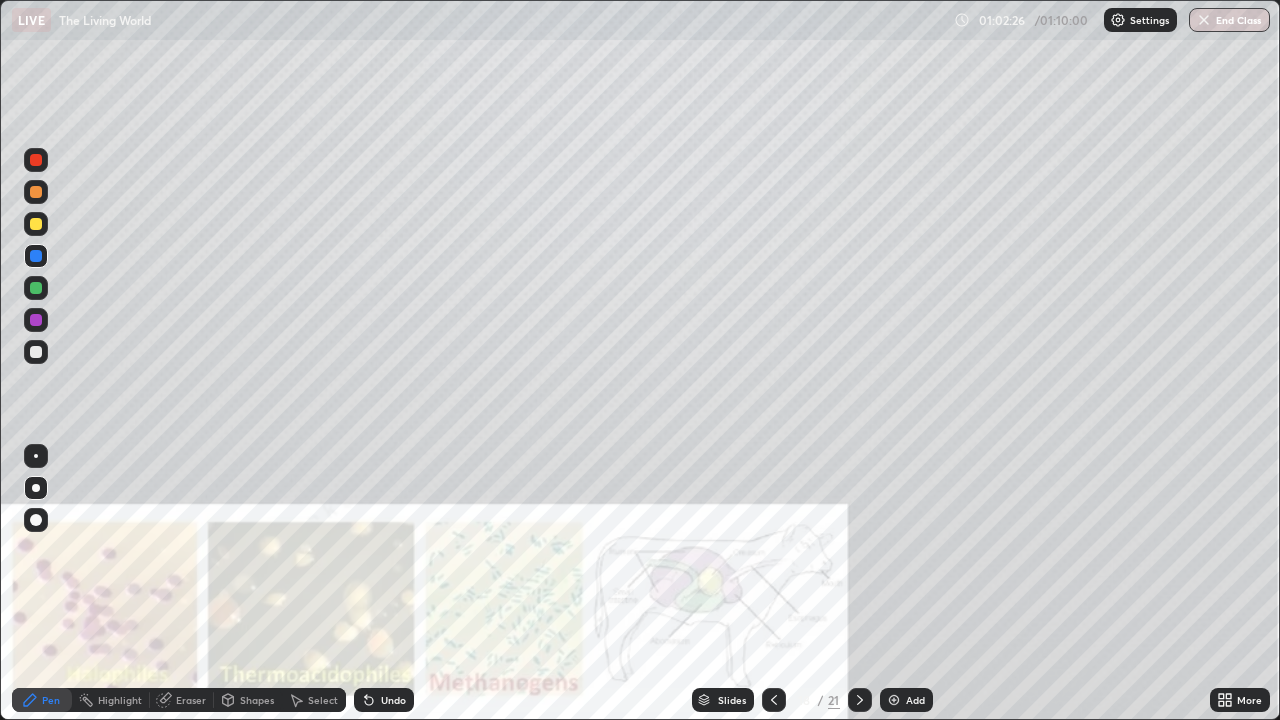 click on "End Class" at bounding box center [1229, 20] 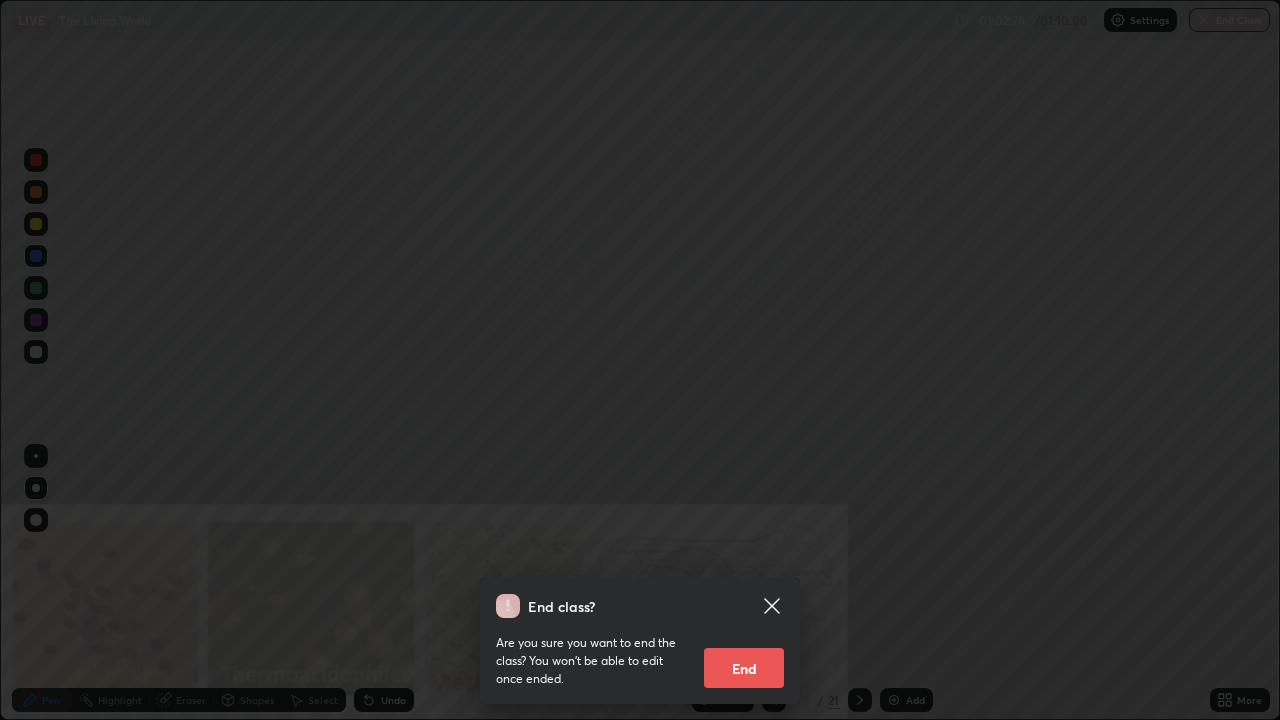 click on "End" at bounding box center [744, 668] 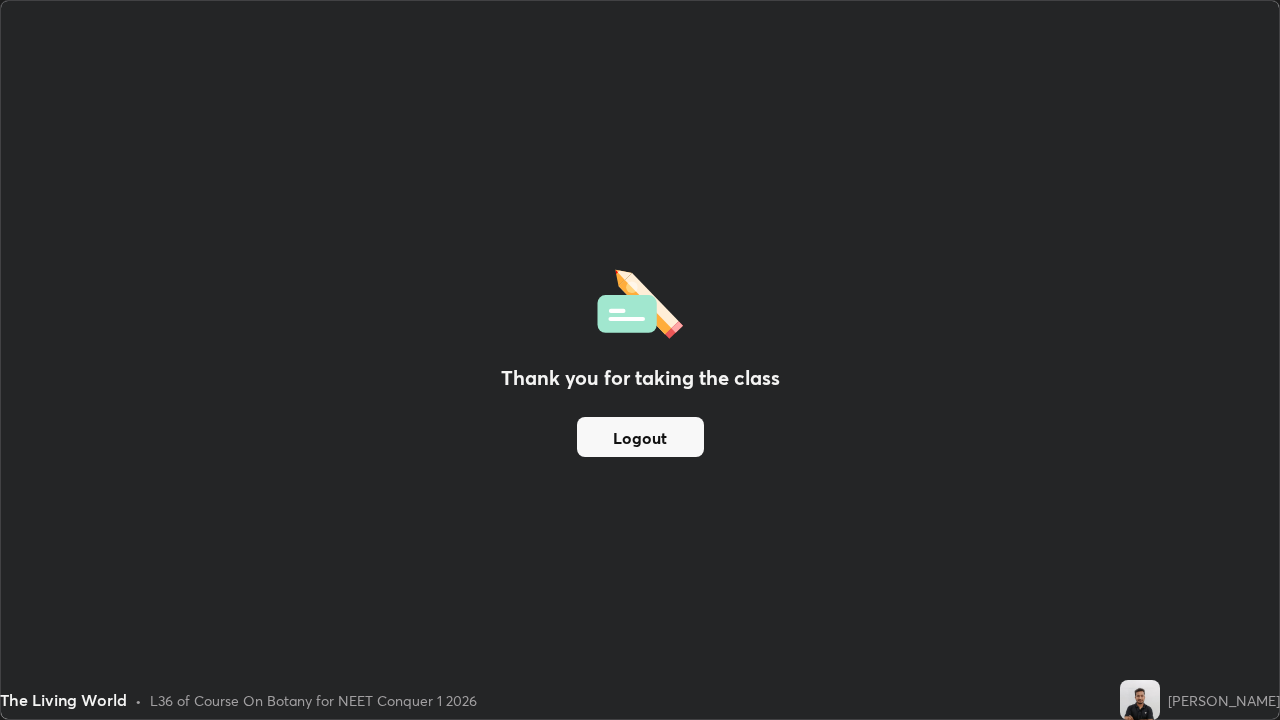 click on "Logout" at bounding box center [640, 437] 